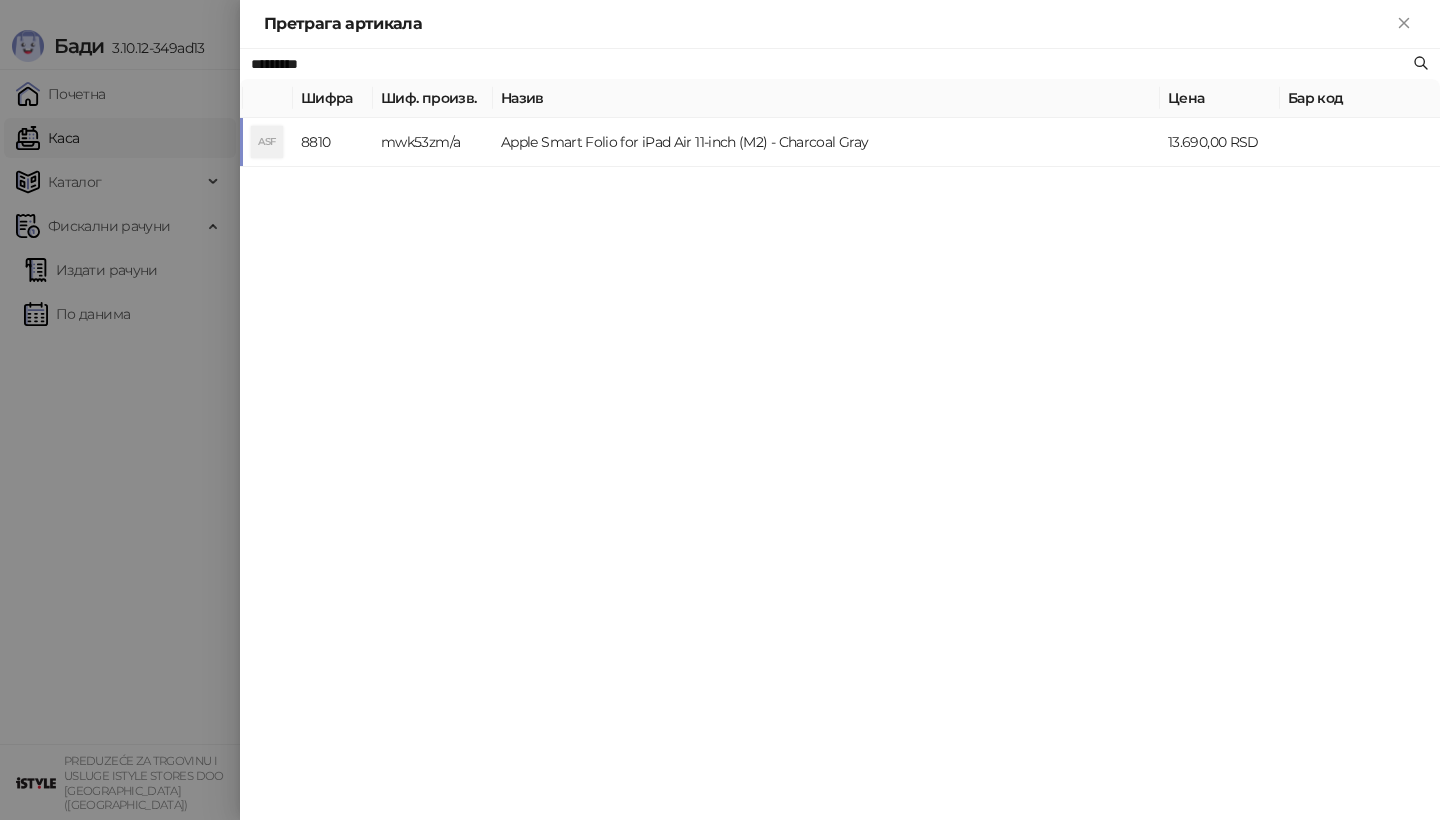 scroll, scrollTop: 0, scrollLeft: 0, axis: both 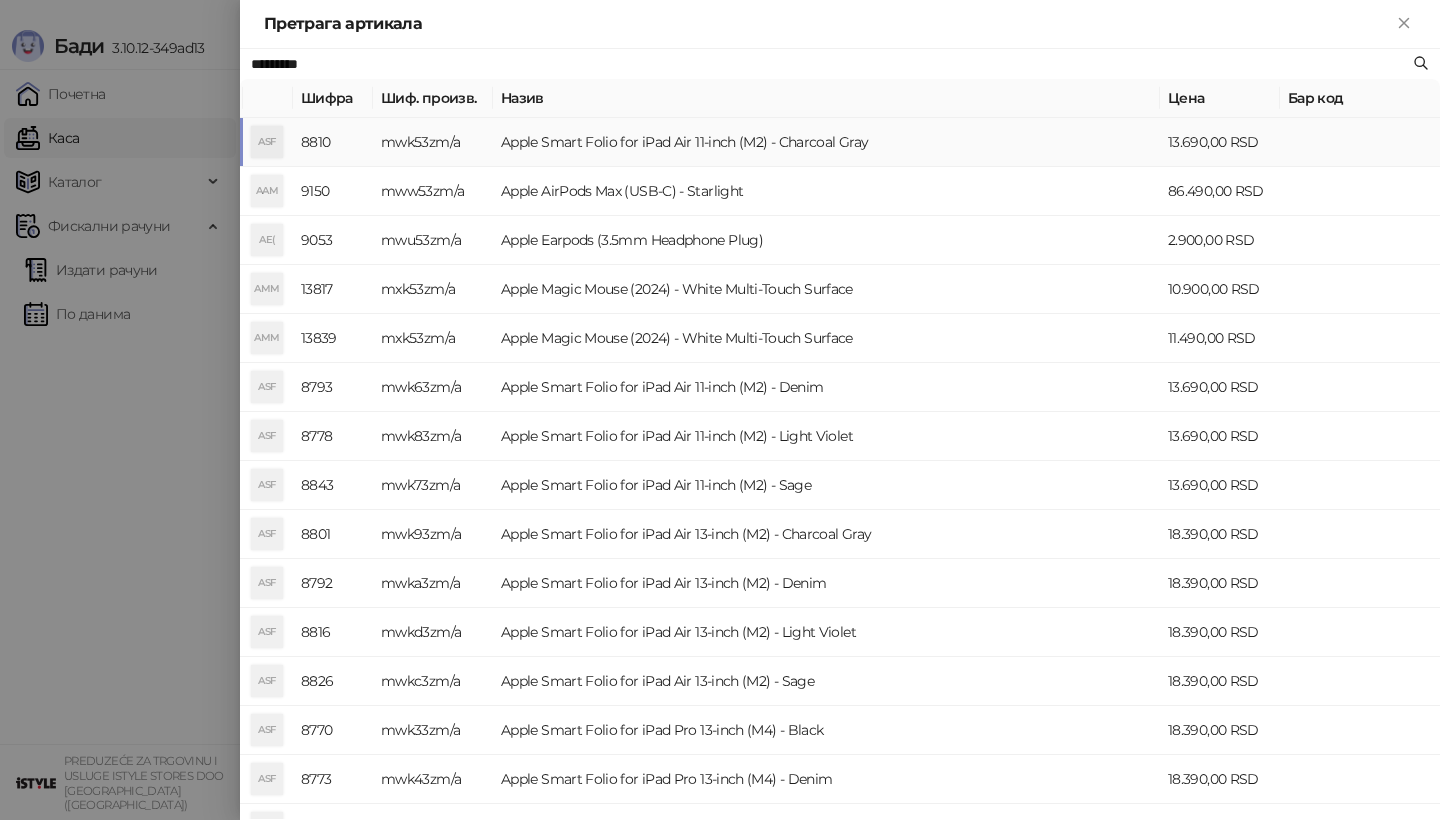 click on "ASF" at bounding box center (267, 142) 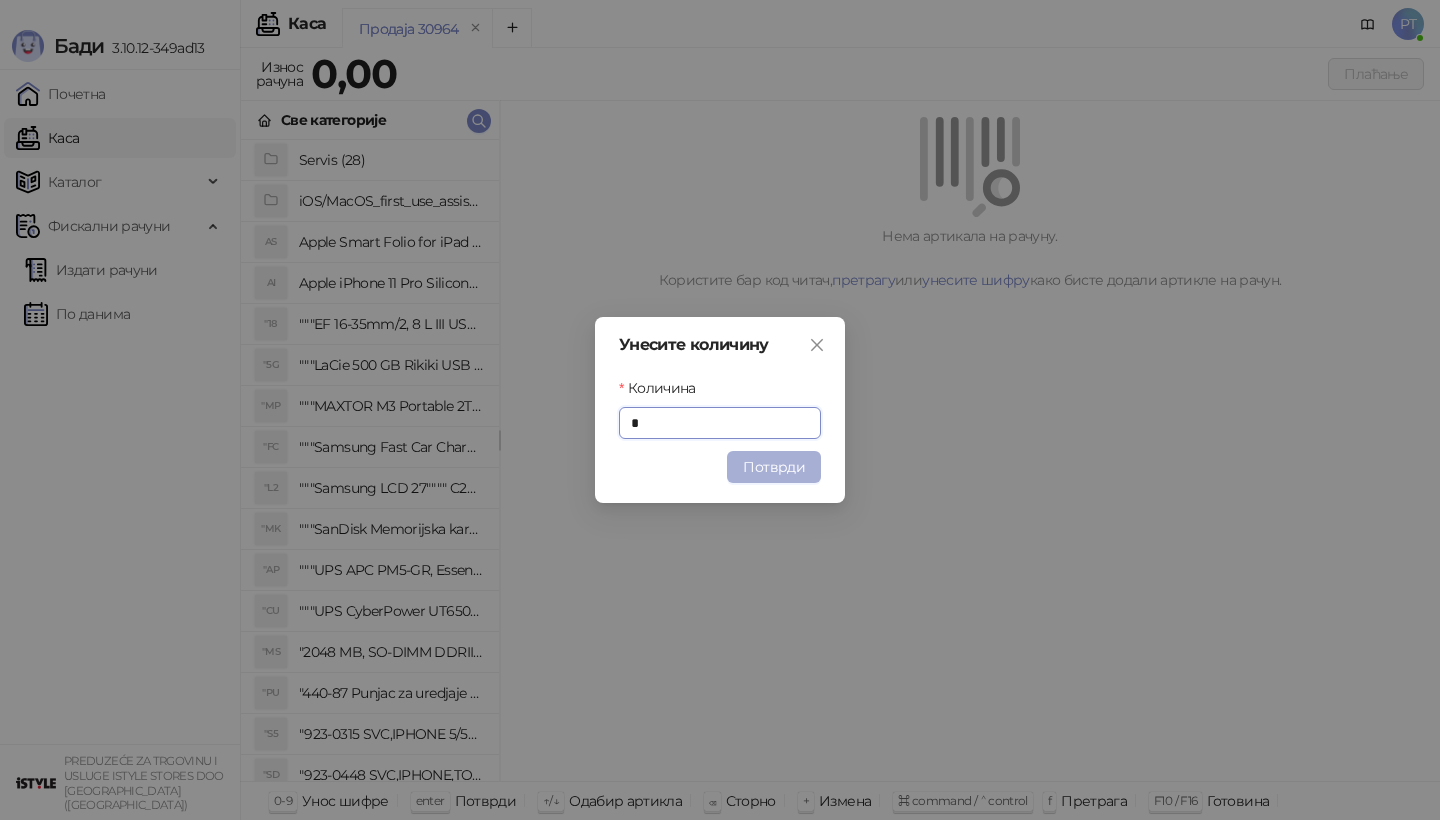 click on "Потврди" at bounding box center (774, 467) 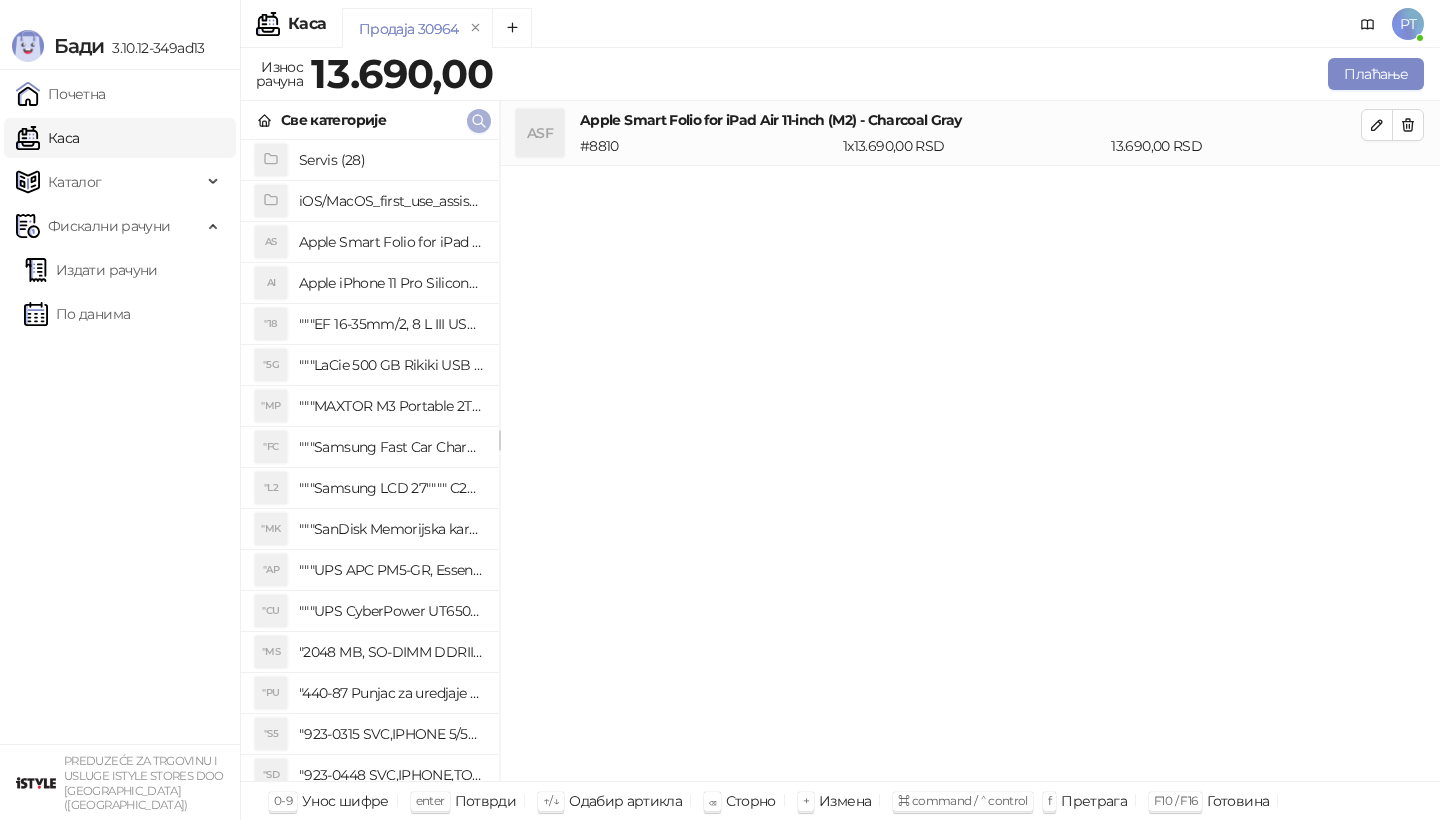 click 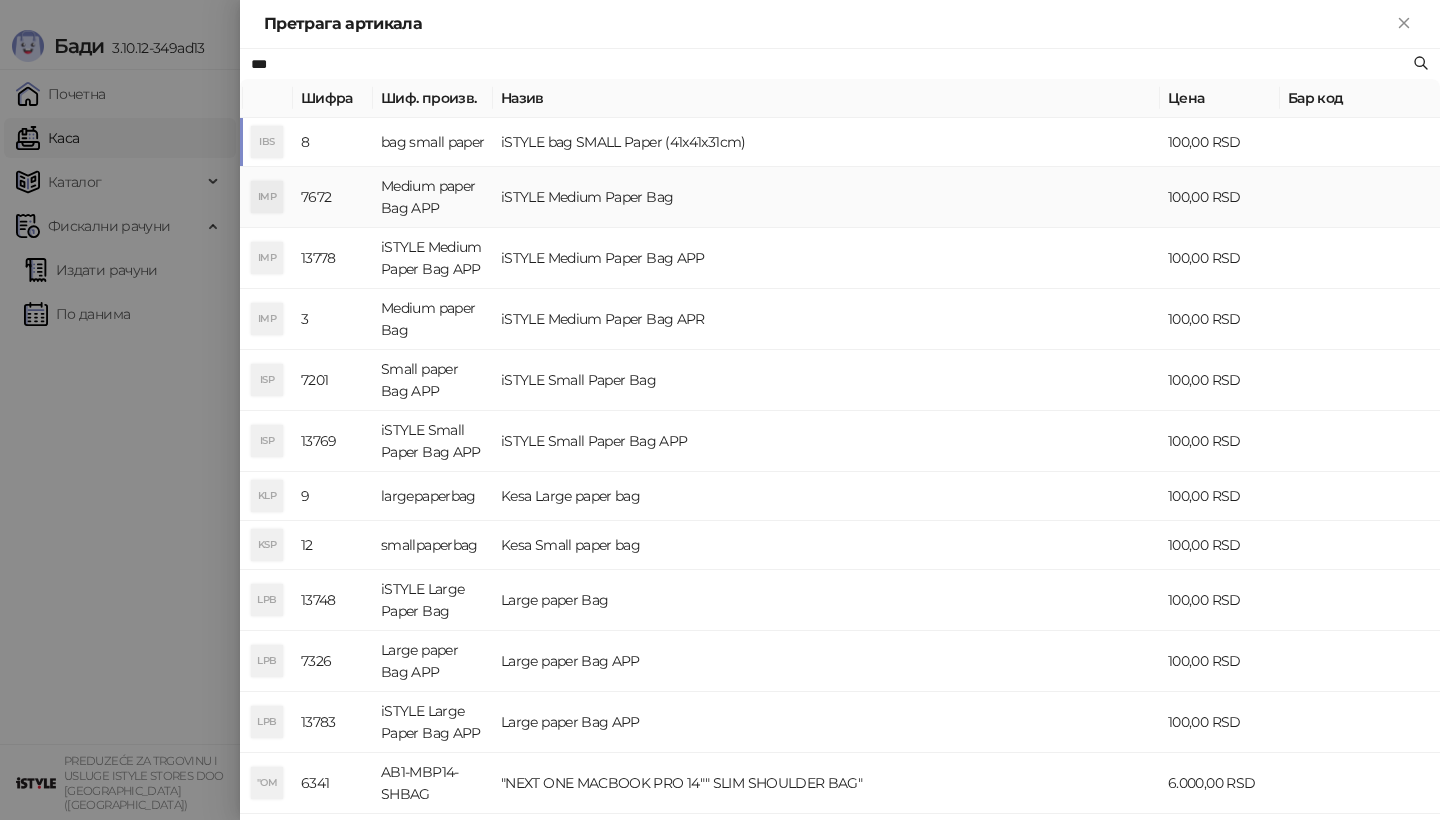 type on "***" 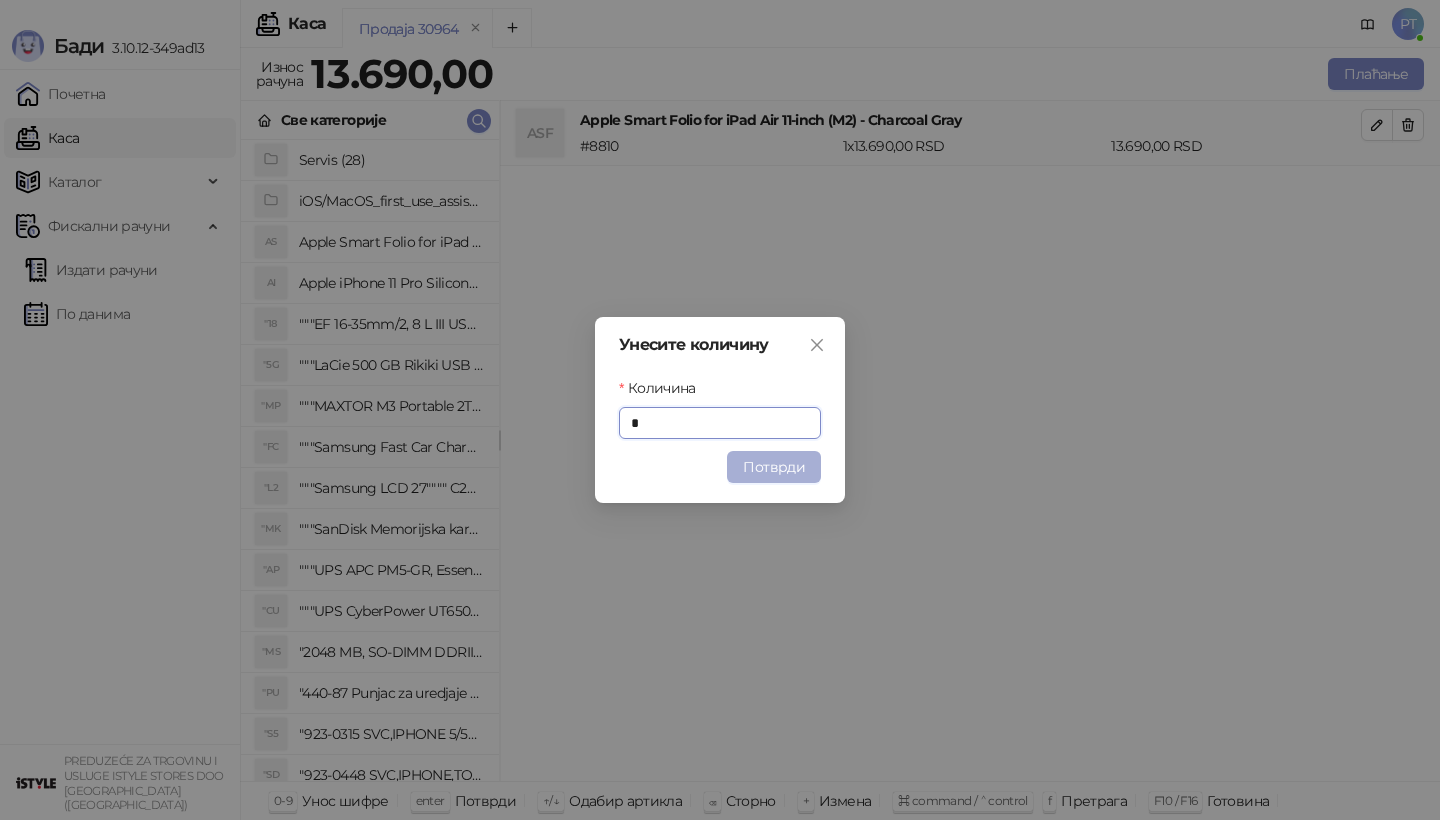 click on "Потврди" at bounding box center [774, 467] 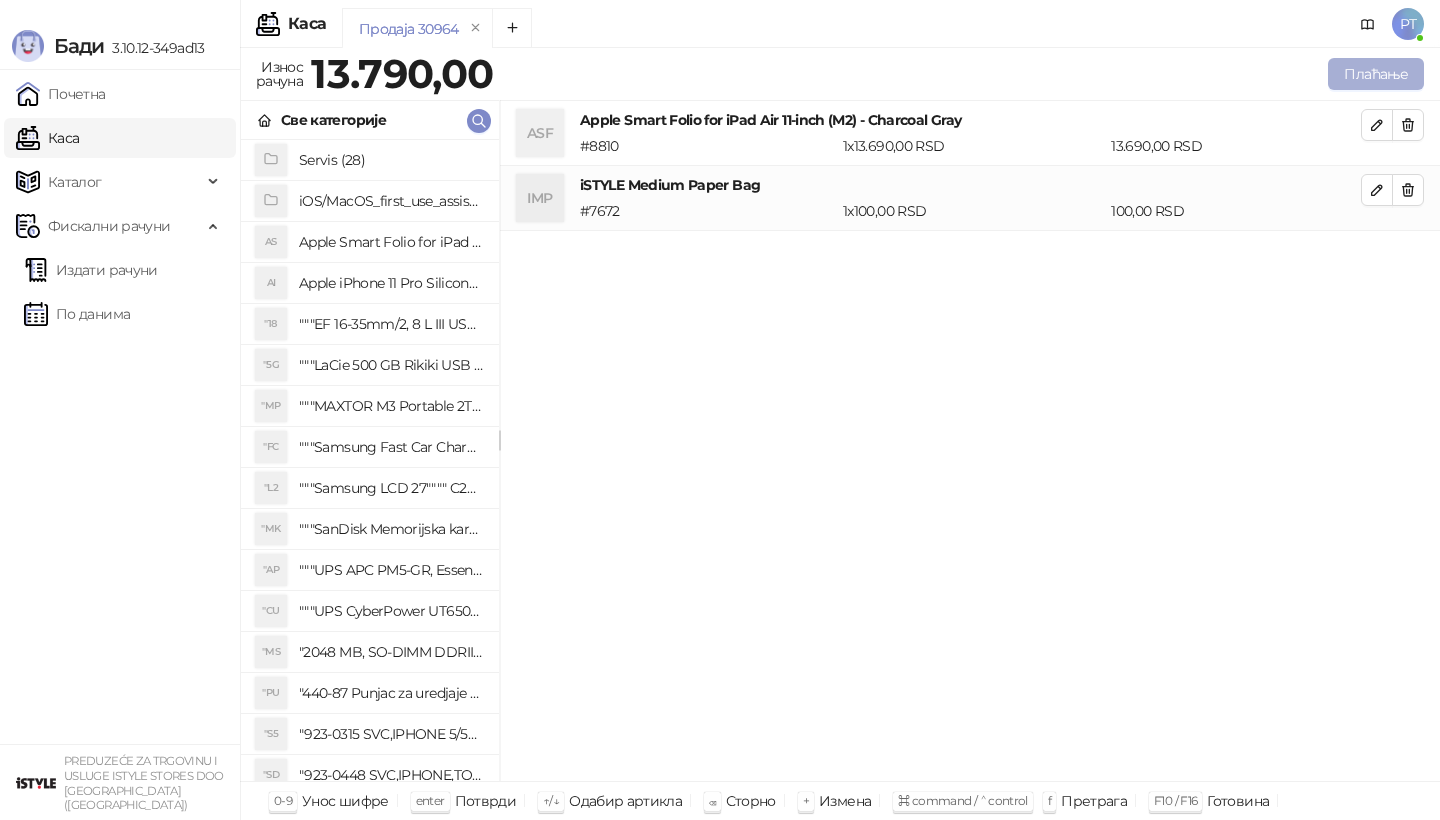 click on "Плаћање" at bounding box center (1376, 74) 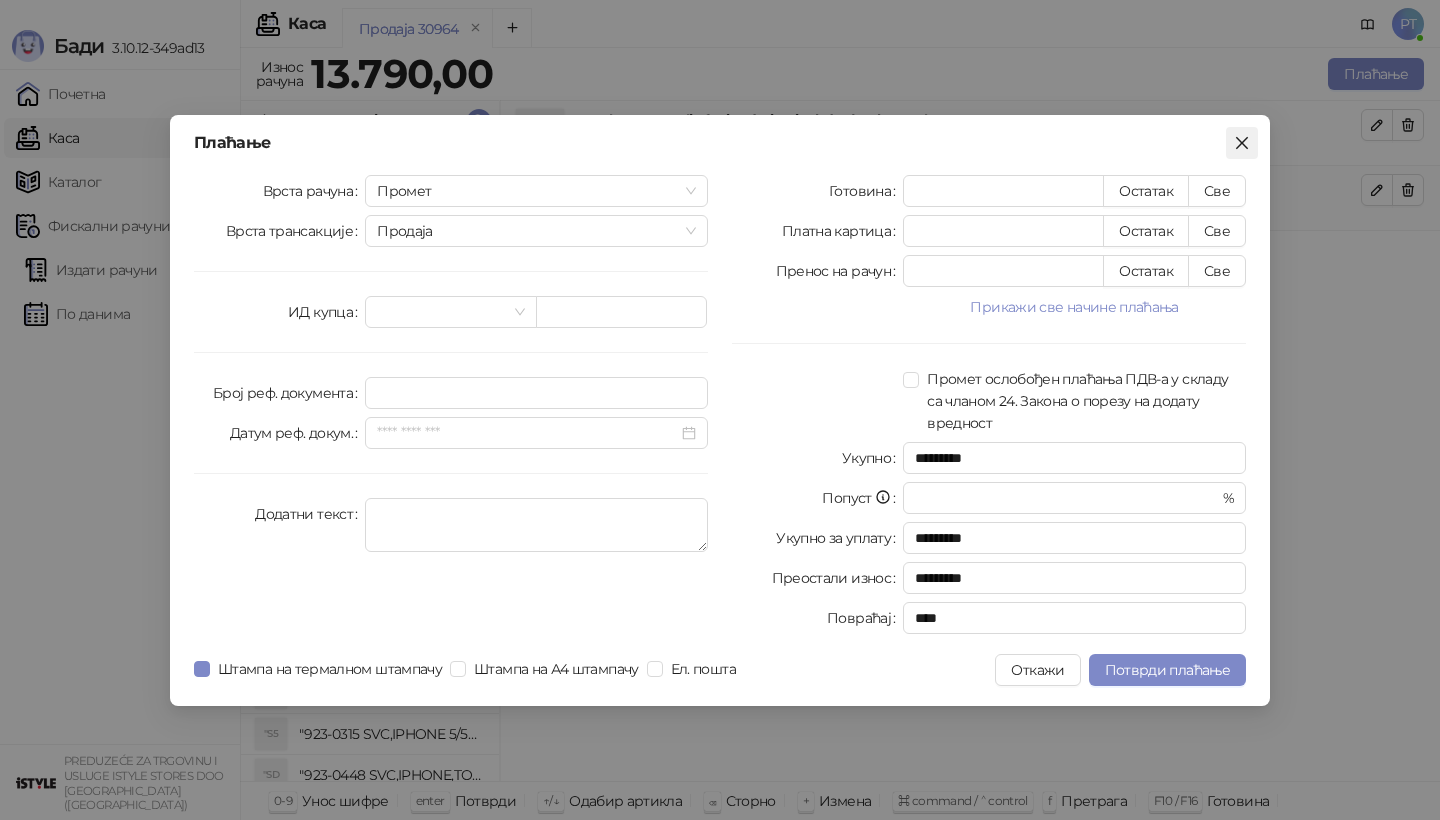 click 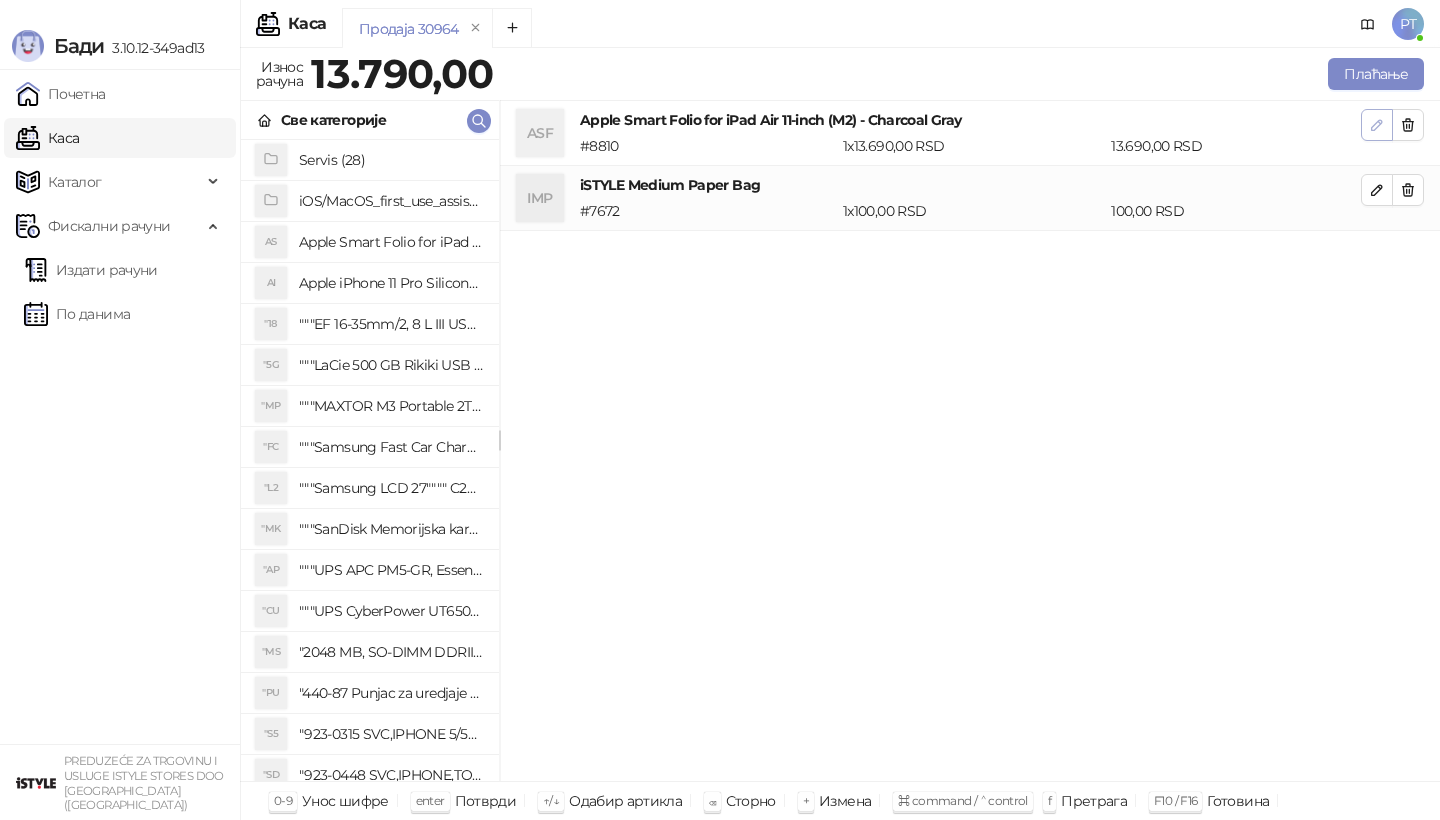 click 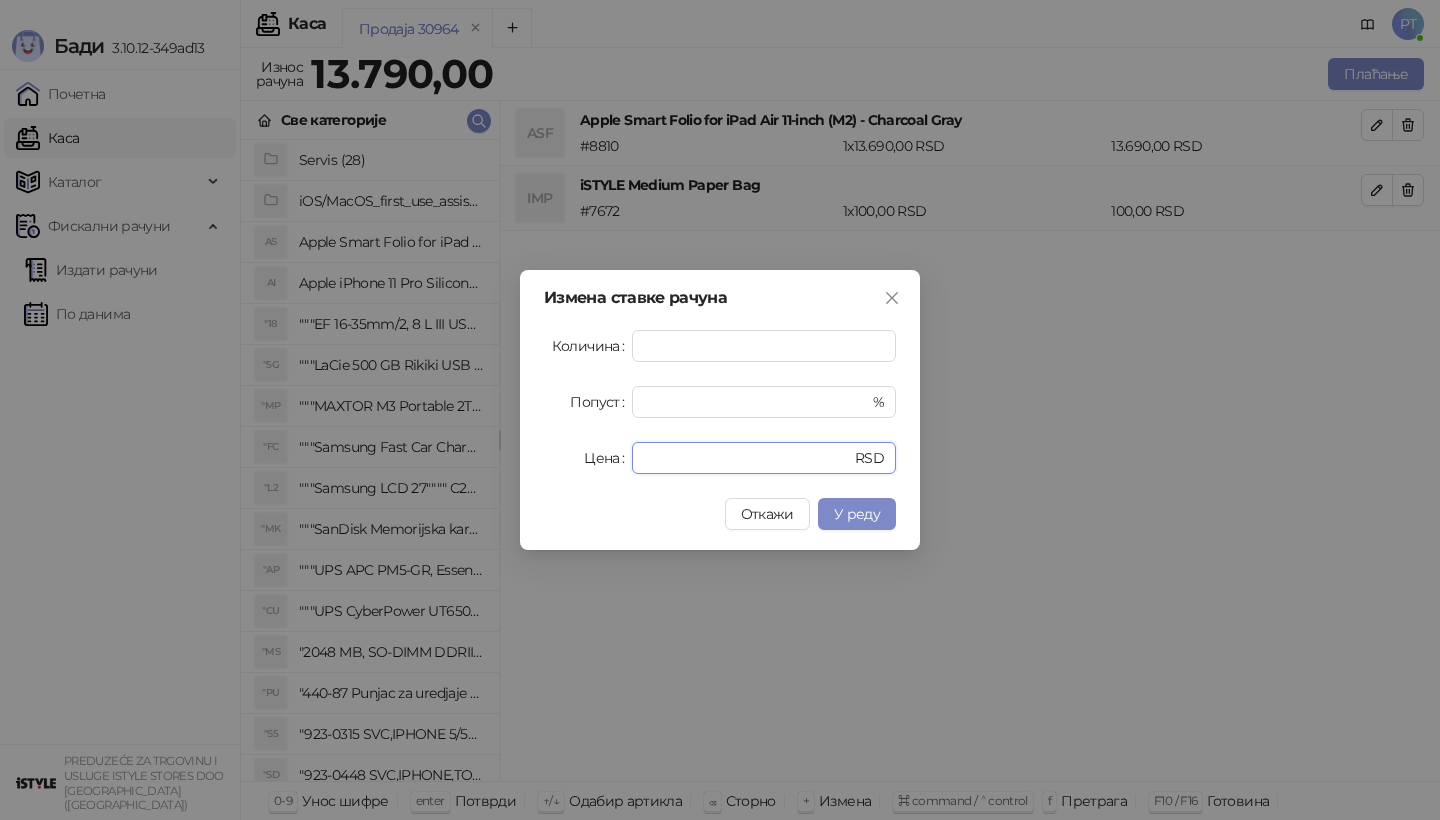 drag, startPoint x: 685, startPoint y: 458, endPoint x: 520, endPoint y: 458, distance: 165 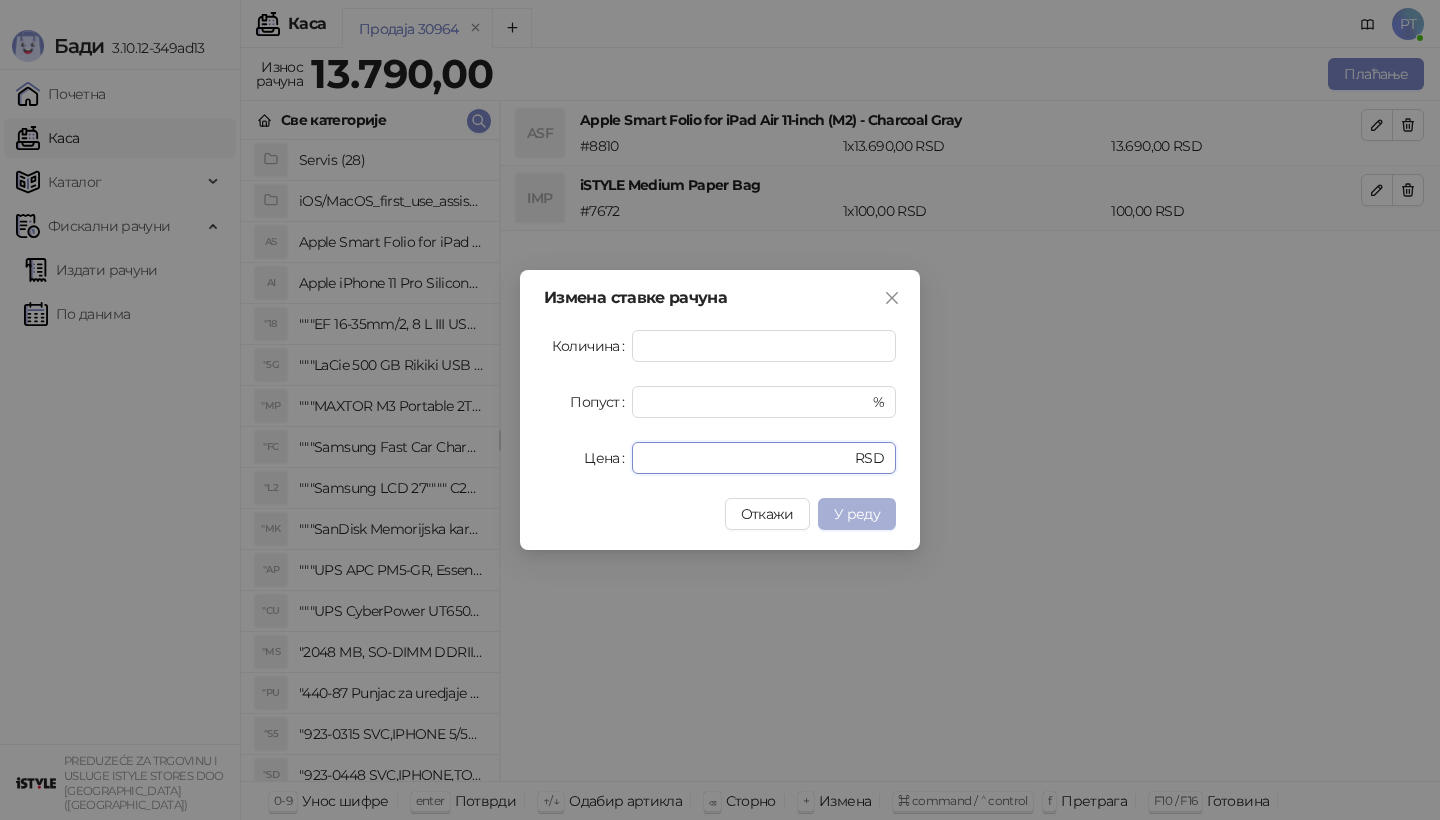 type on "*****" 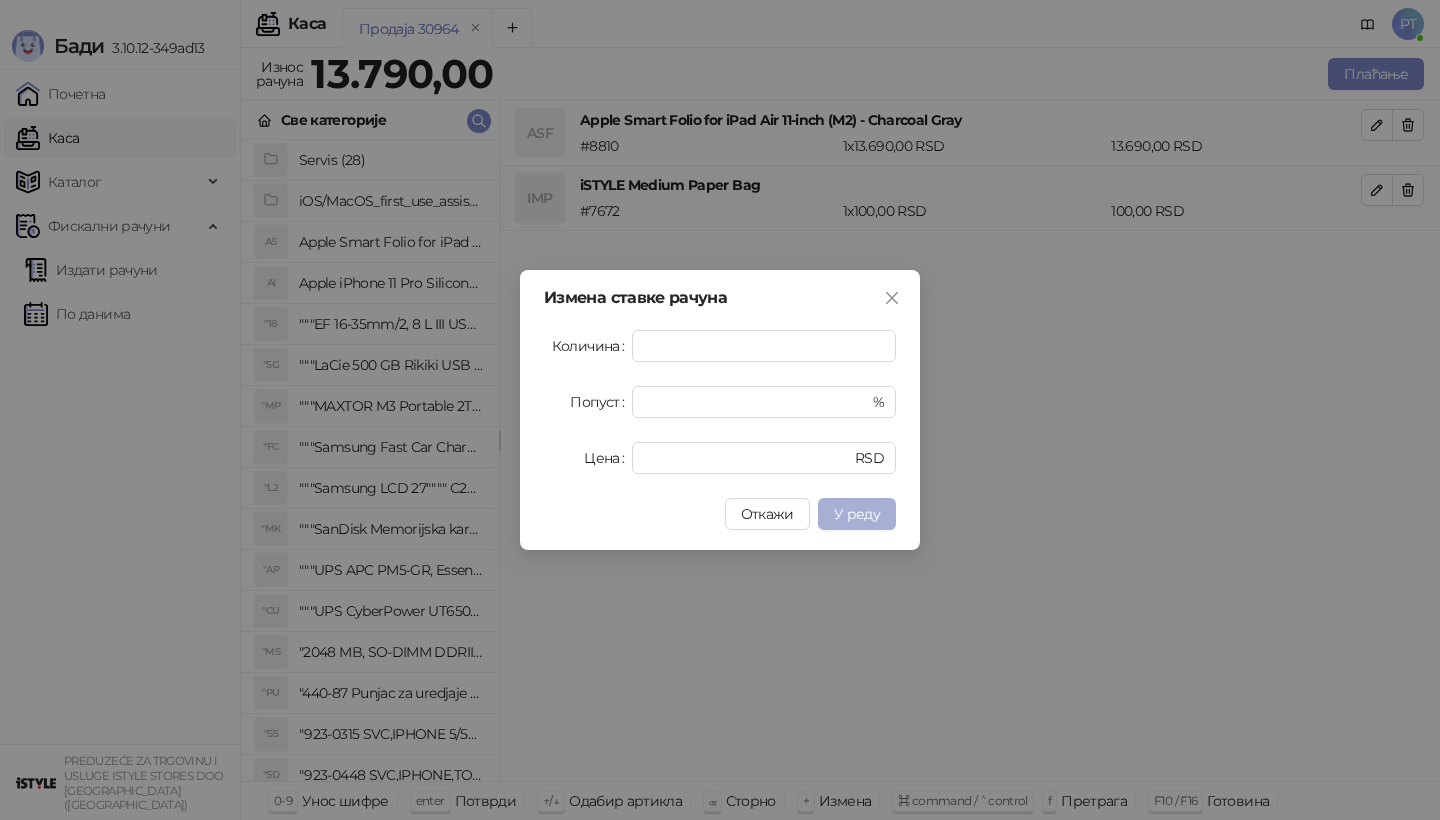 click on "У реду" at bounding box center [857, 514] 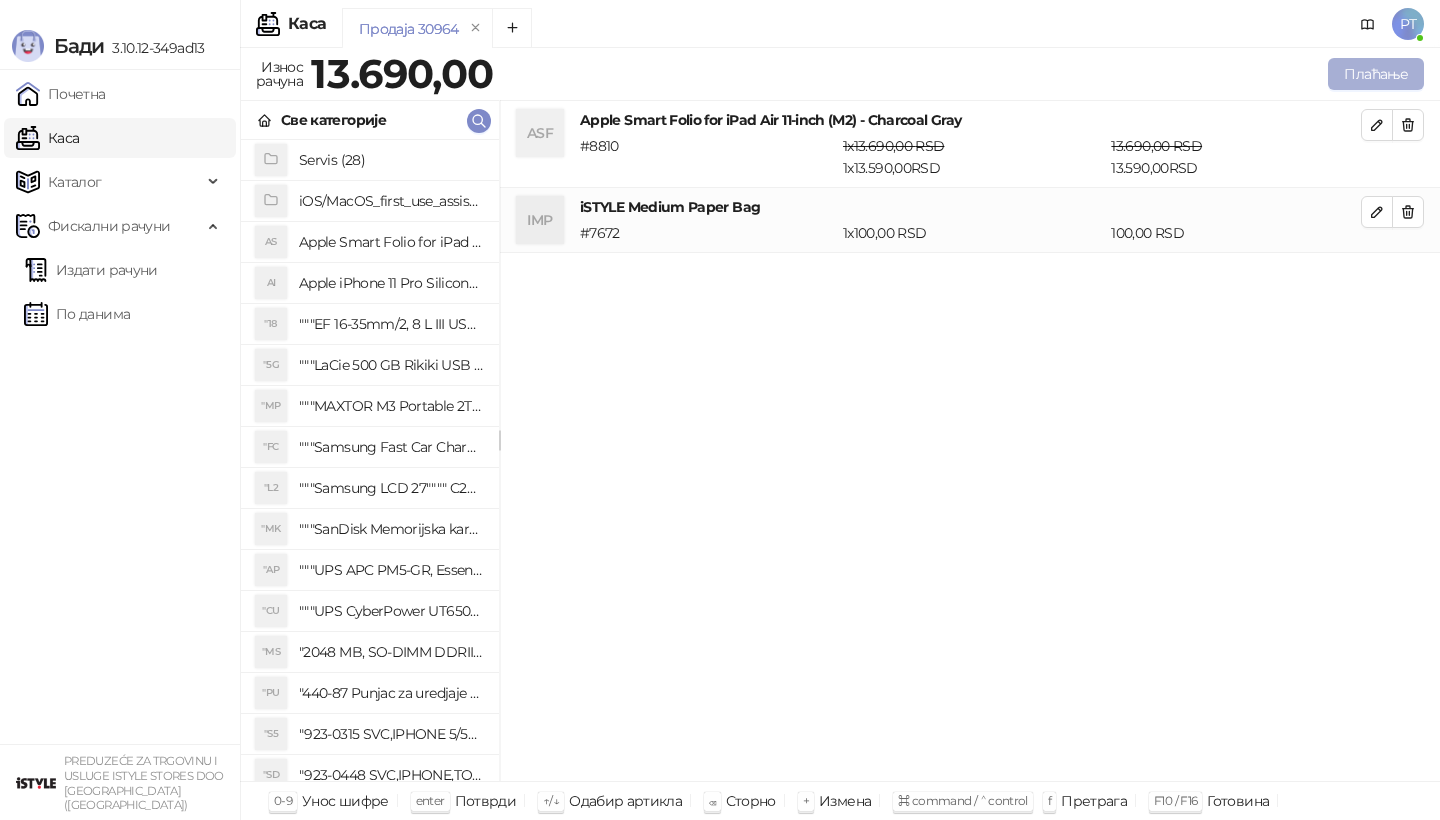 click on "Плаћање" at bounding box center (1376, 74) 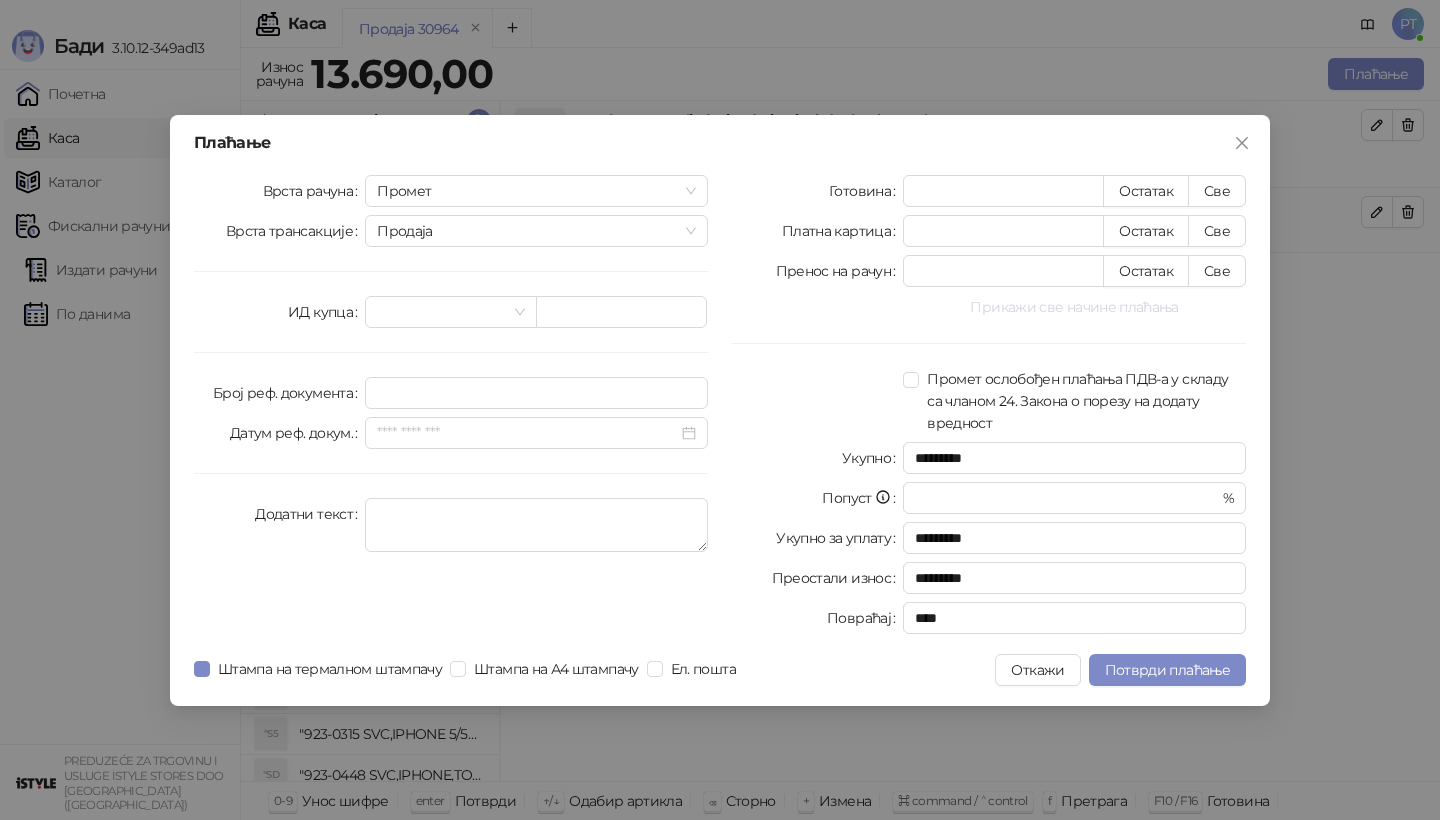 click on "Прикажи све начине плаћања" at bounding box center [1074, 307] 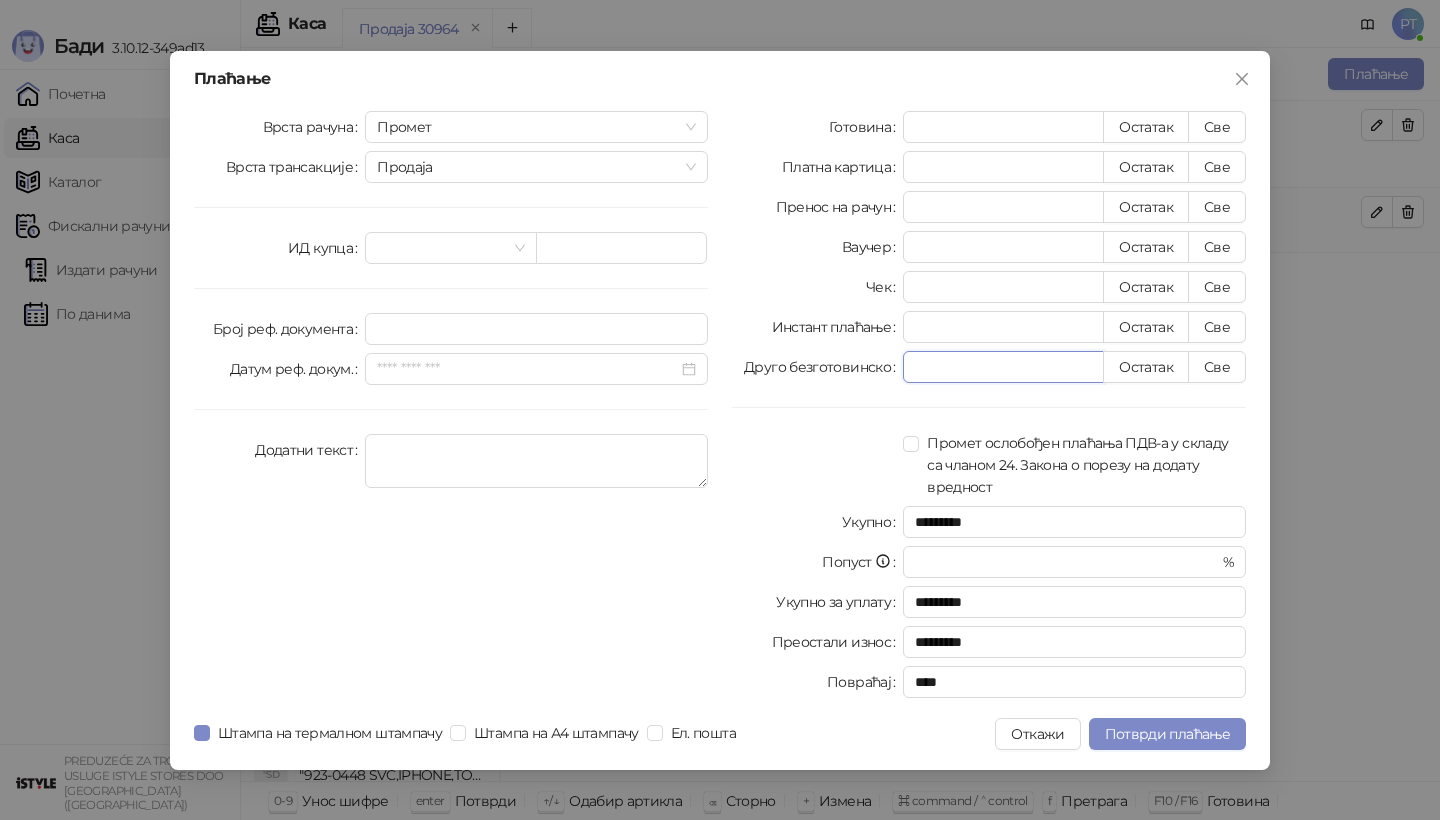 drag, startPoint x: 938, startPoint y: 373, endPoint x: 828, endPoint y: 373, distance: 110 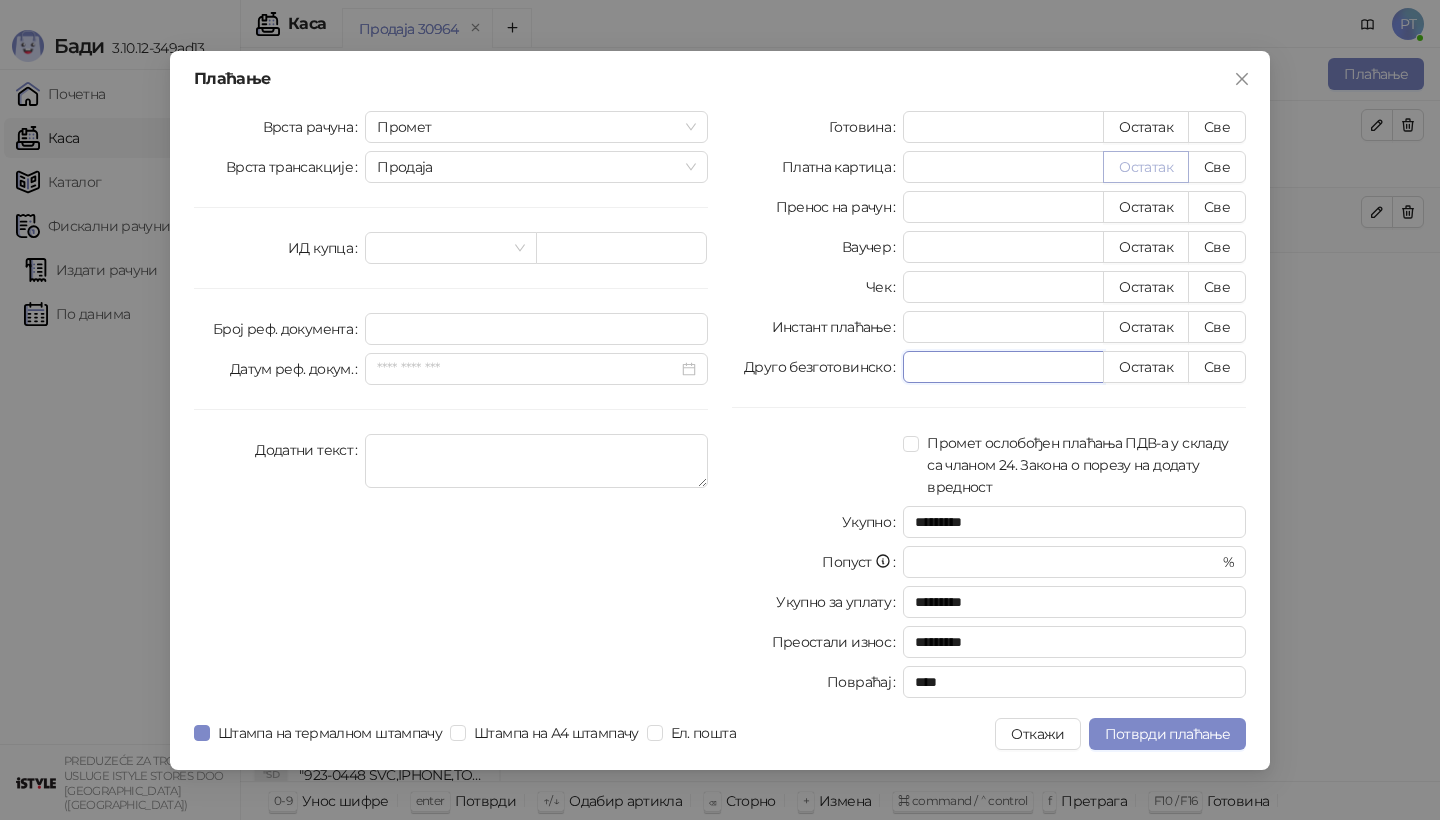 type on "****" 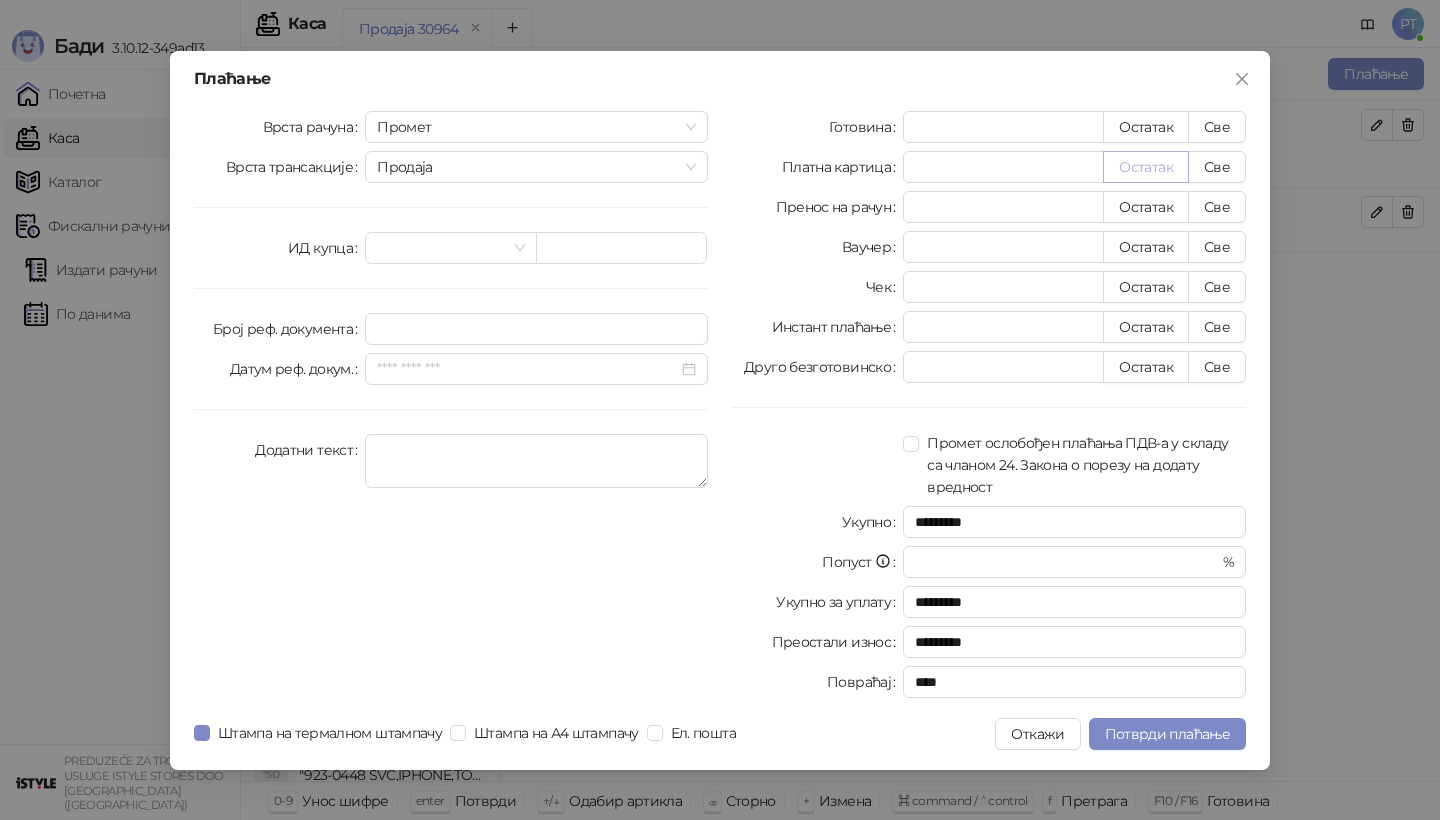 click on "Остатак" at bounding box center (1146, 167) 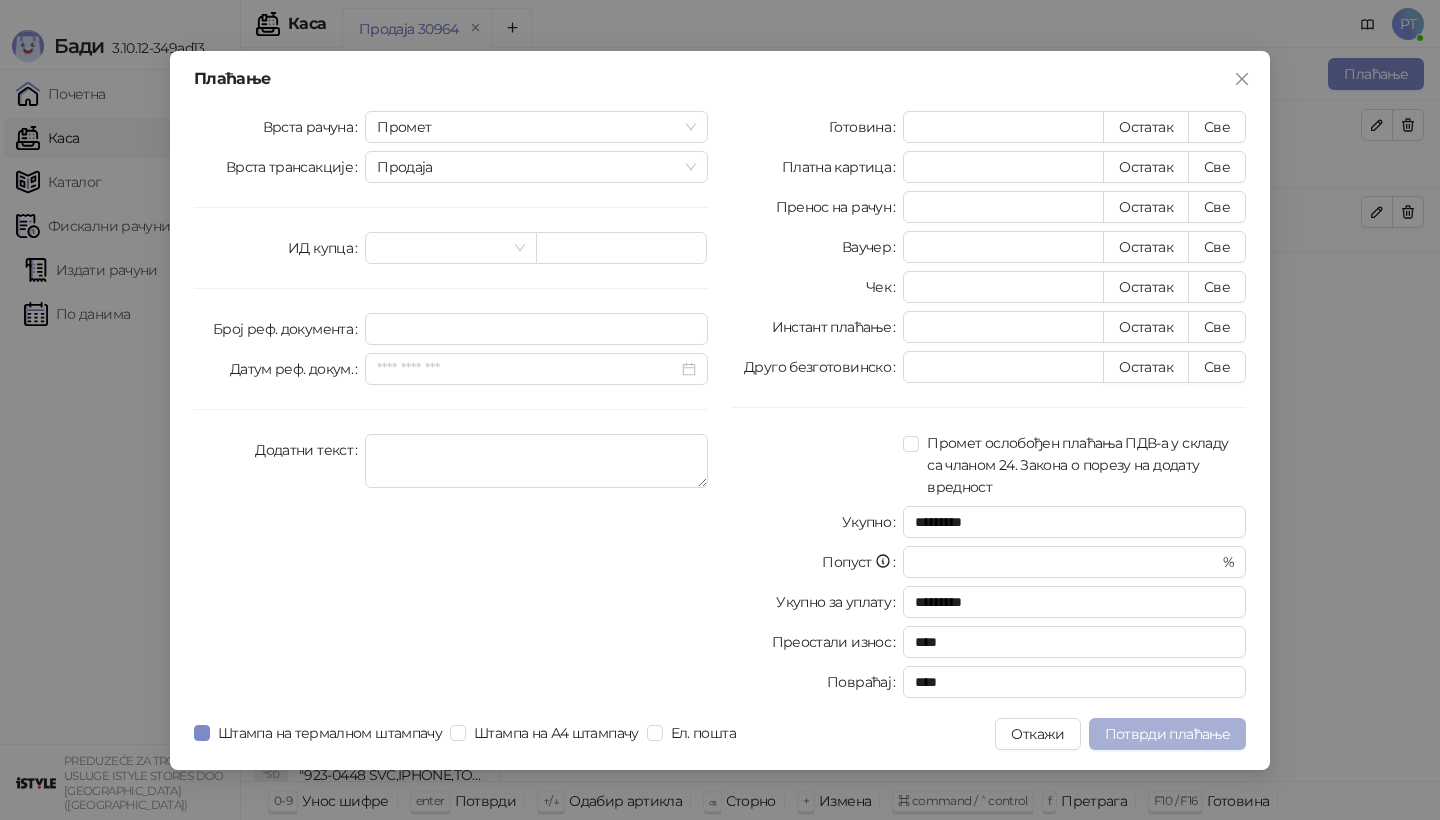 click on "Потврди плаћање" at bounding box center (1167, 734) 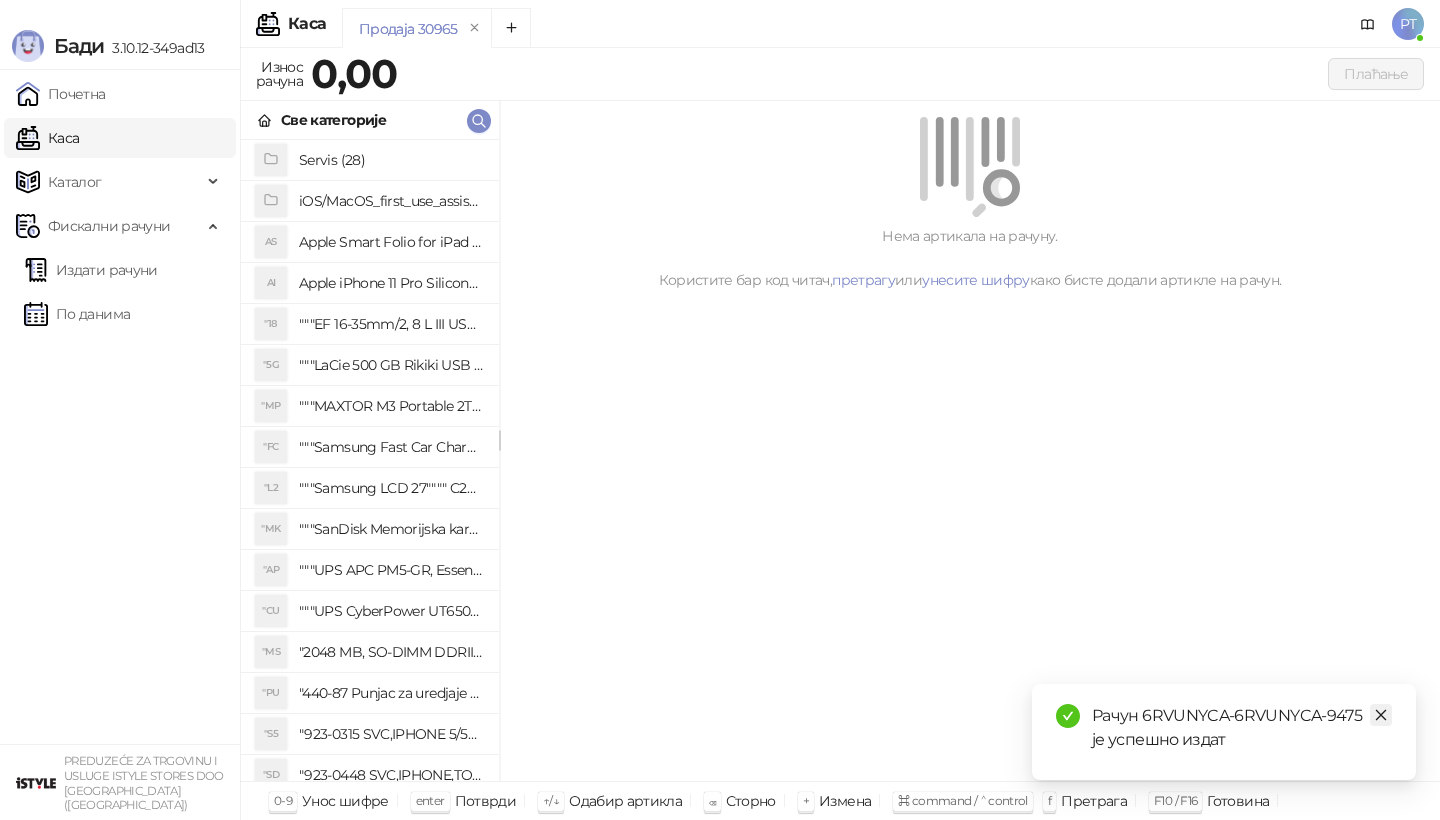 click 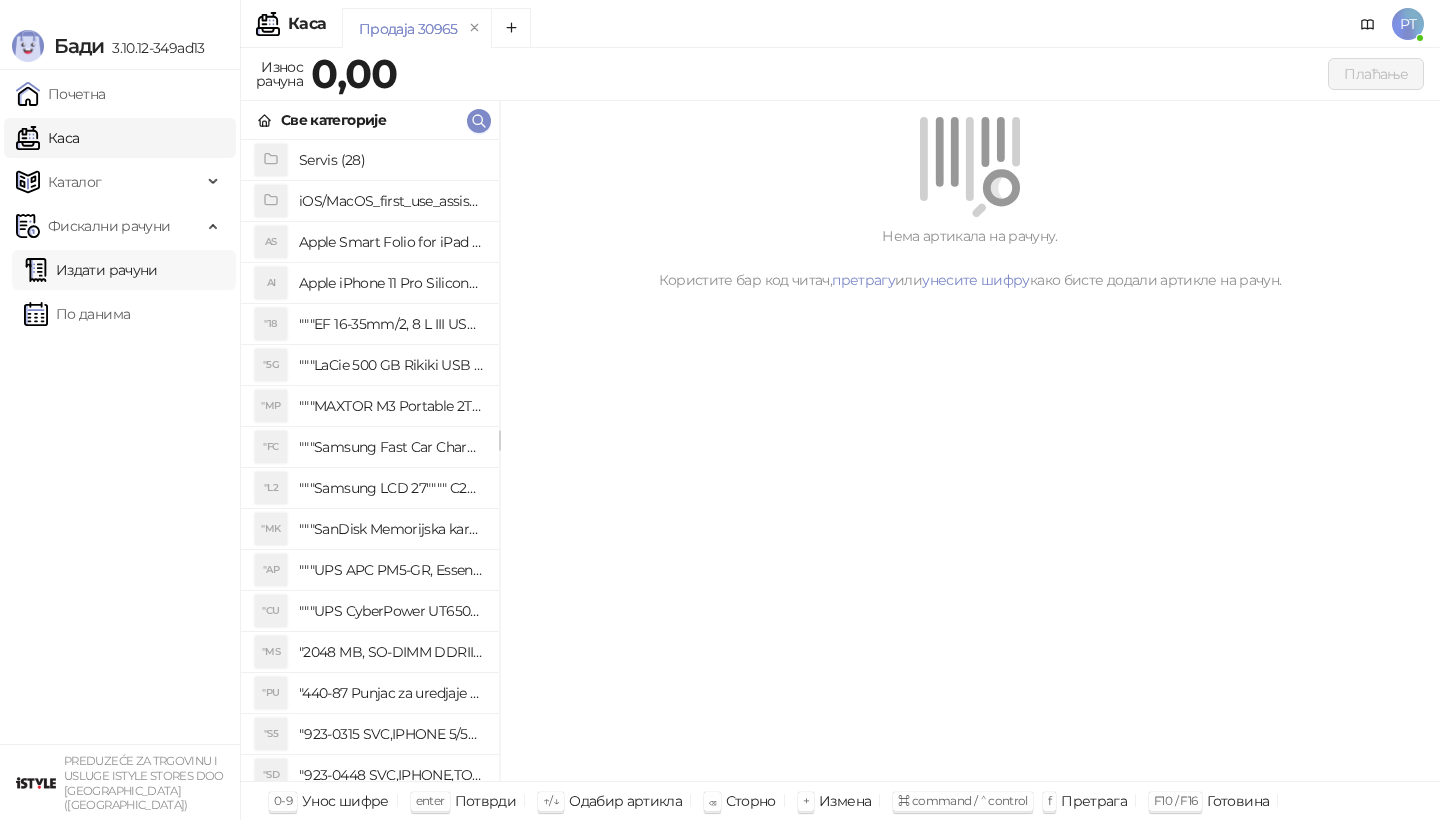 click on "Издати рачуни" at bounding box center (91, 270) 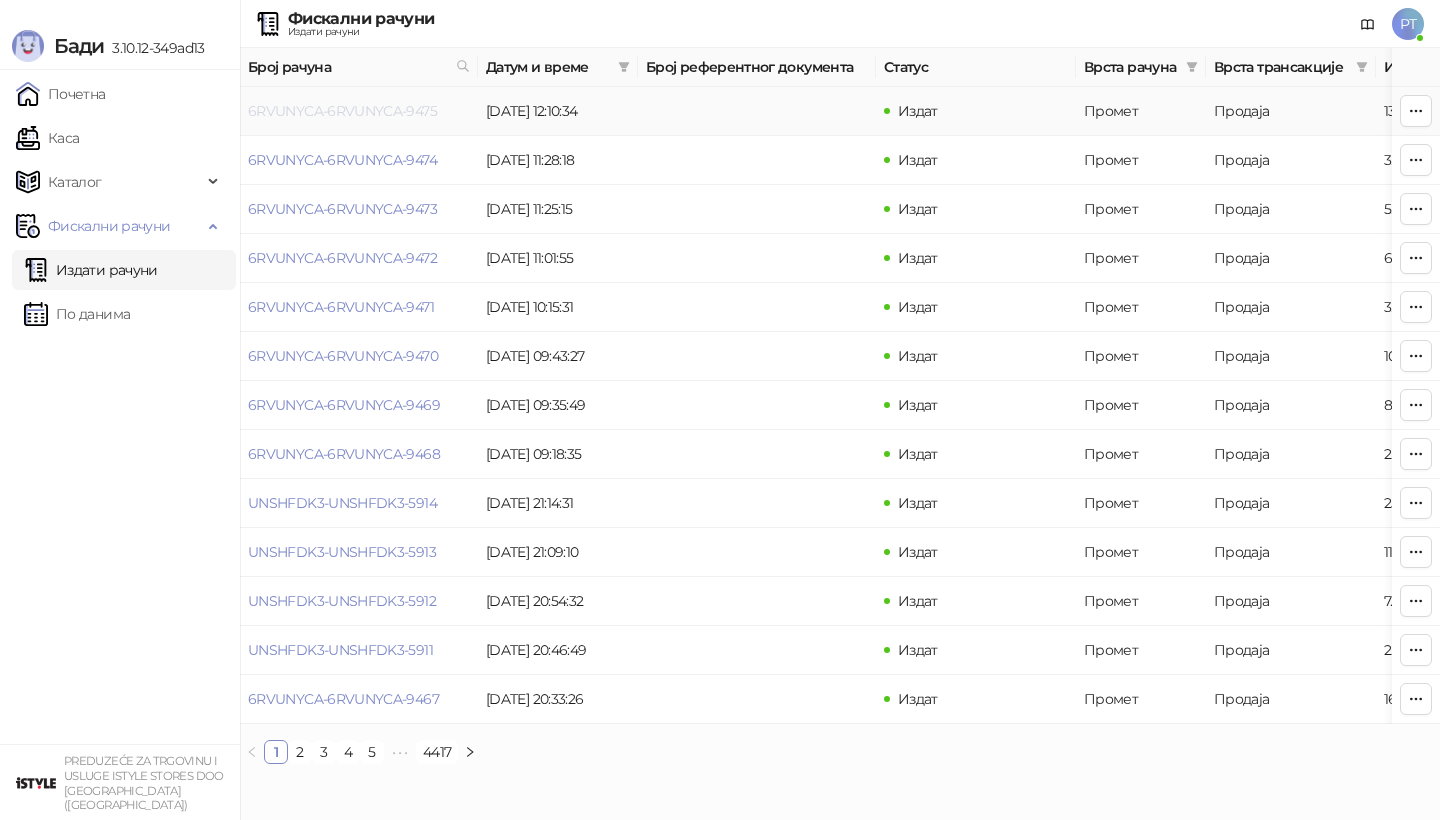 click on "6RVUNYCA-6RVUNYCA-9475" at bounding box center (342, 111) 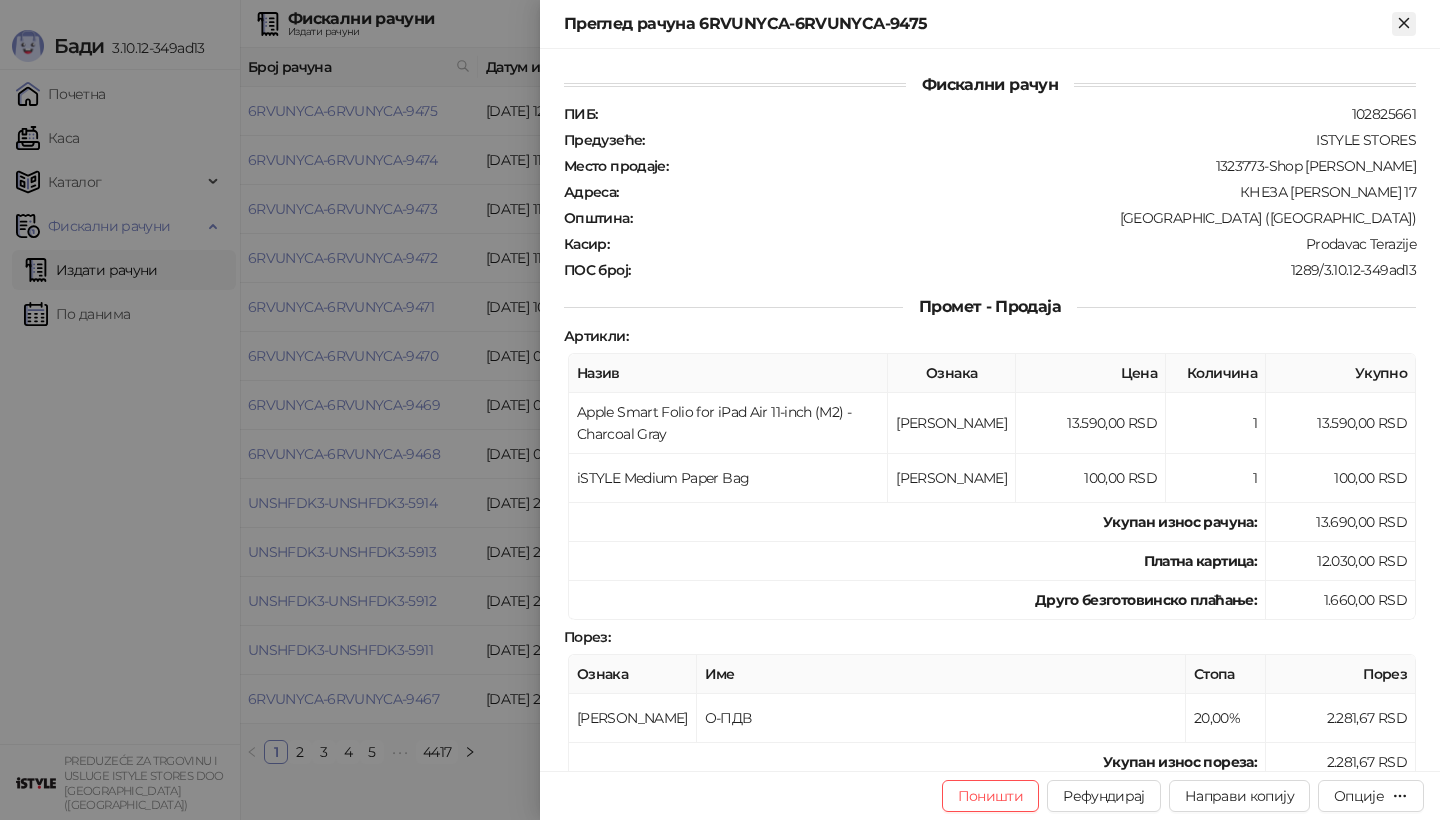 click 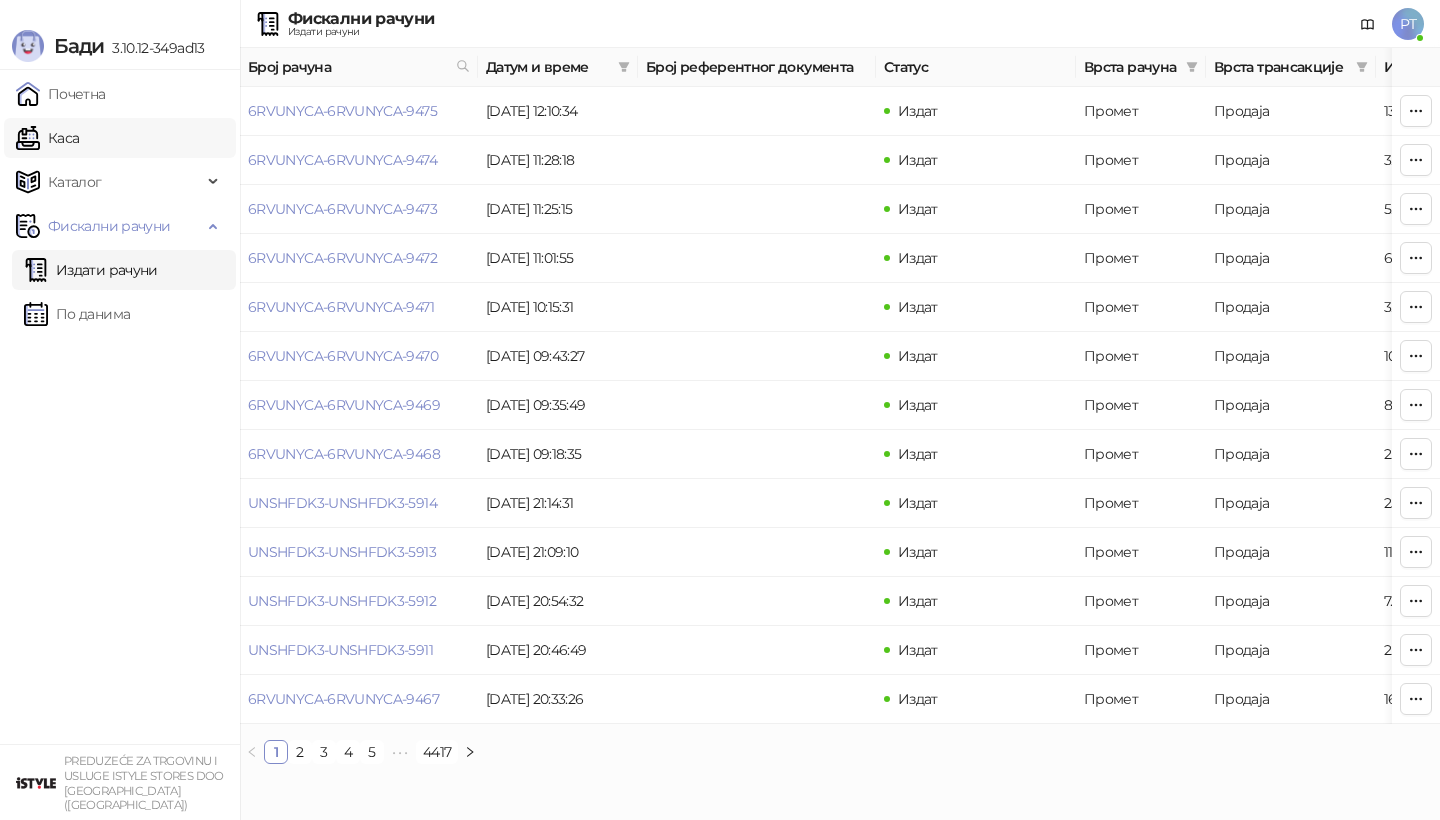 click on "Каса" at bounding box center (47, 138) 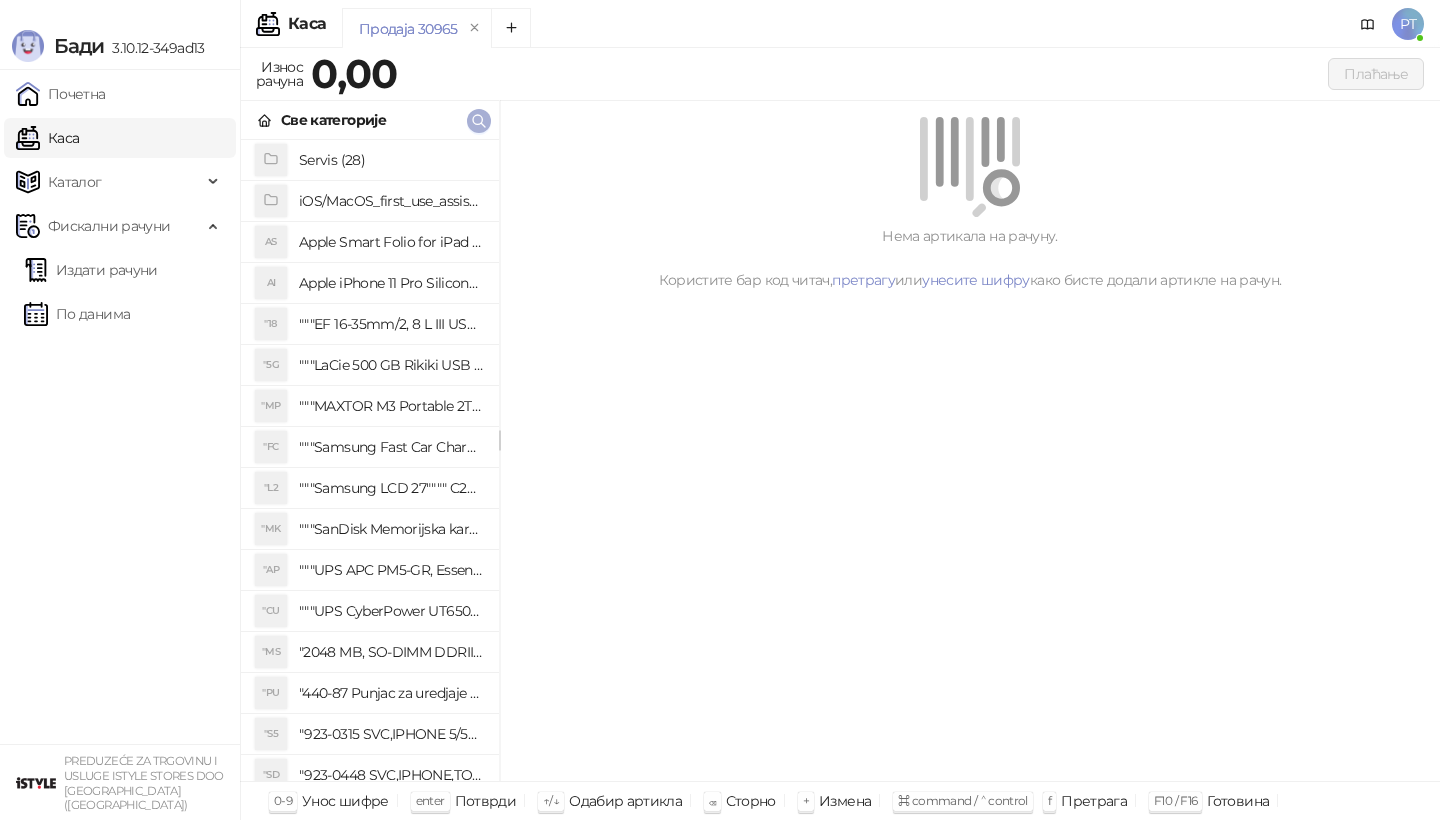 click 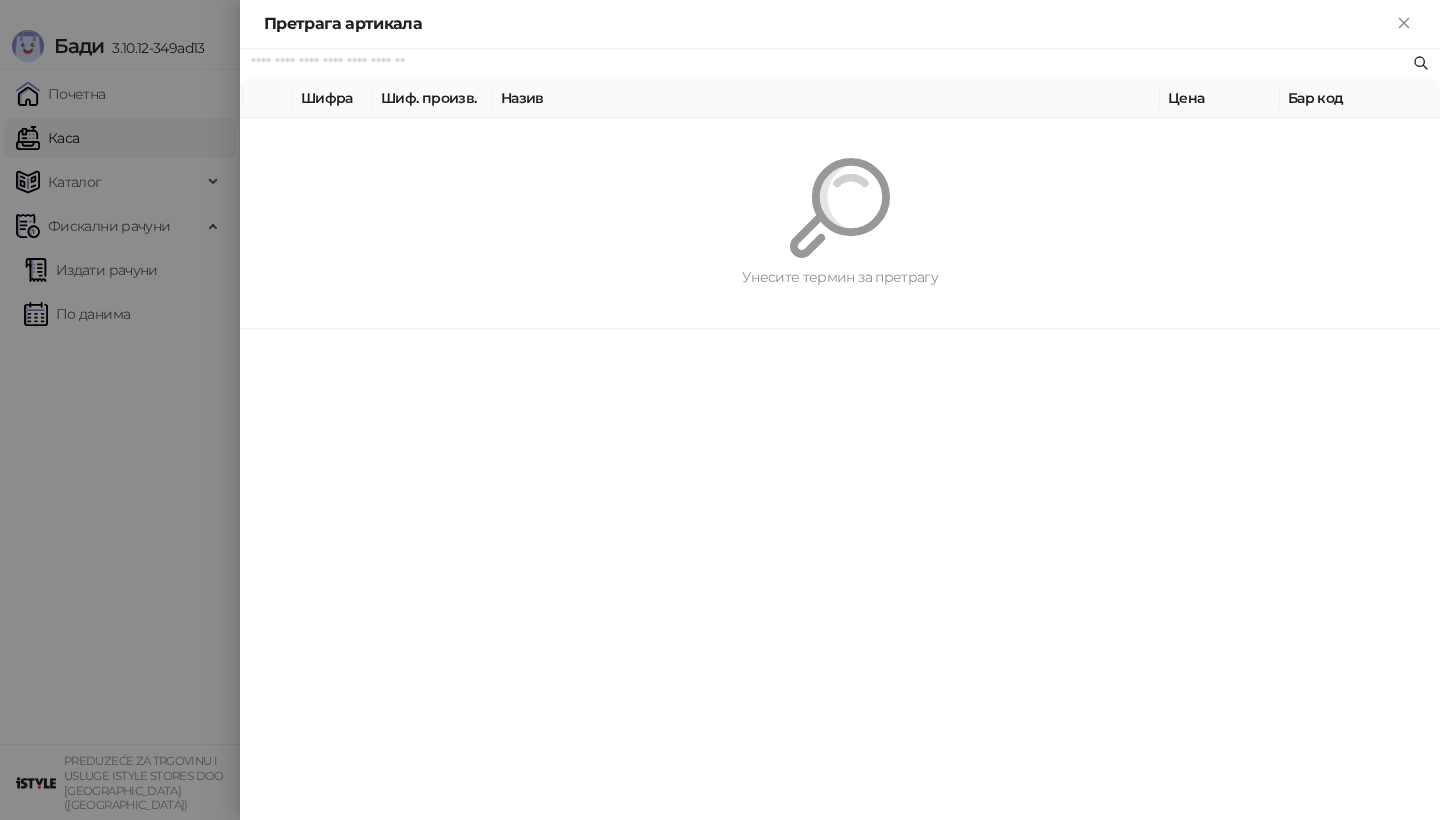 paste on "*********" 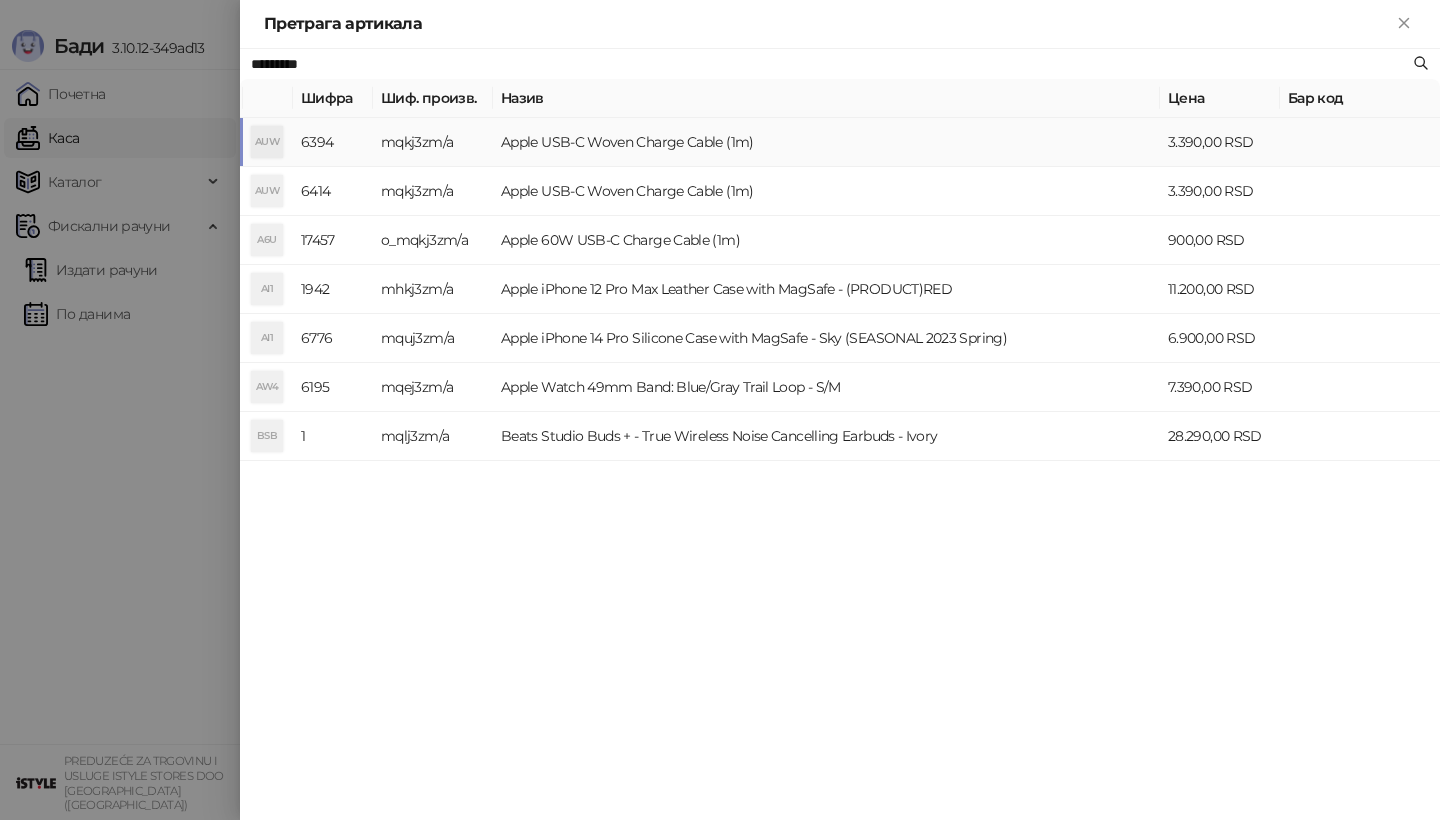 click on "AUW" at bounding box center (267, 142) 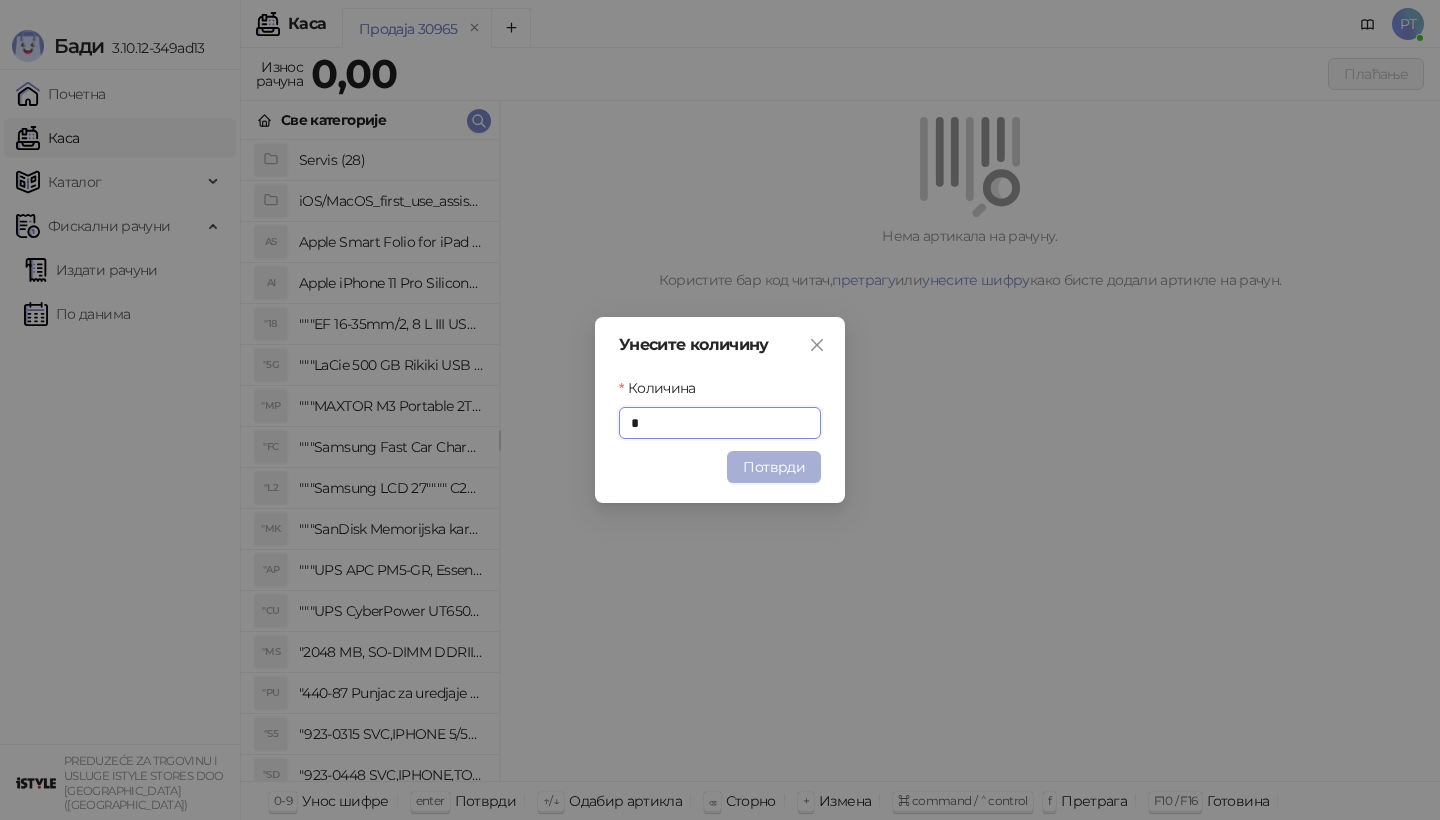 click on "Потврди" at bounding box center [774, 467] 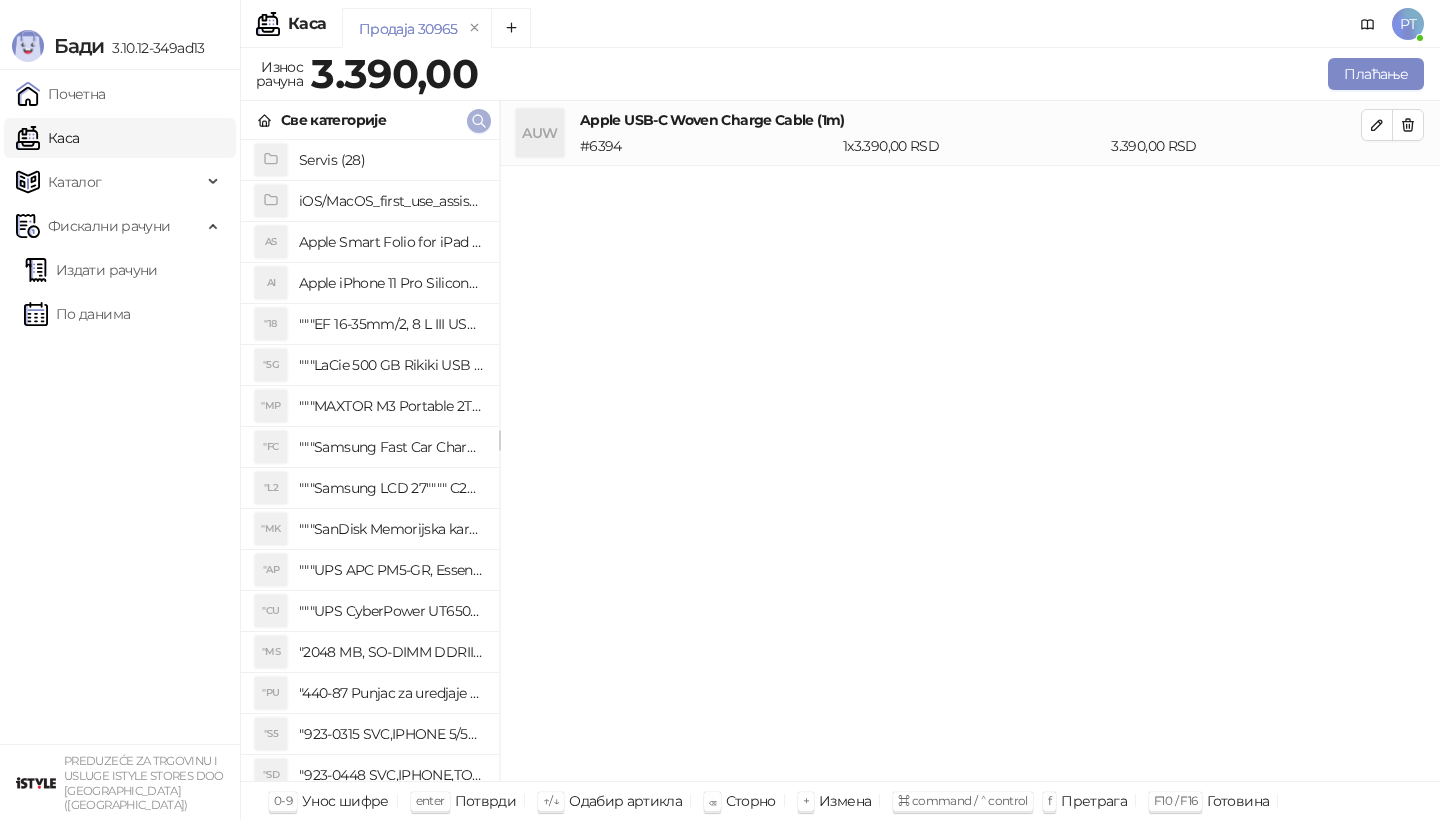 click 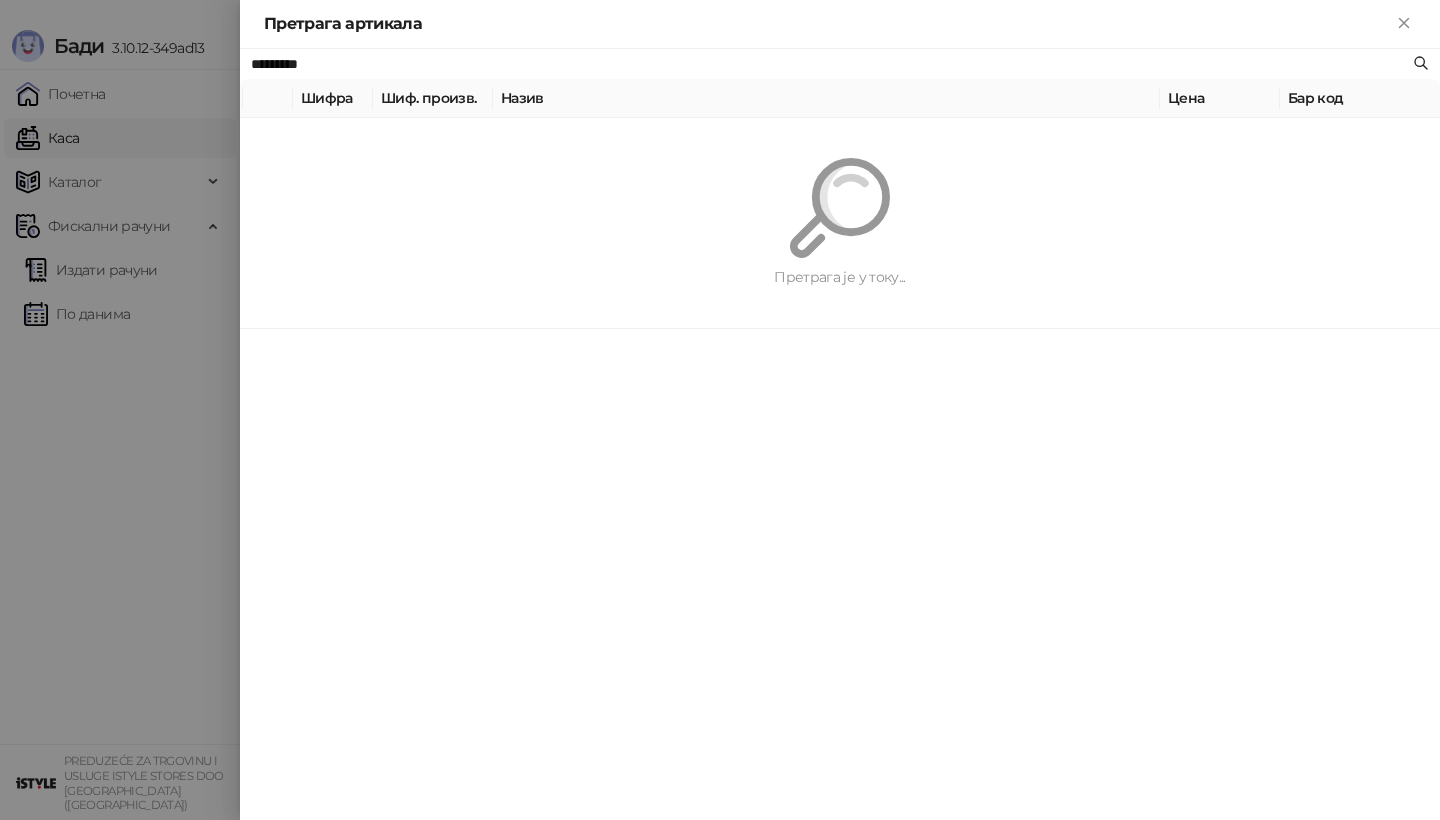 paste 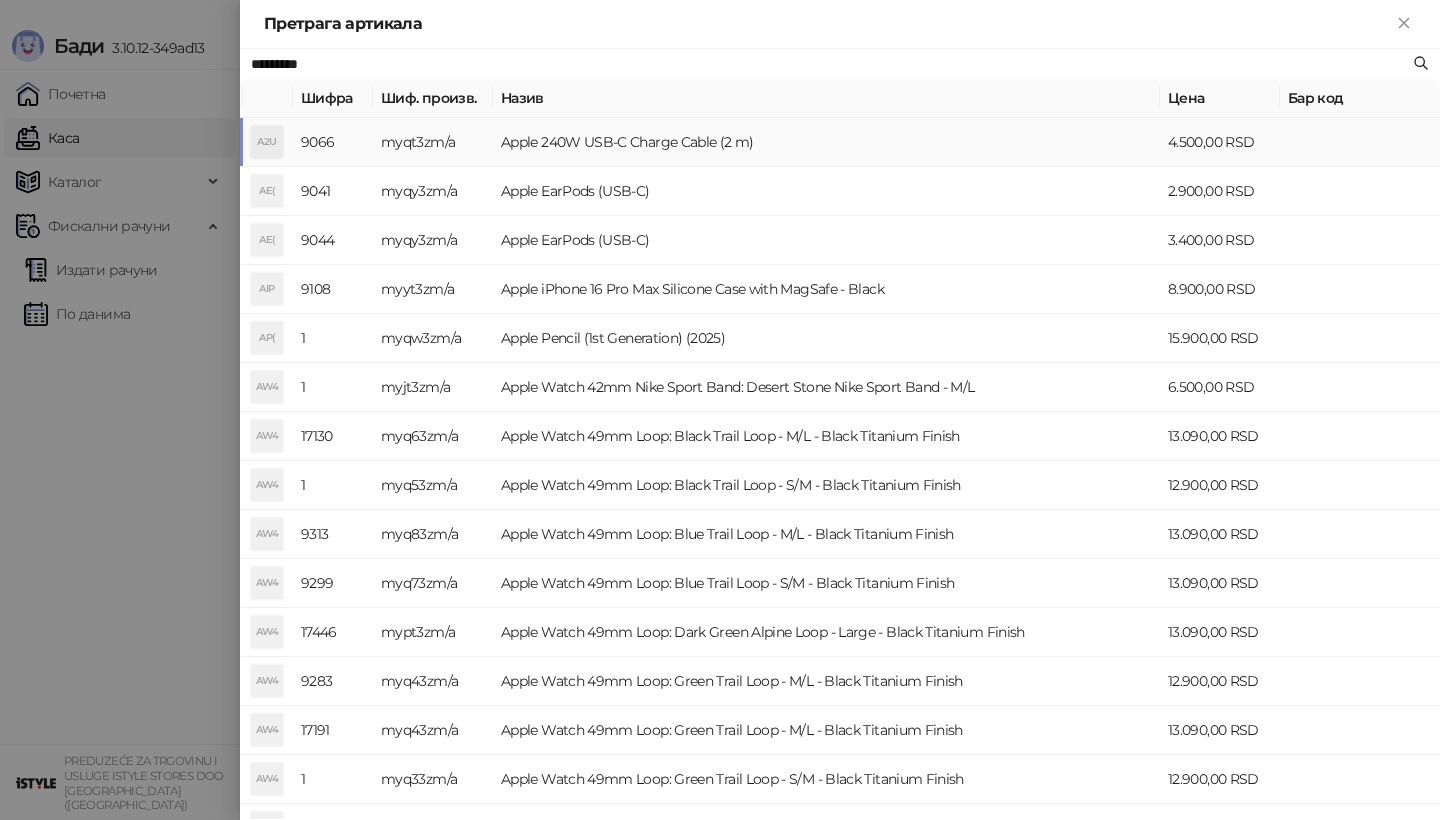 click on "A2U" at bounding box center [267, 142] 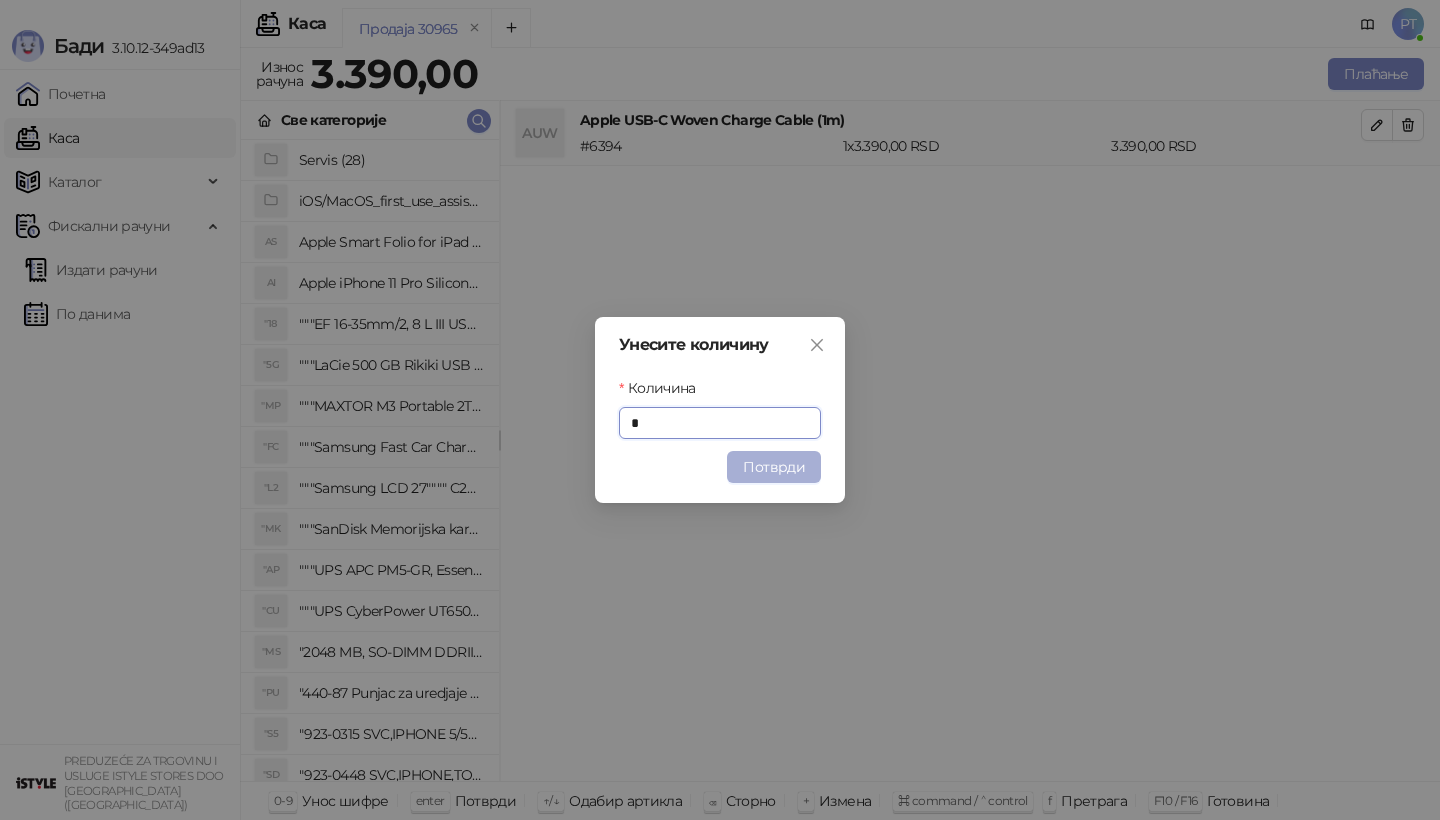 click on "Потврди" at bounding box center [774, 467] 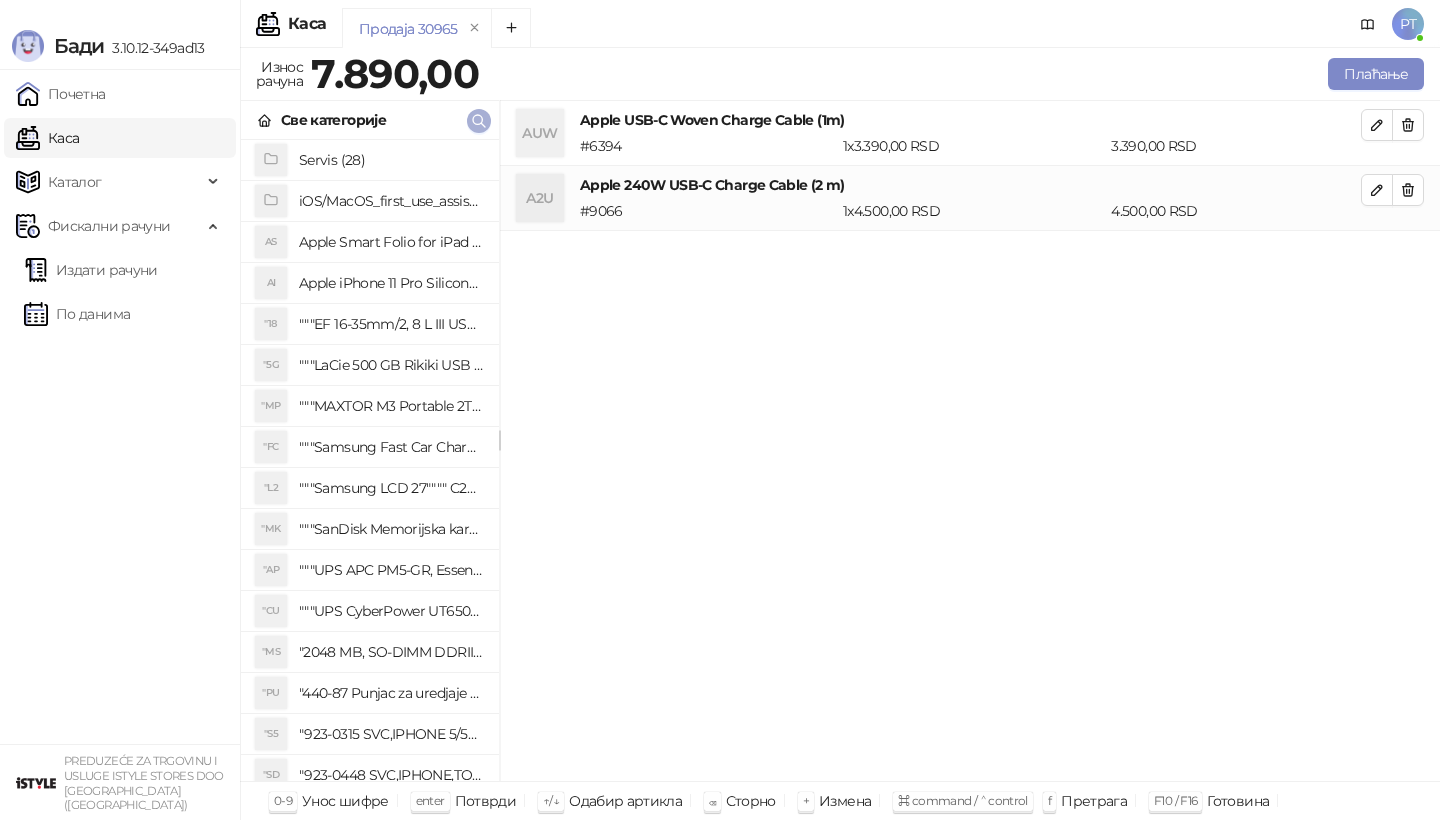 click 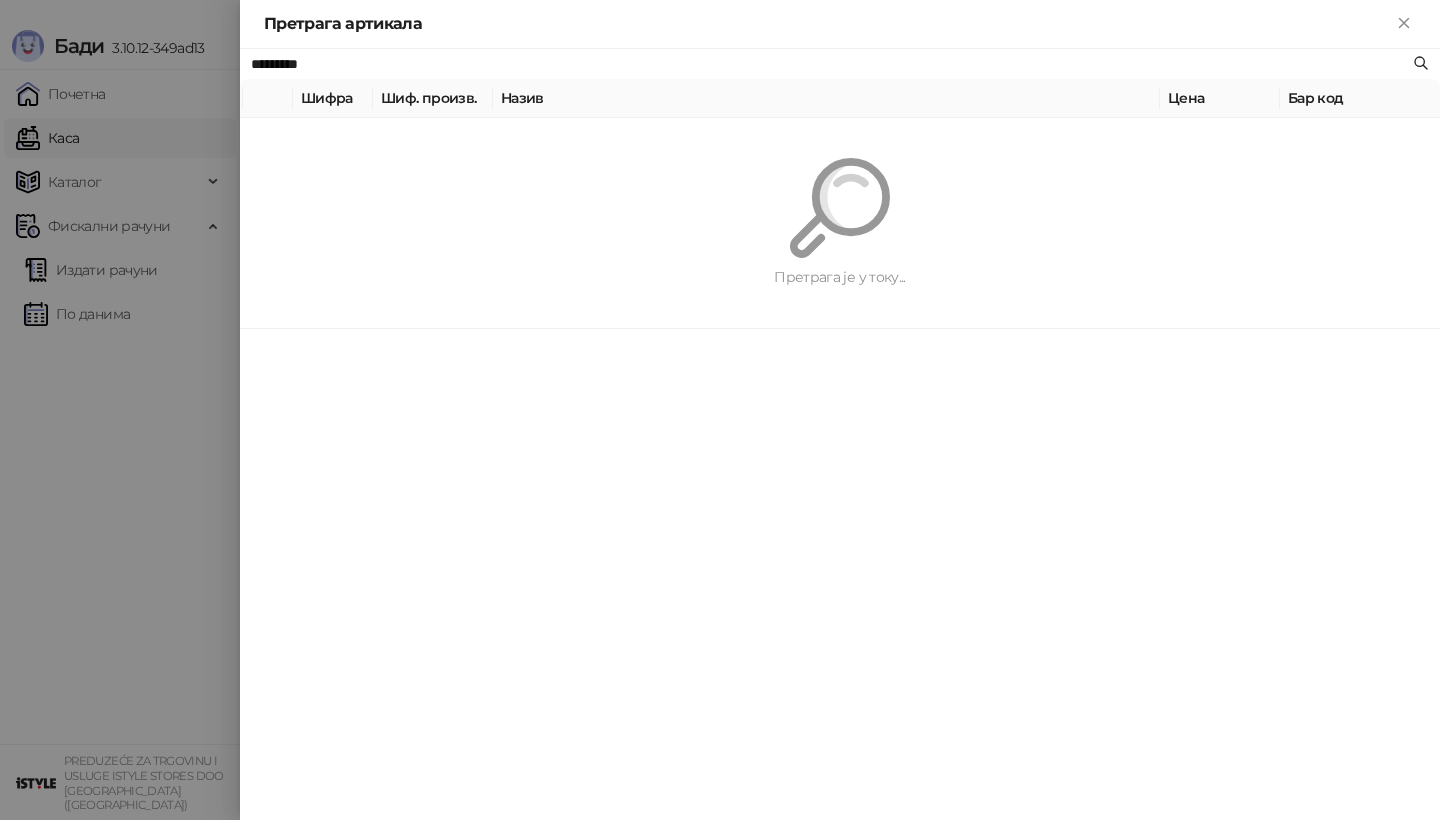 paste 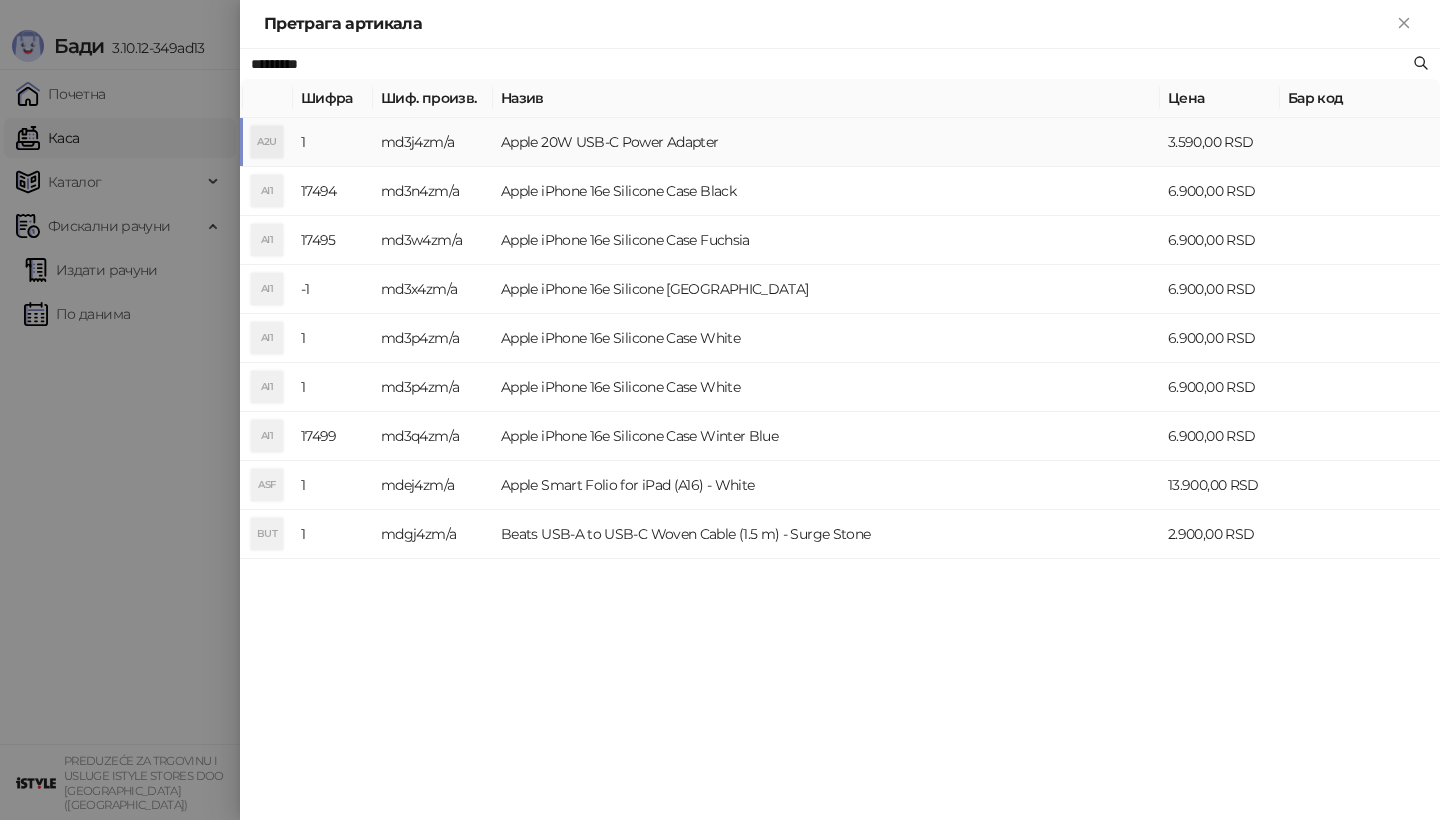 type on "*********" 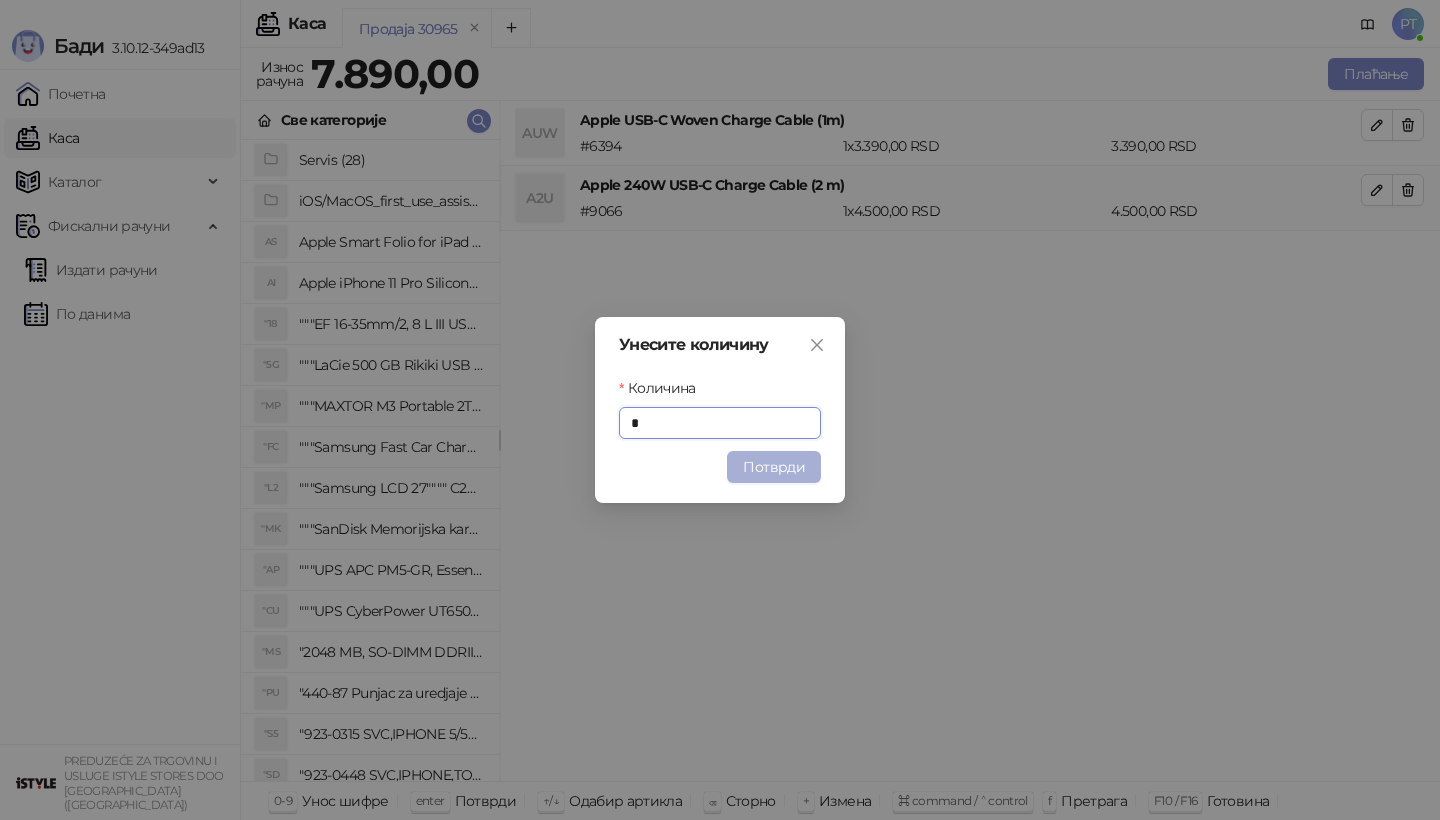 click on "Потврди" at bounding box center (774, 467) 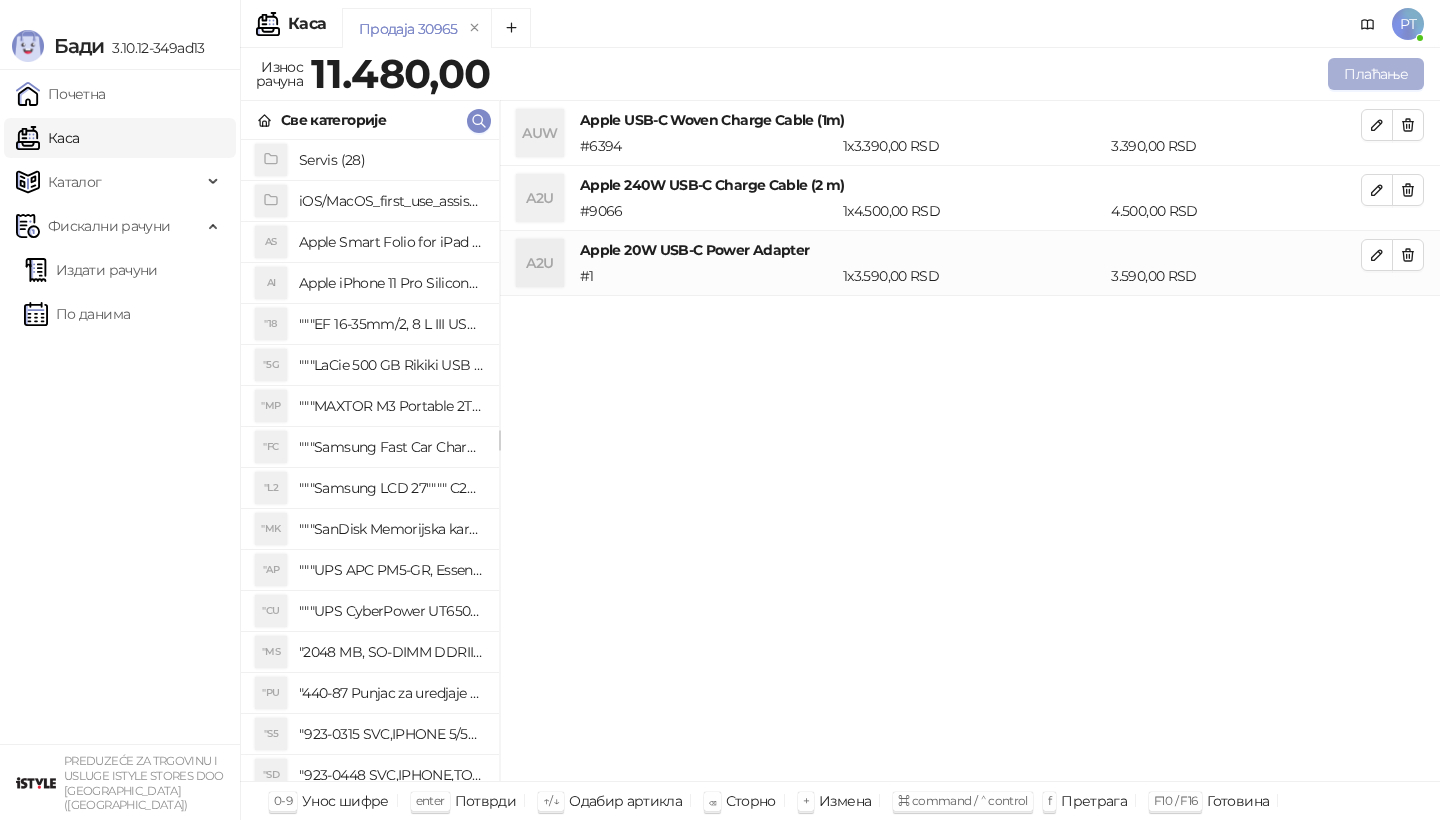 click on "Плаћање" at bounding box center [1376, 74] 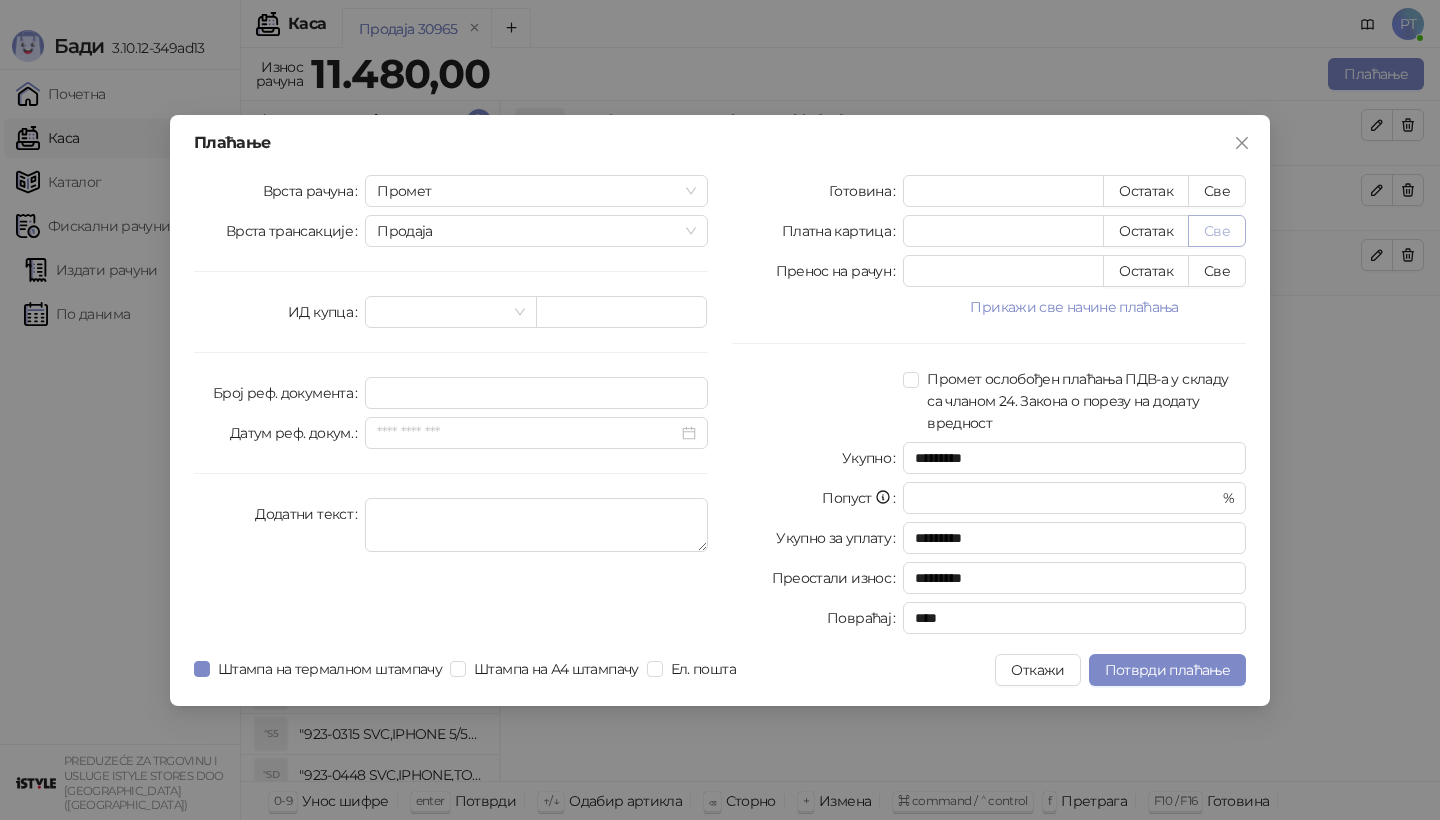 click on "Све" at bounding box center (1217, 231) 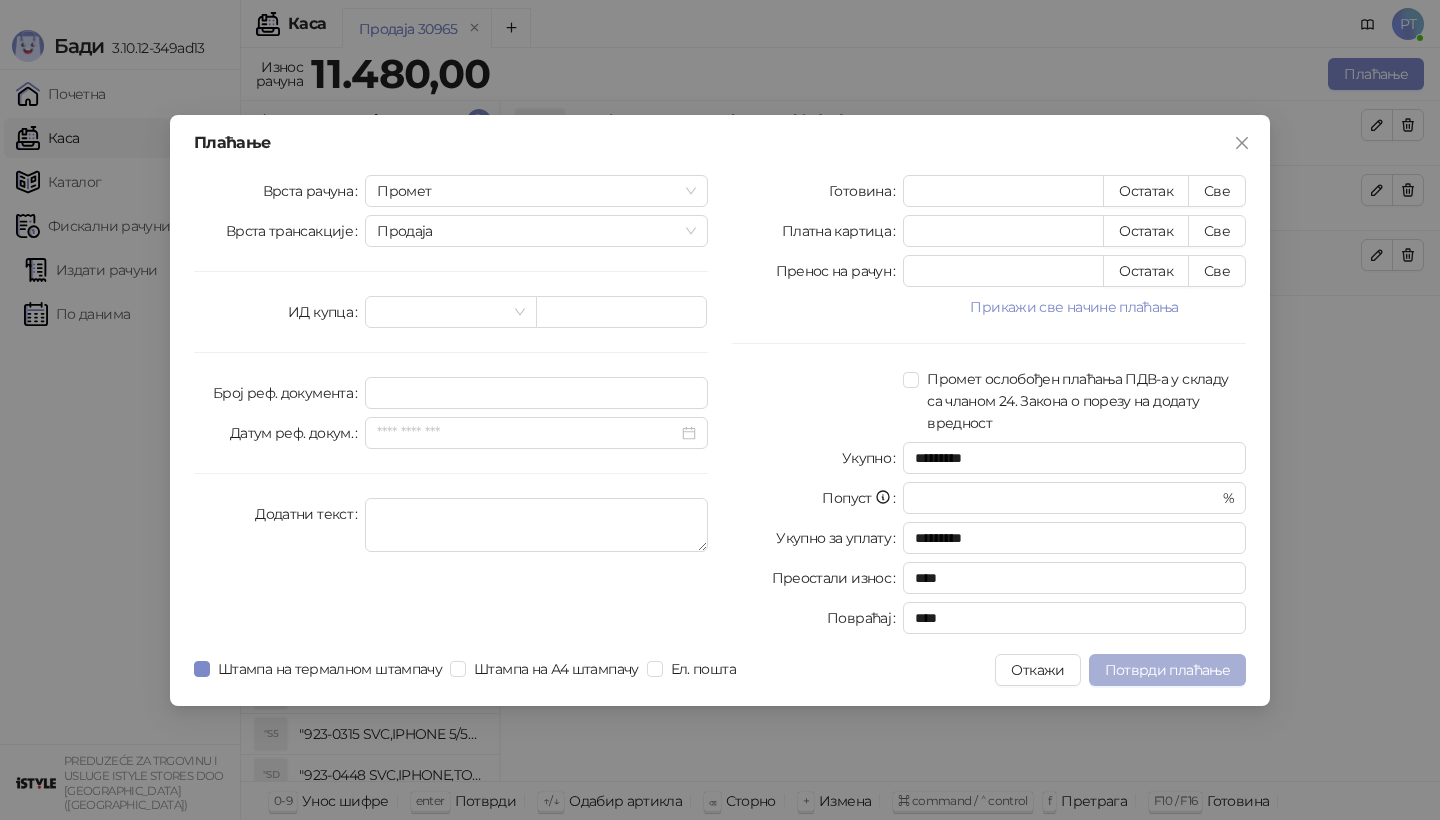 click on "Потврди плаћање" at bounding box center [1167, 670] 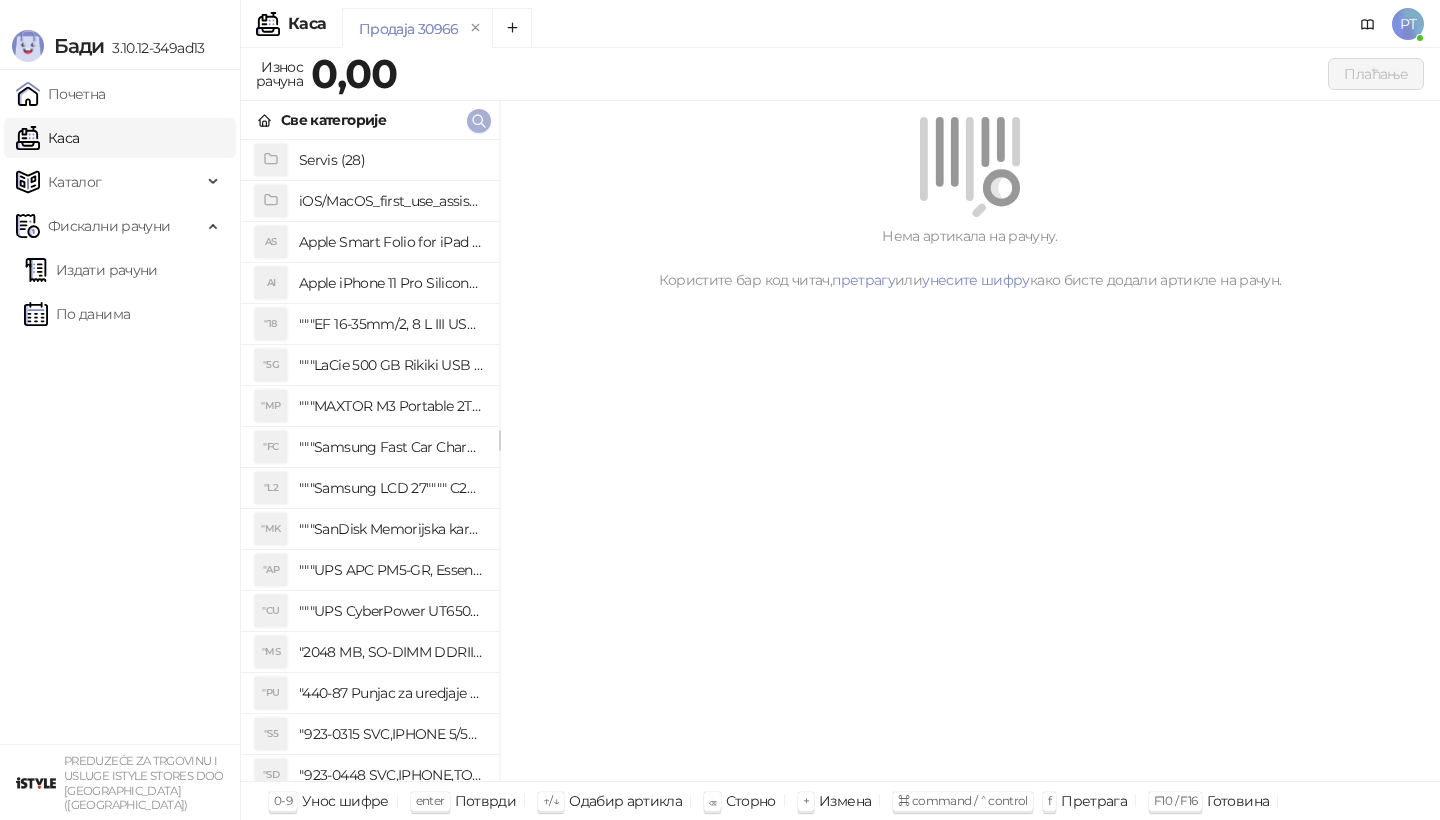 click 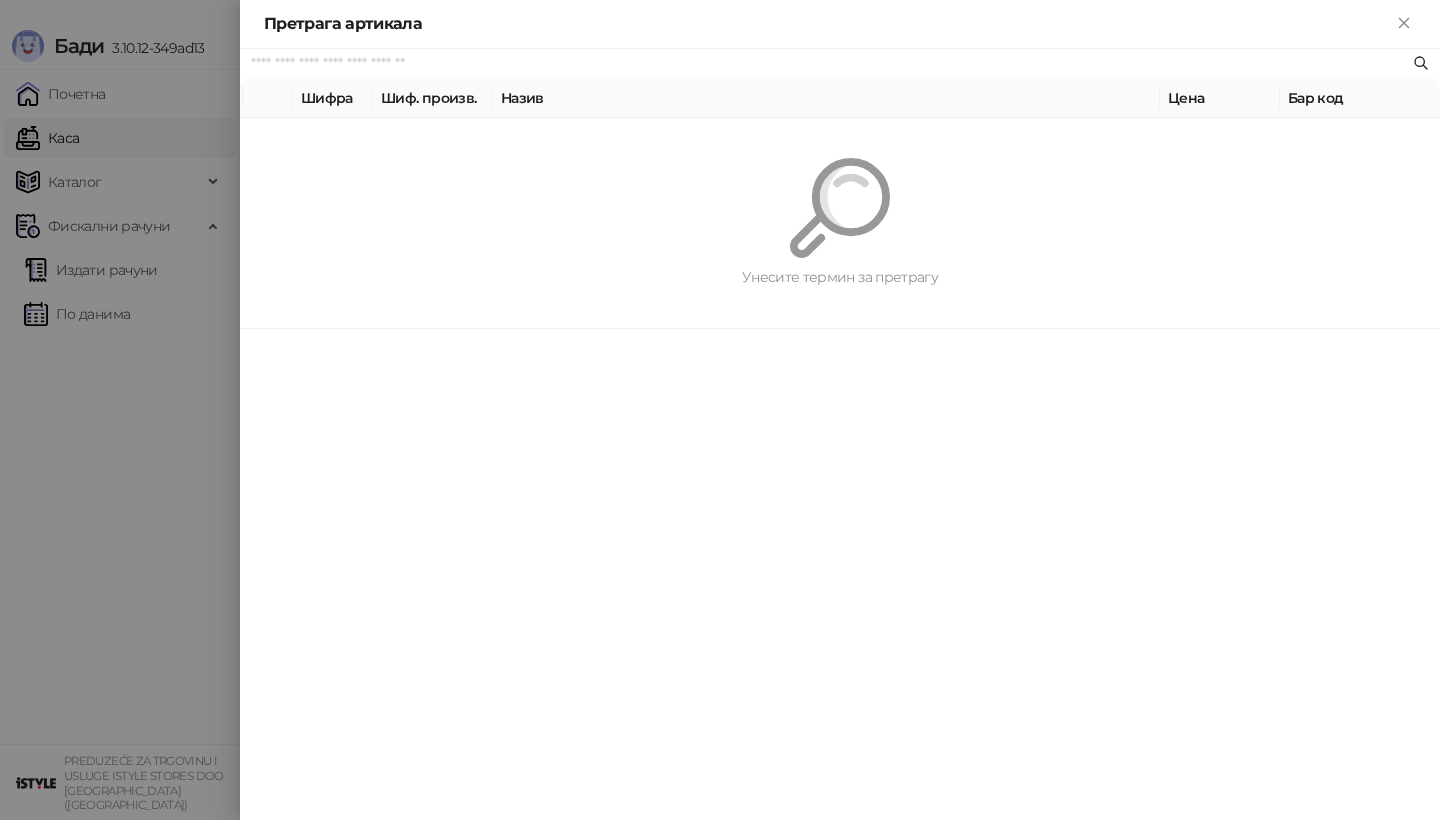 paste on "*********" 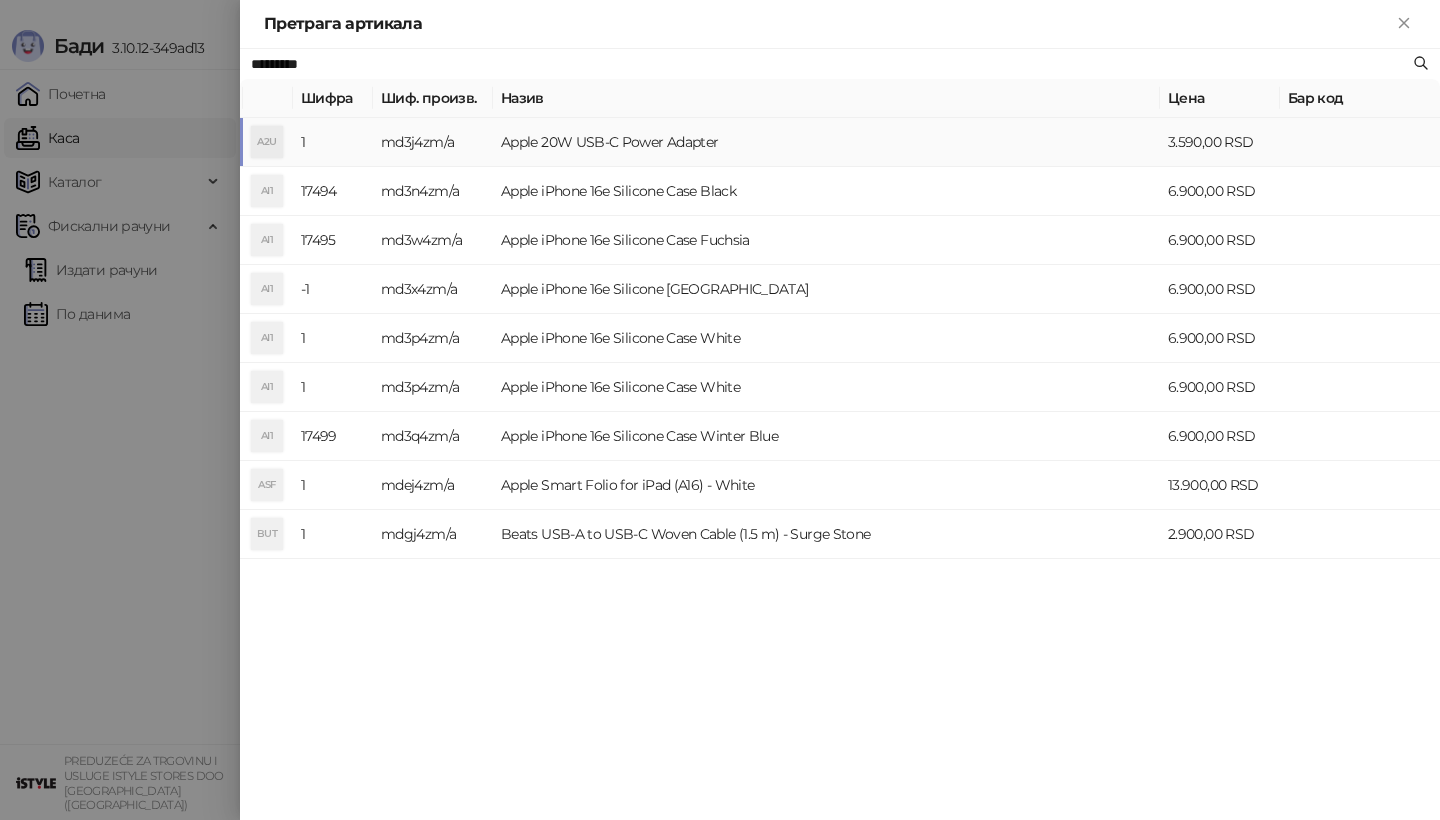 click on "A2U" at bounding box center (267, 142) 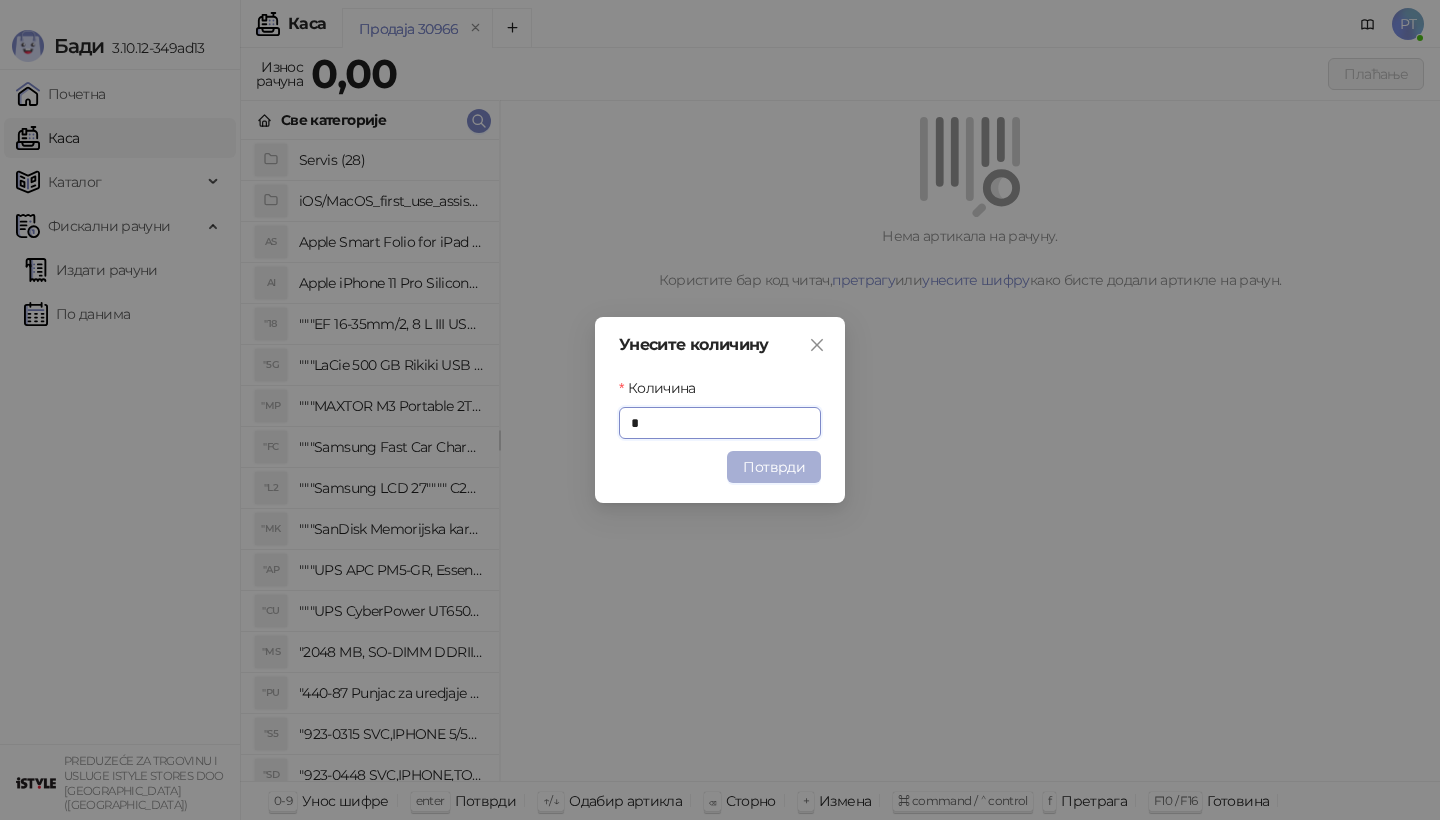 click on "Потврди" at bounding box center (774, 467) 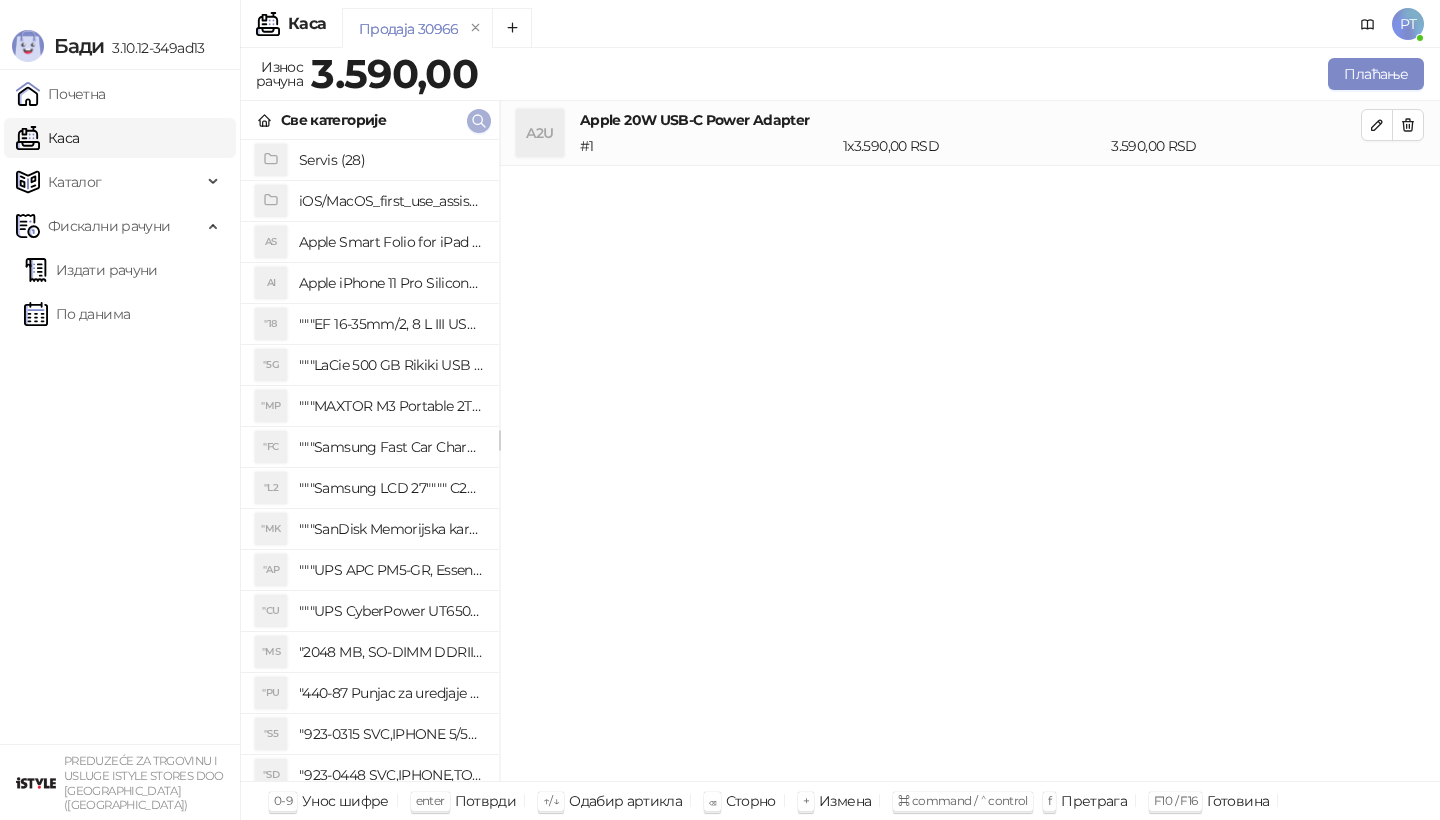click 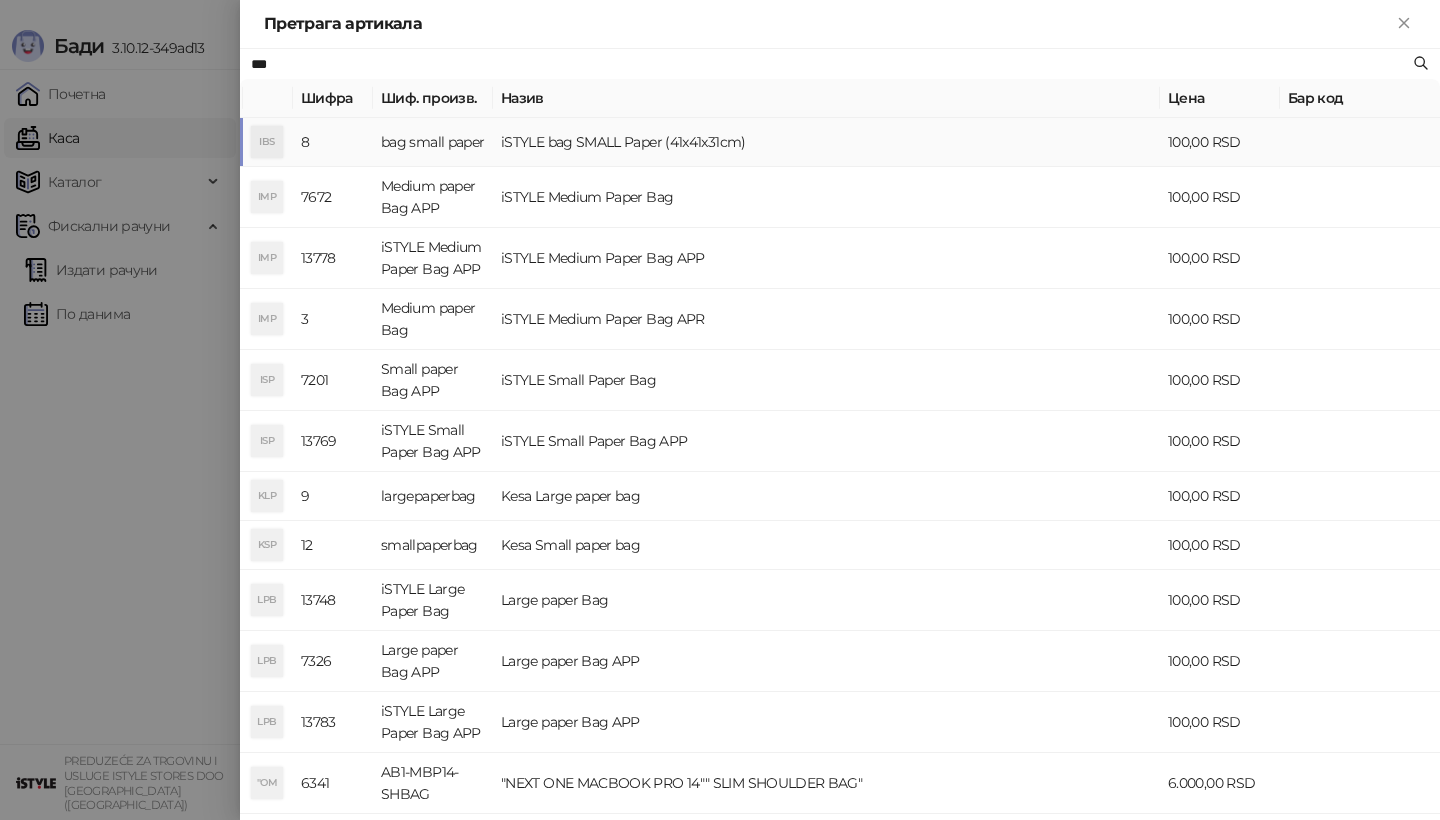 type on "***" 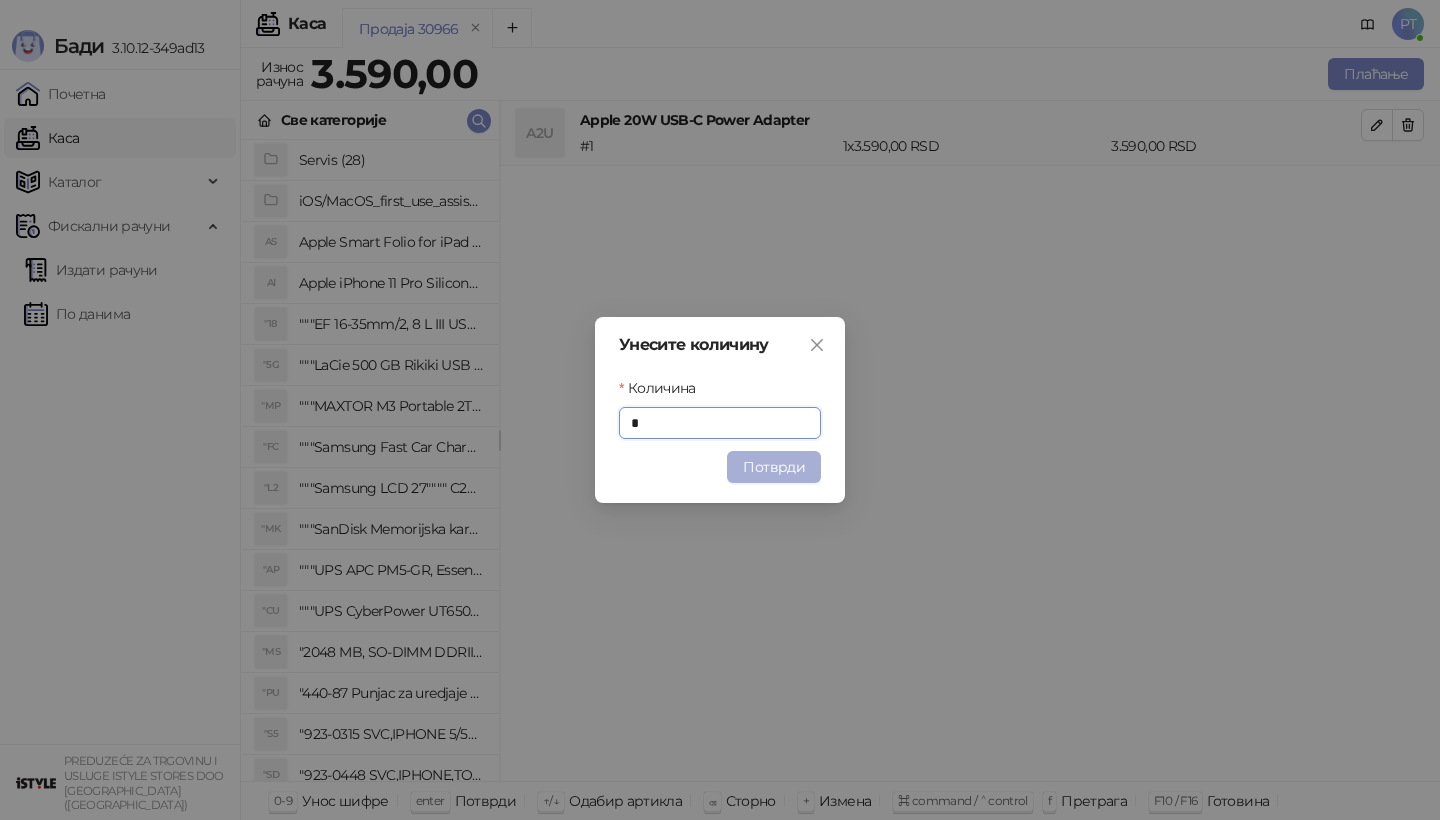 click on "Потврди" at bounding box center (774, 467) 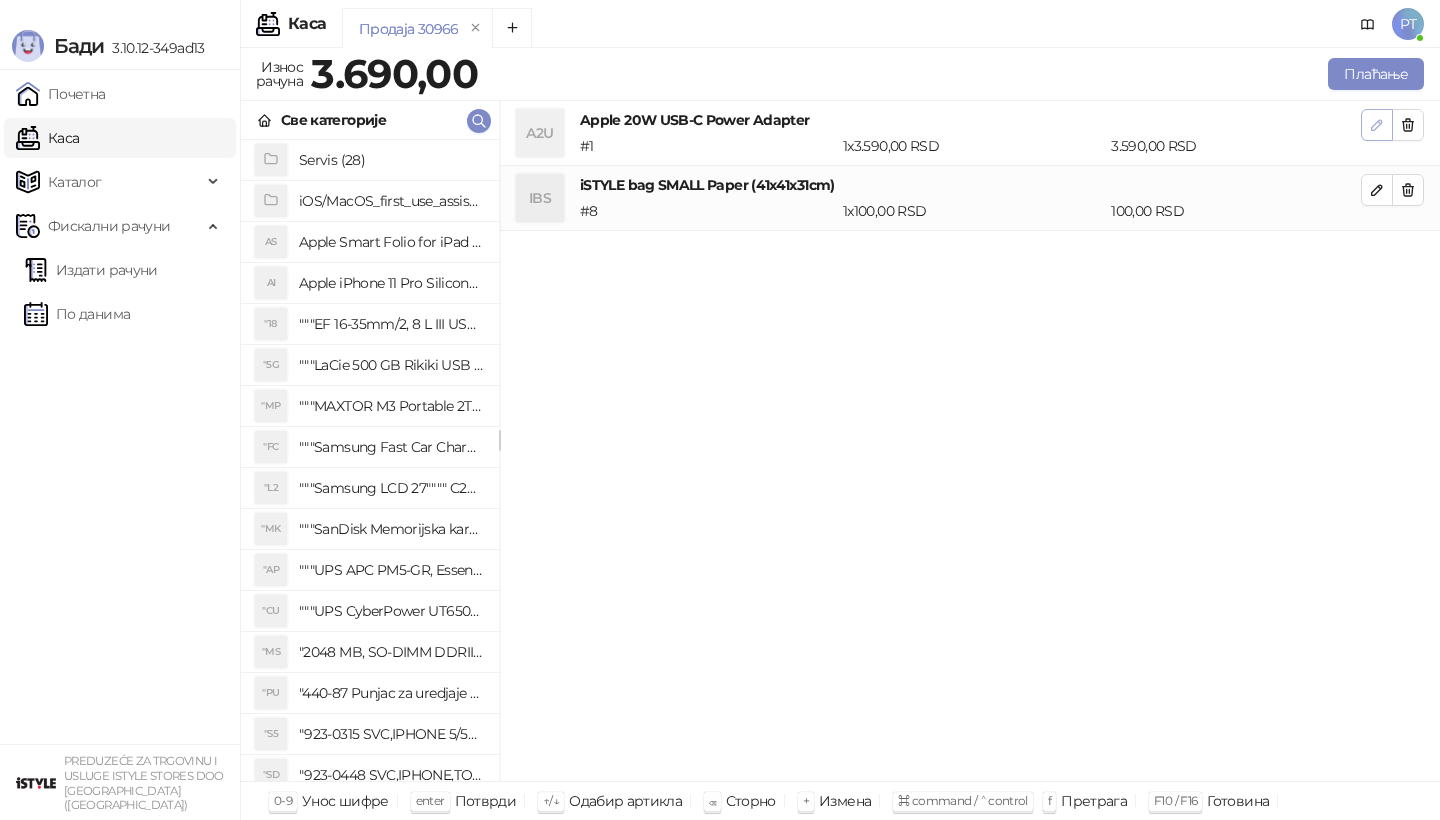 click 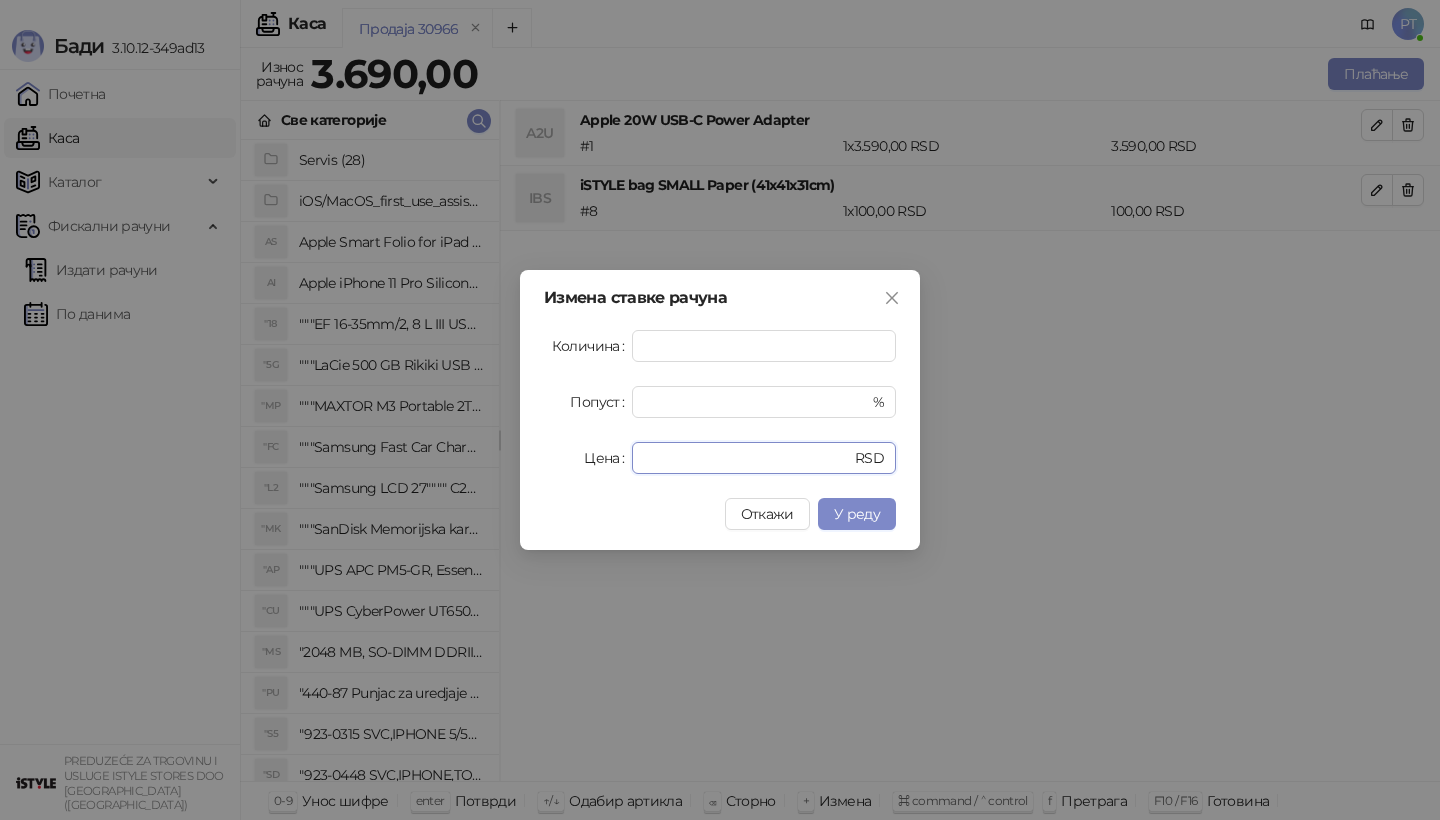 drag, startPoint x: 700, startPoint y: 469, endPoint x: 492, endPoint y: 469, distance: 208 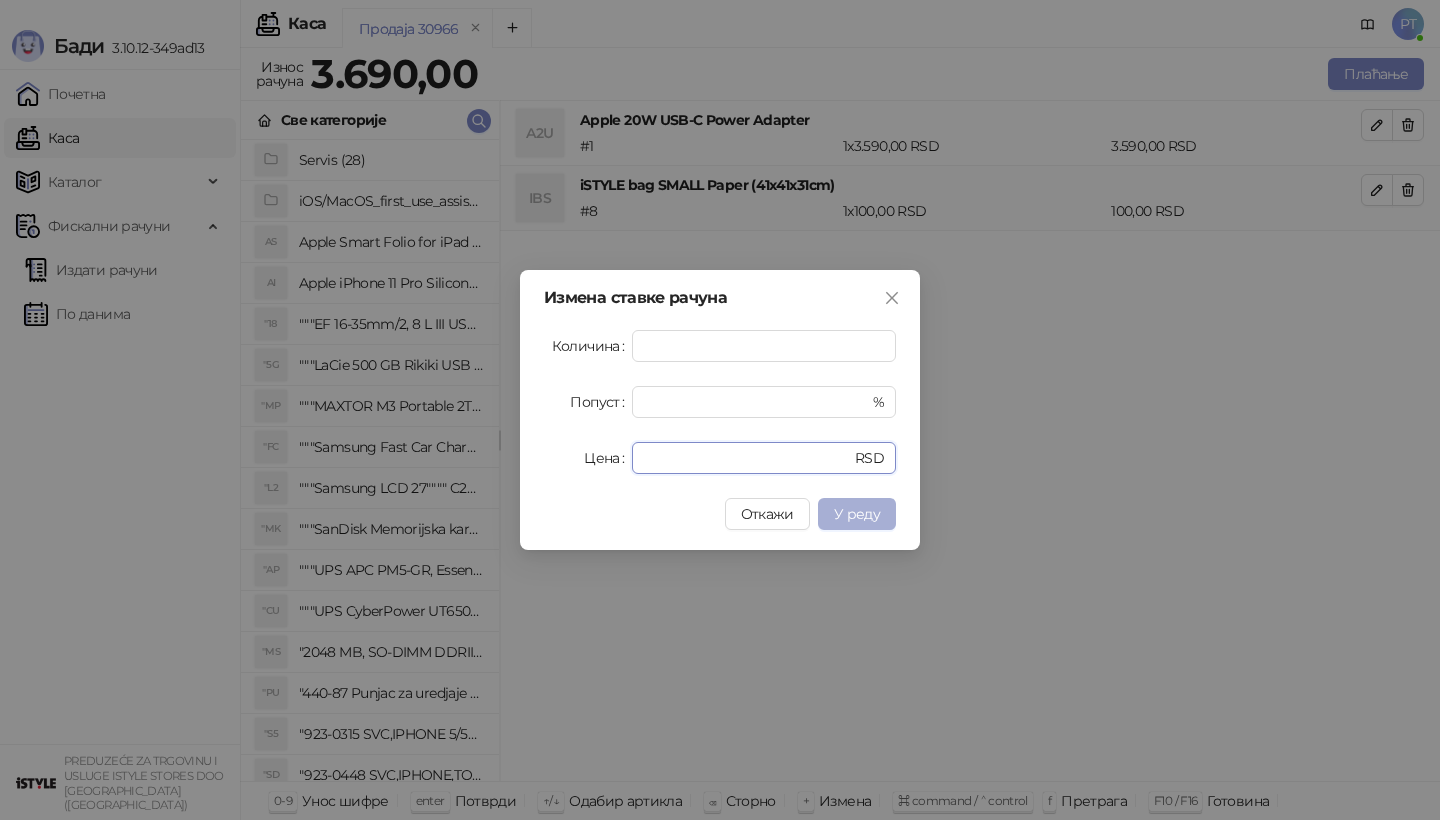 type on "****" 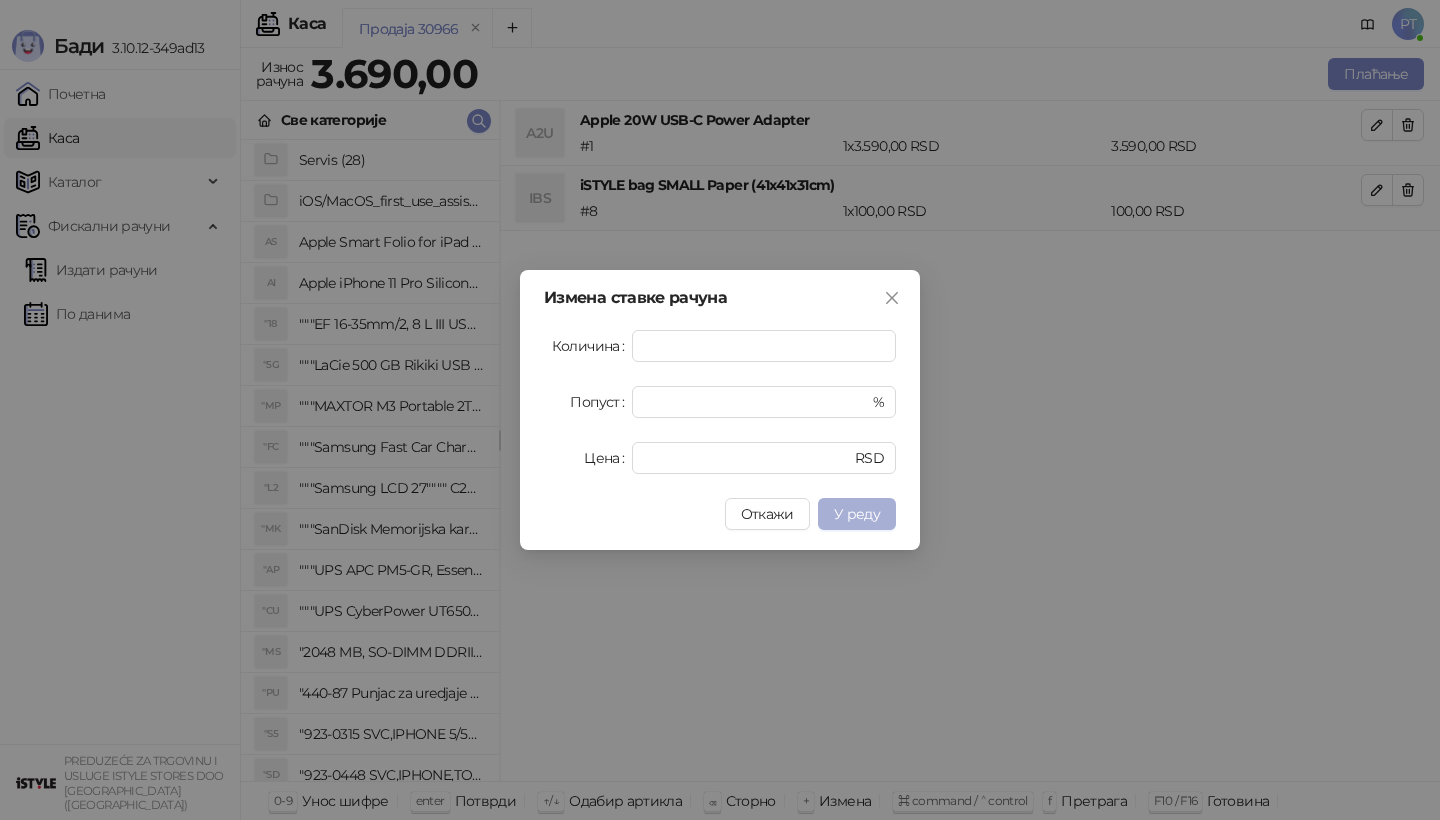 click on "У реду" at bounding box center [857, 514] 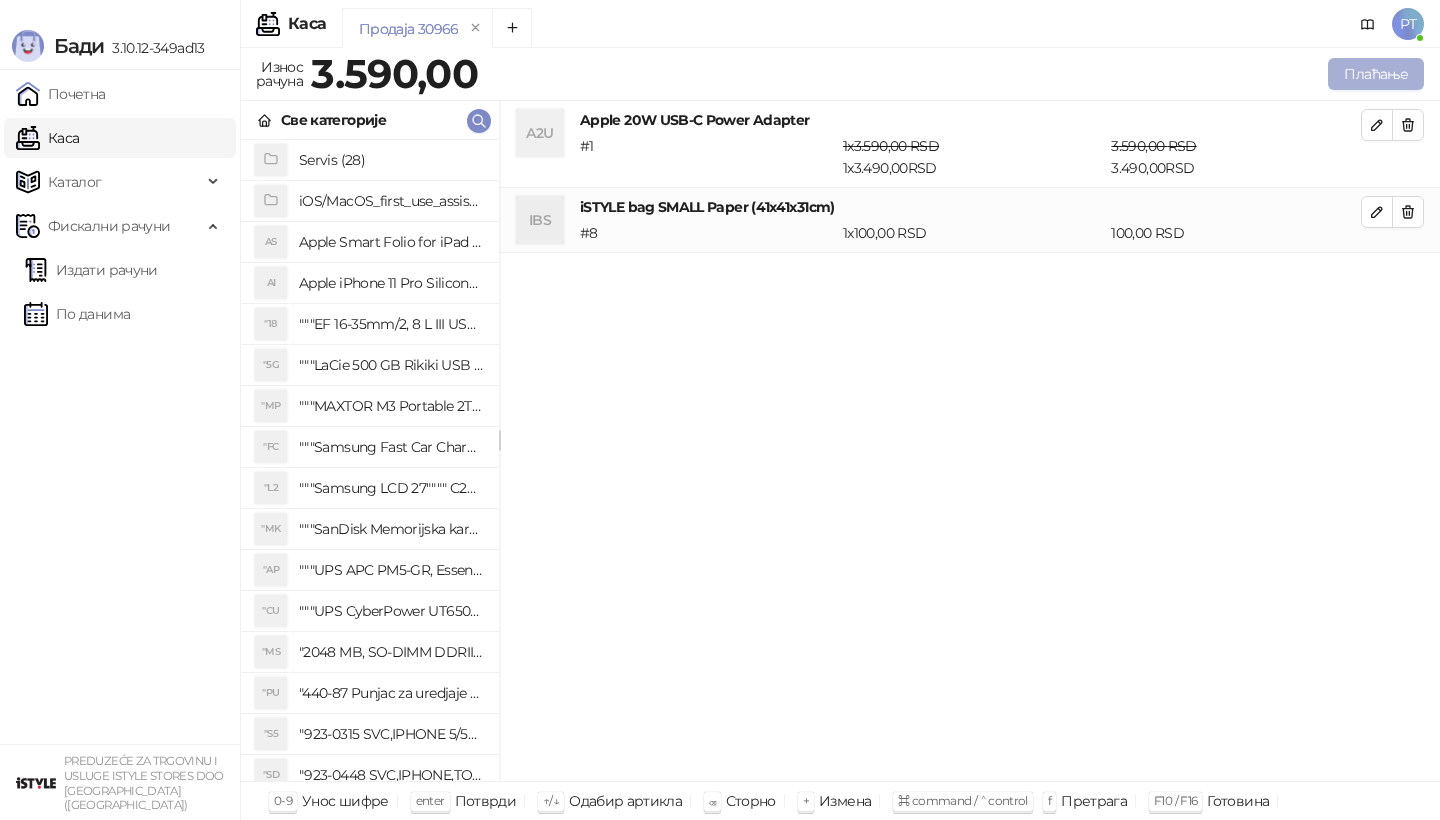 click on "Плаћање" at bounding box center [1376, 74] 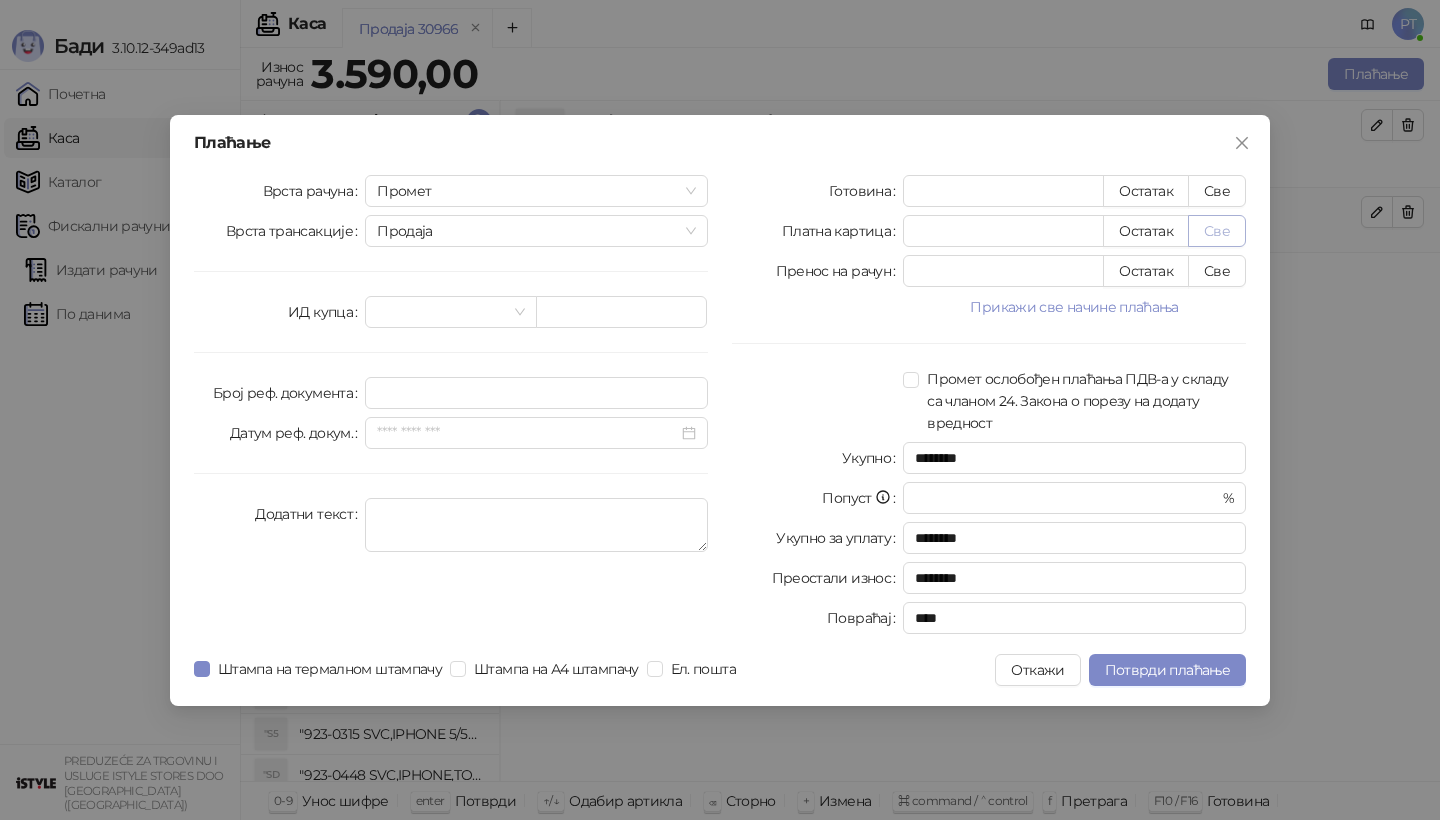 click on "Све" at bounding box center [1217, 231] 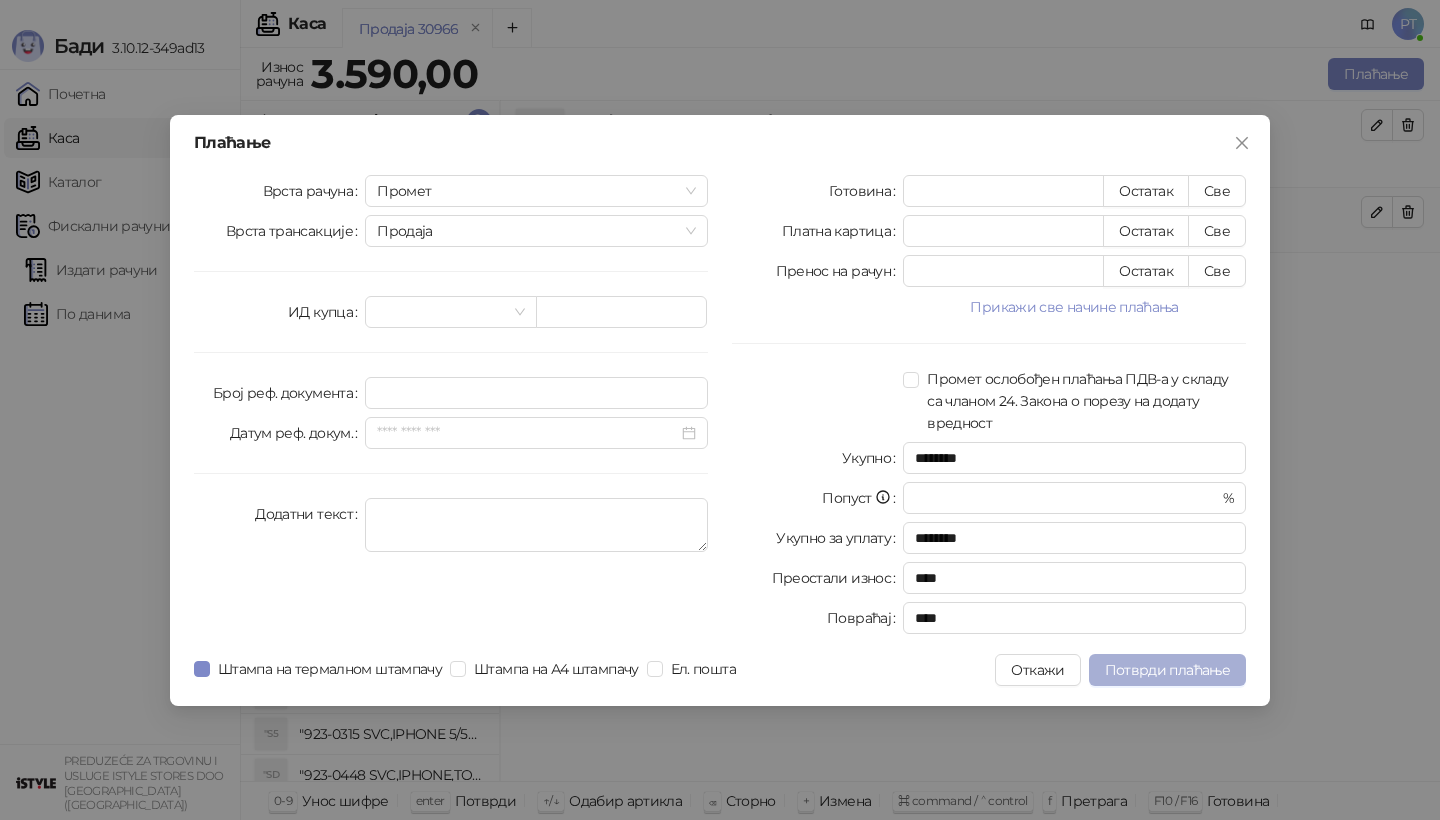 click on "Потврди плаћање" at bounding box center (1167, 670) 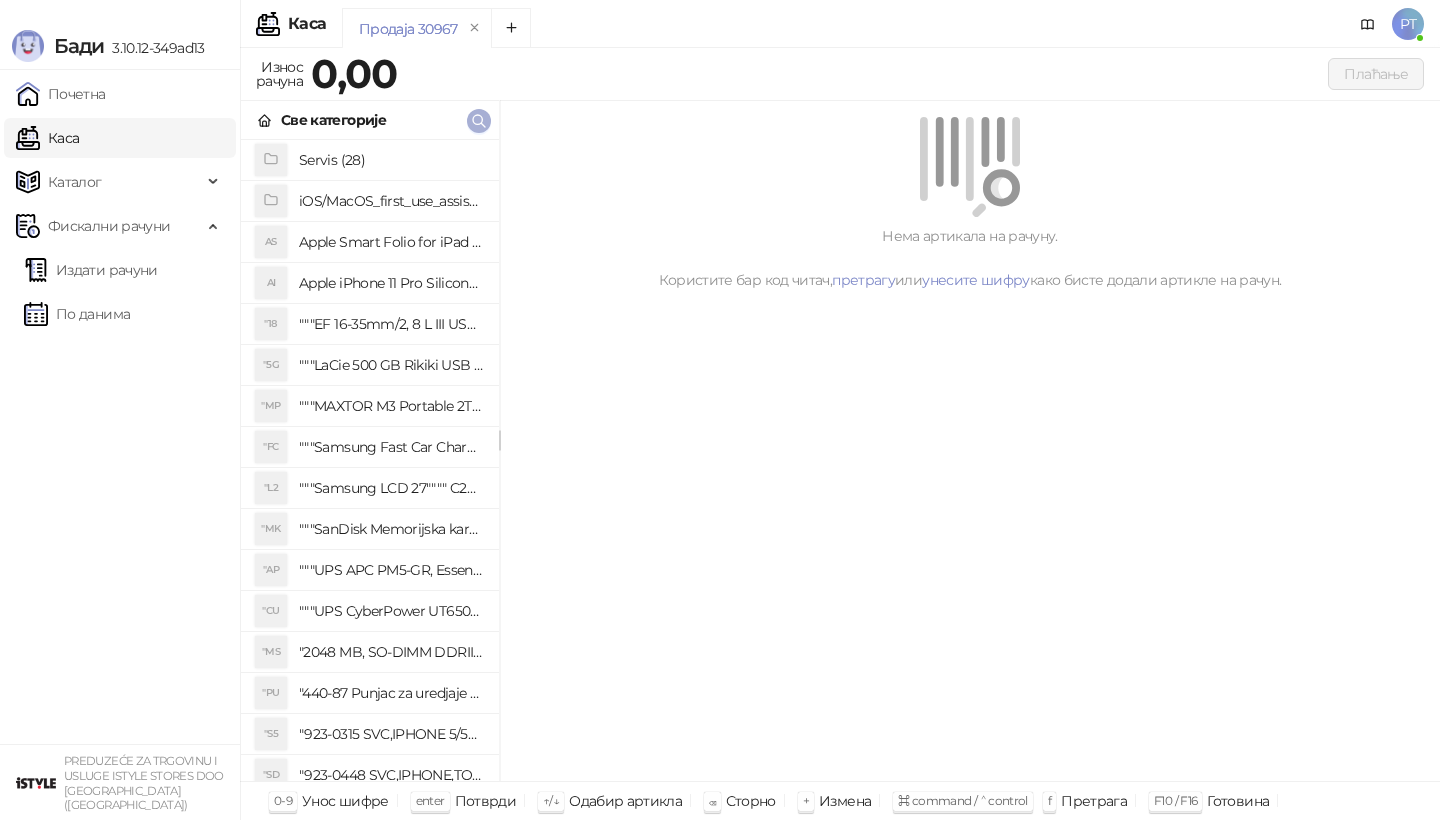 click 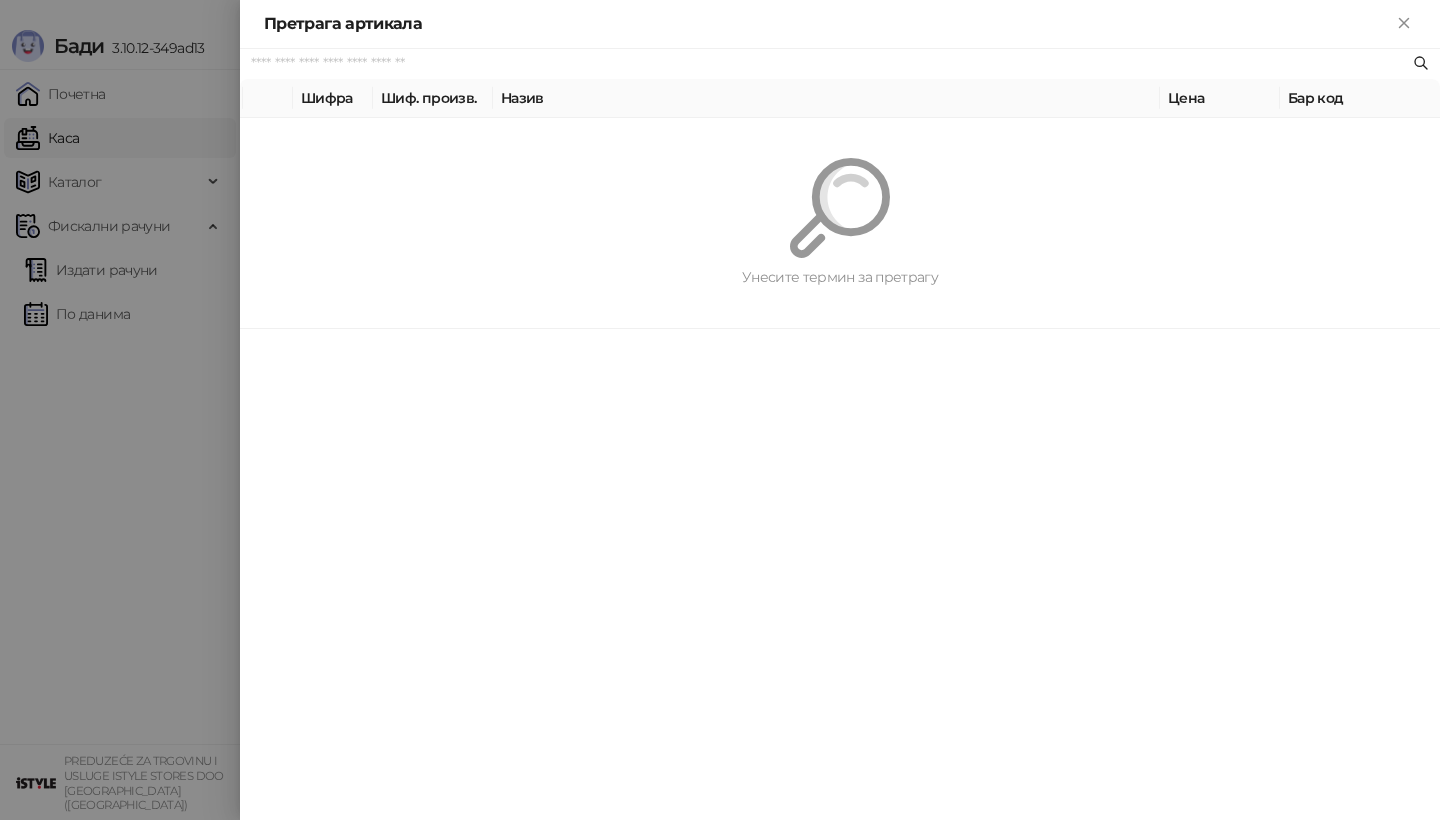 paste on "*********" 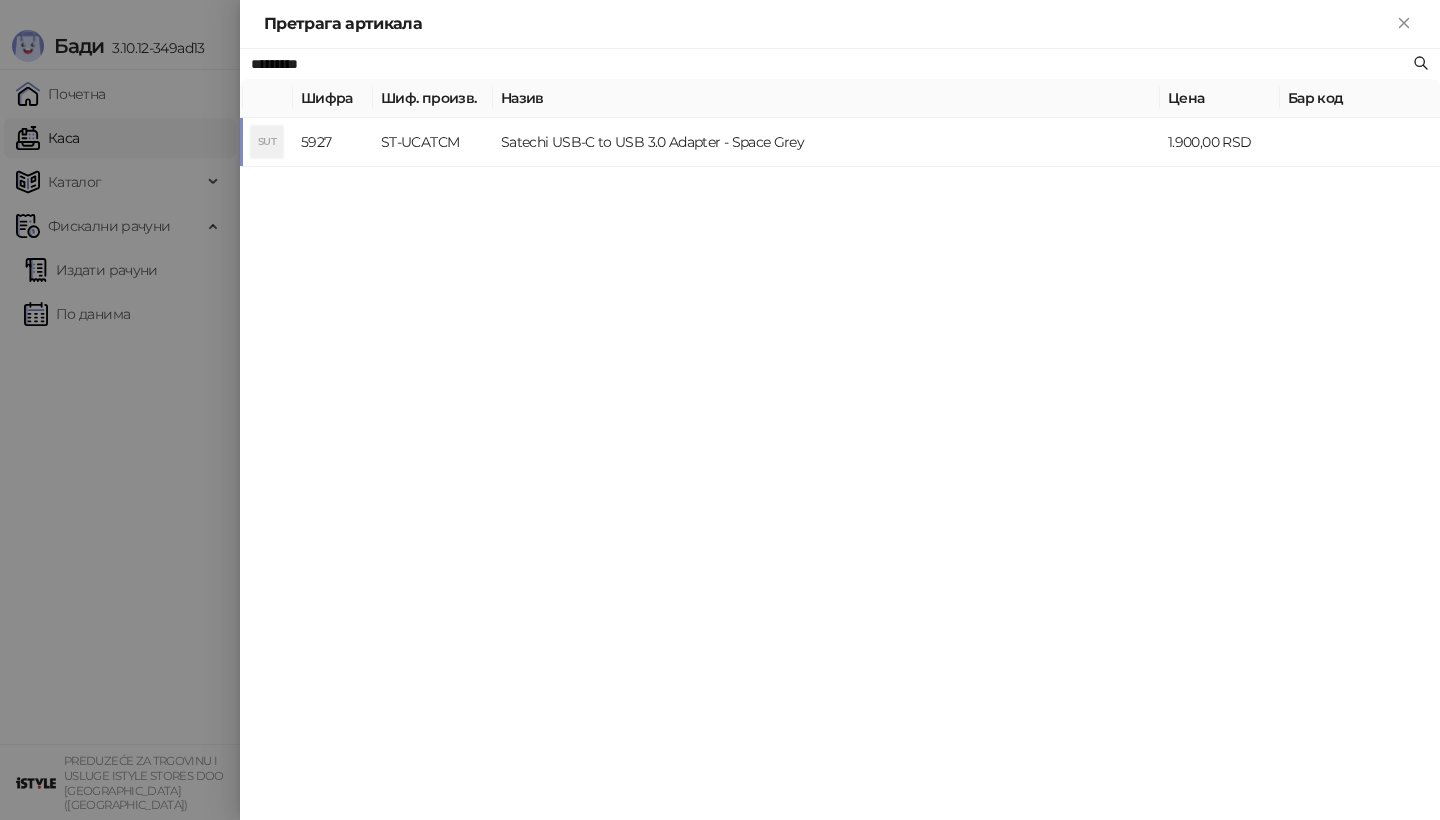 click on "SUT" at bounding box center (268, 142) 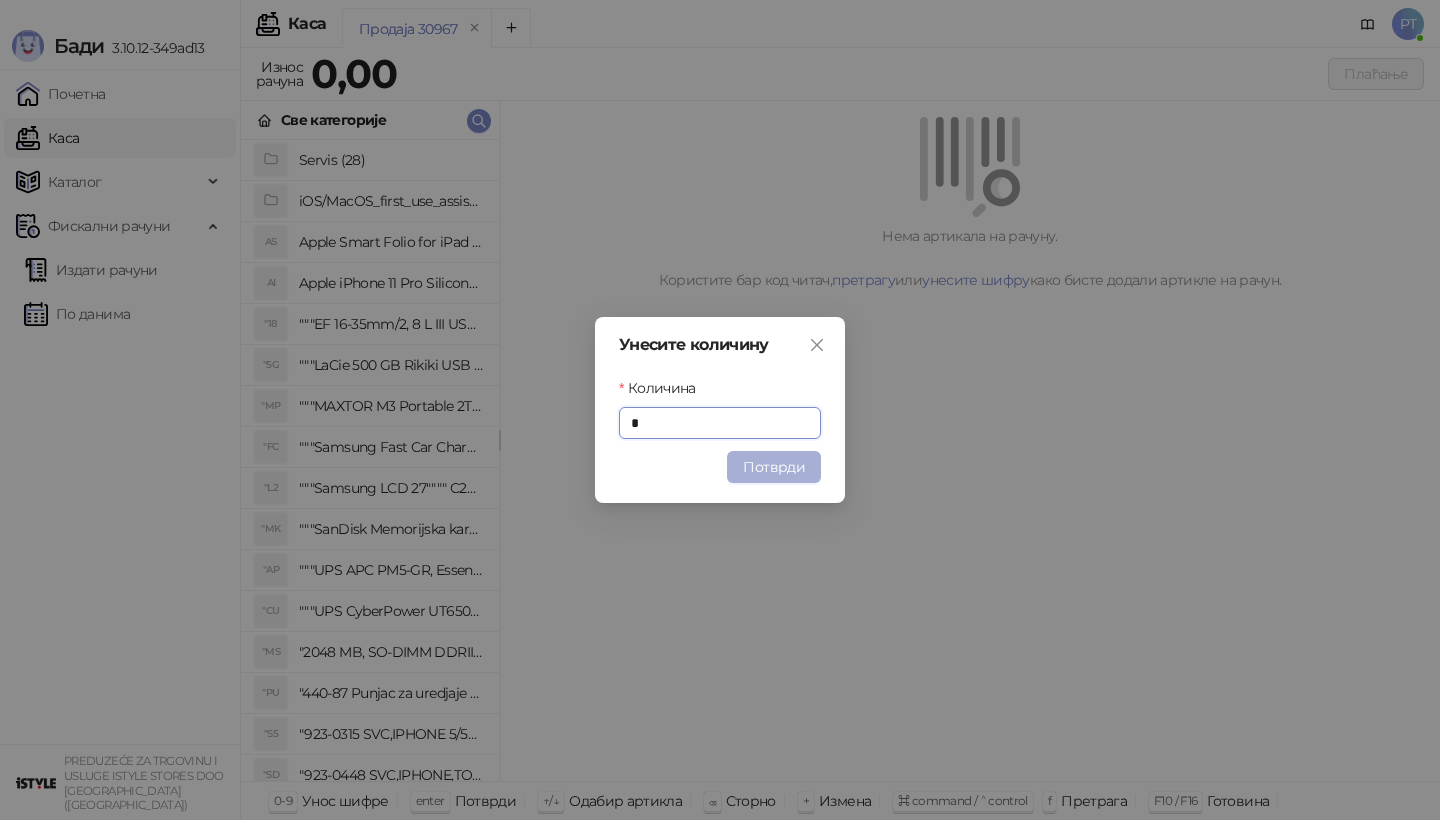 click on "Потврди" at bounding box center (774, 467) 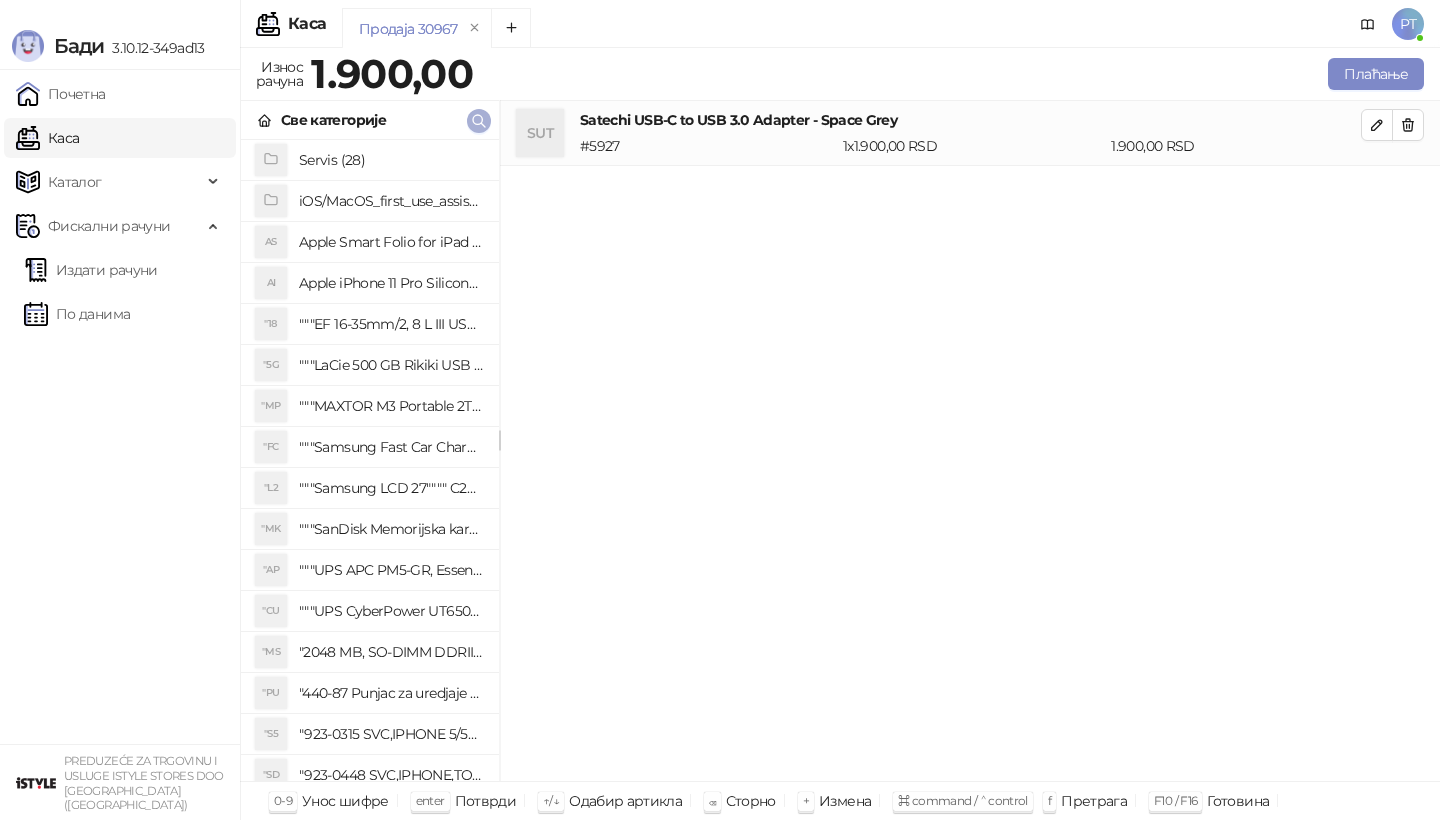 click 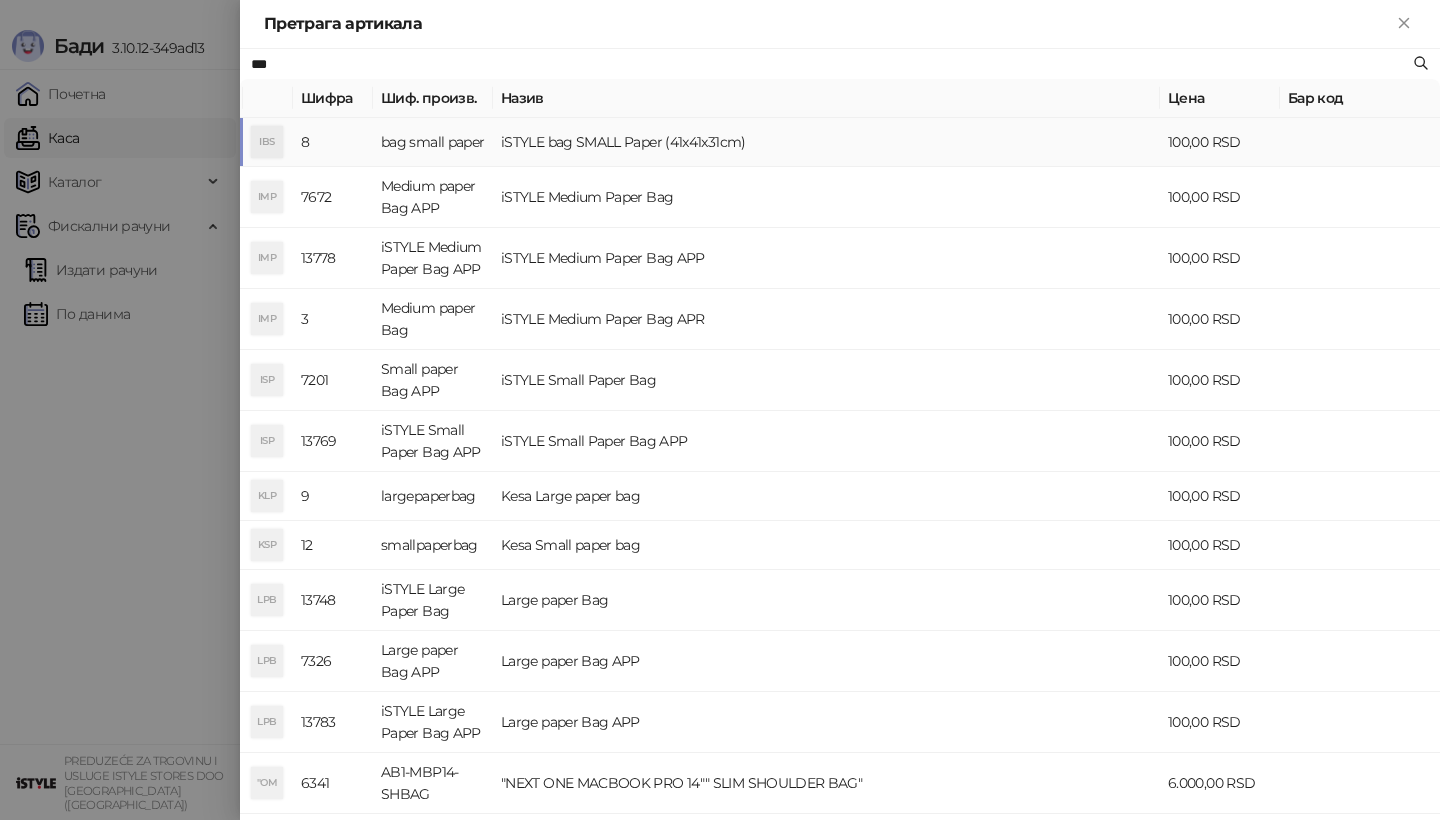 type on "***" 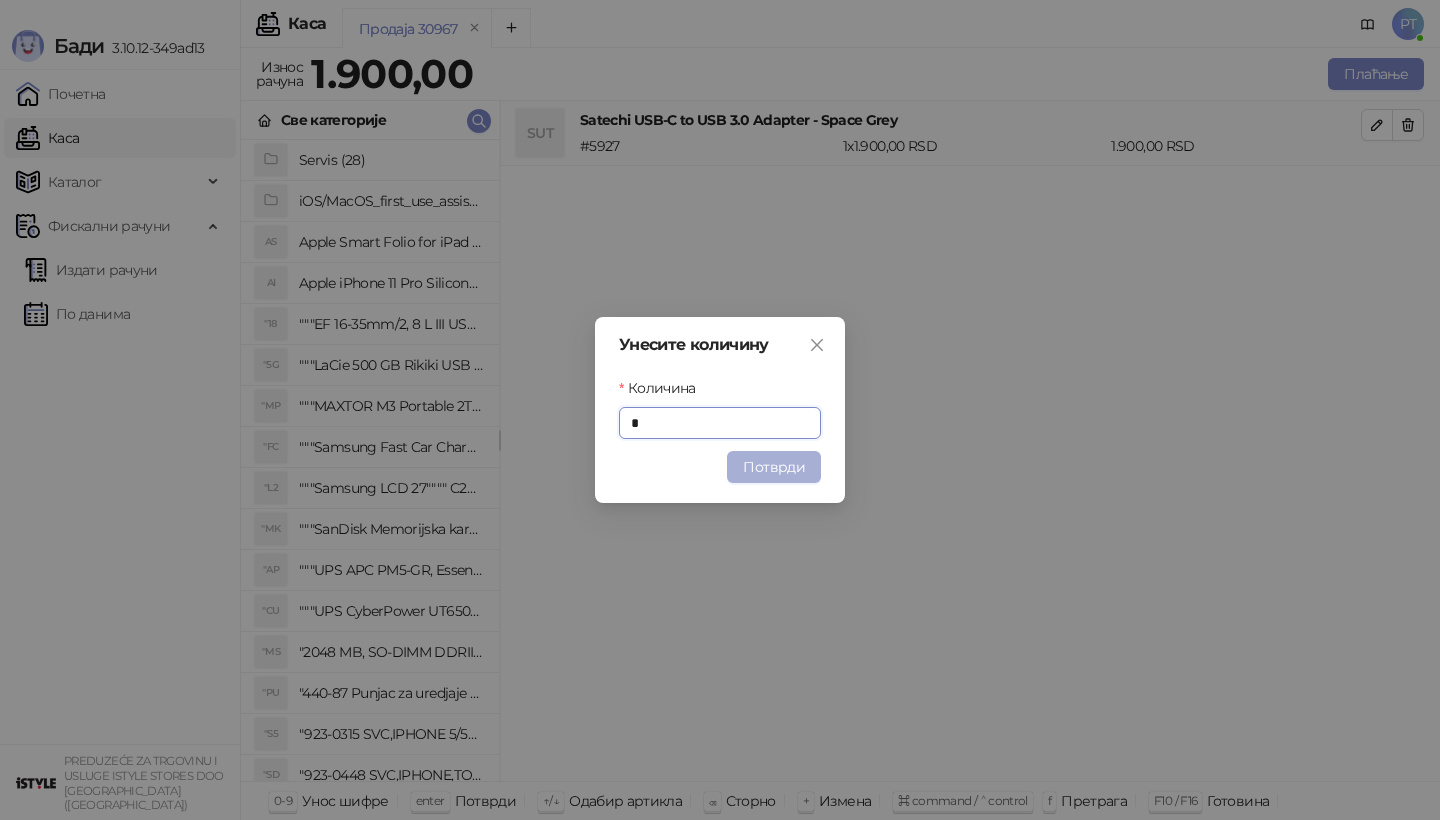 click on "Потврди" at bounding box center (774, 467) 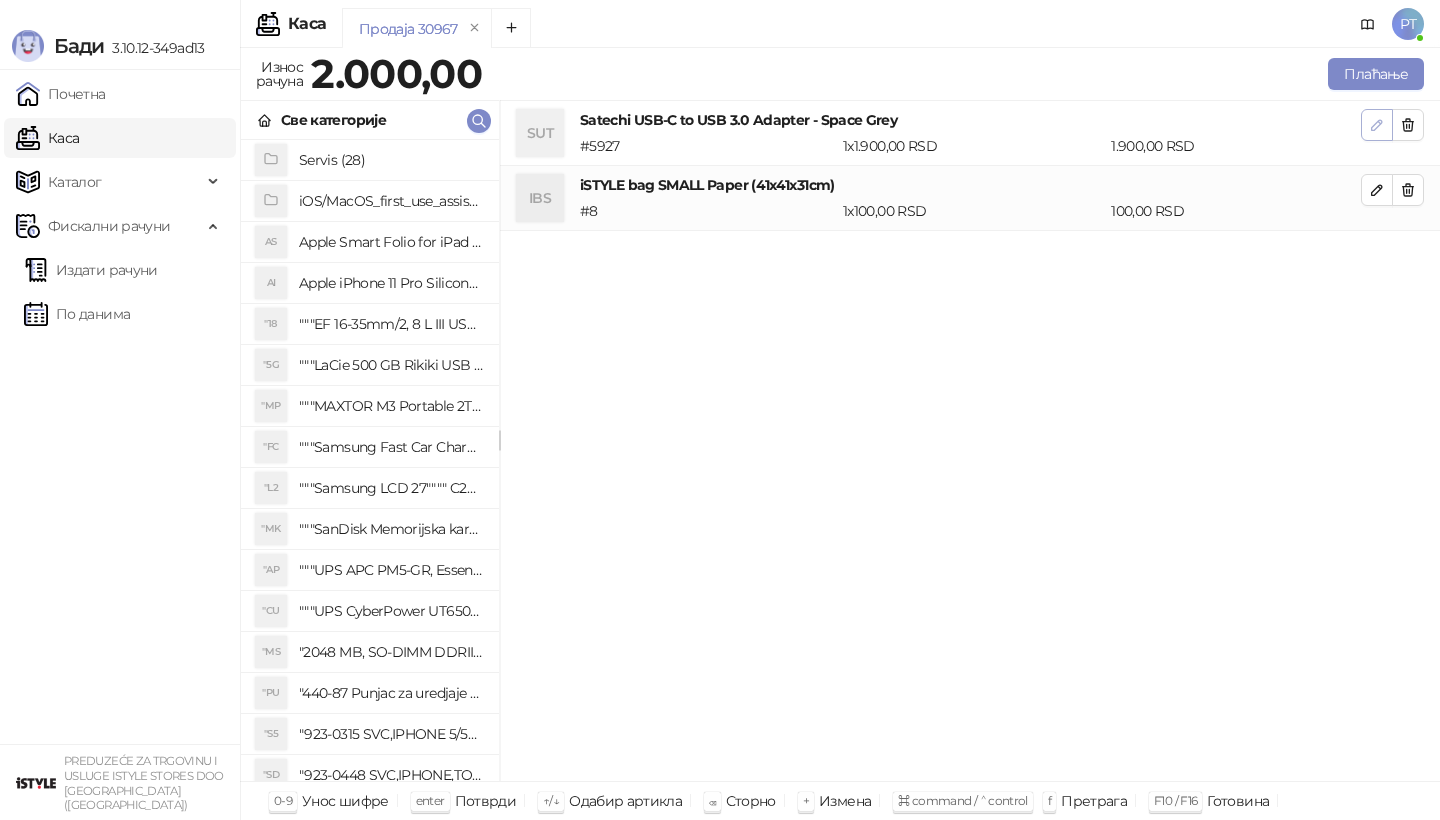 click at bounding box center (1377, 125) 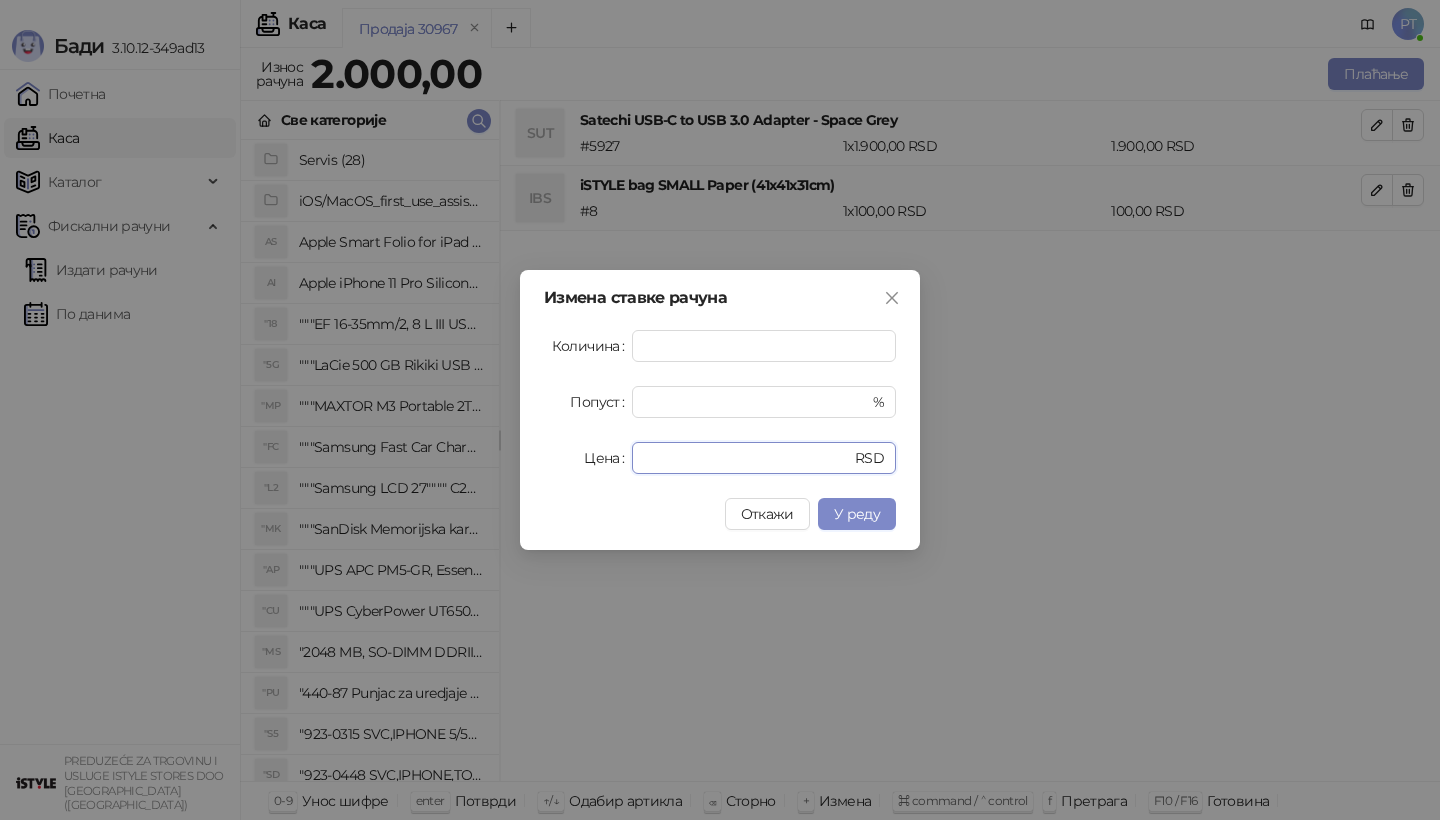 drag, startPoint x: 692, startPoint y: 469, endPoint x: 557, endPoint y: 469, distance: 135 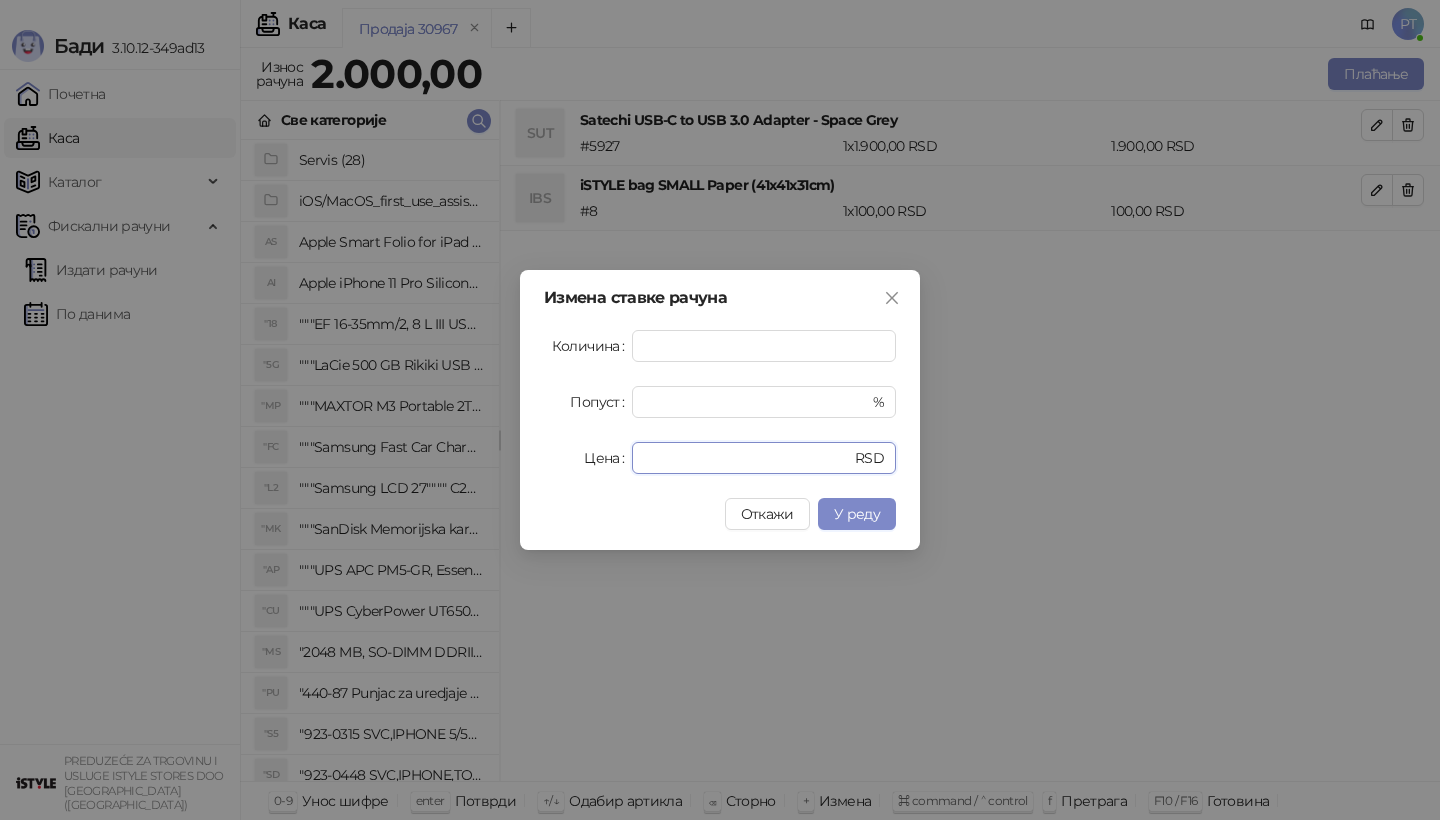 drag, startPoint x: 701, startPoint y: 461, endPoint x: 451, endPoint y: 461, distance: 250 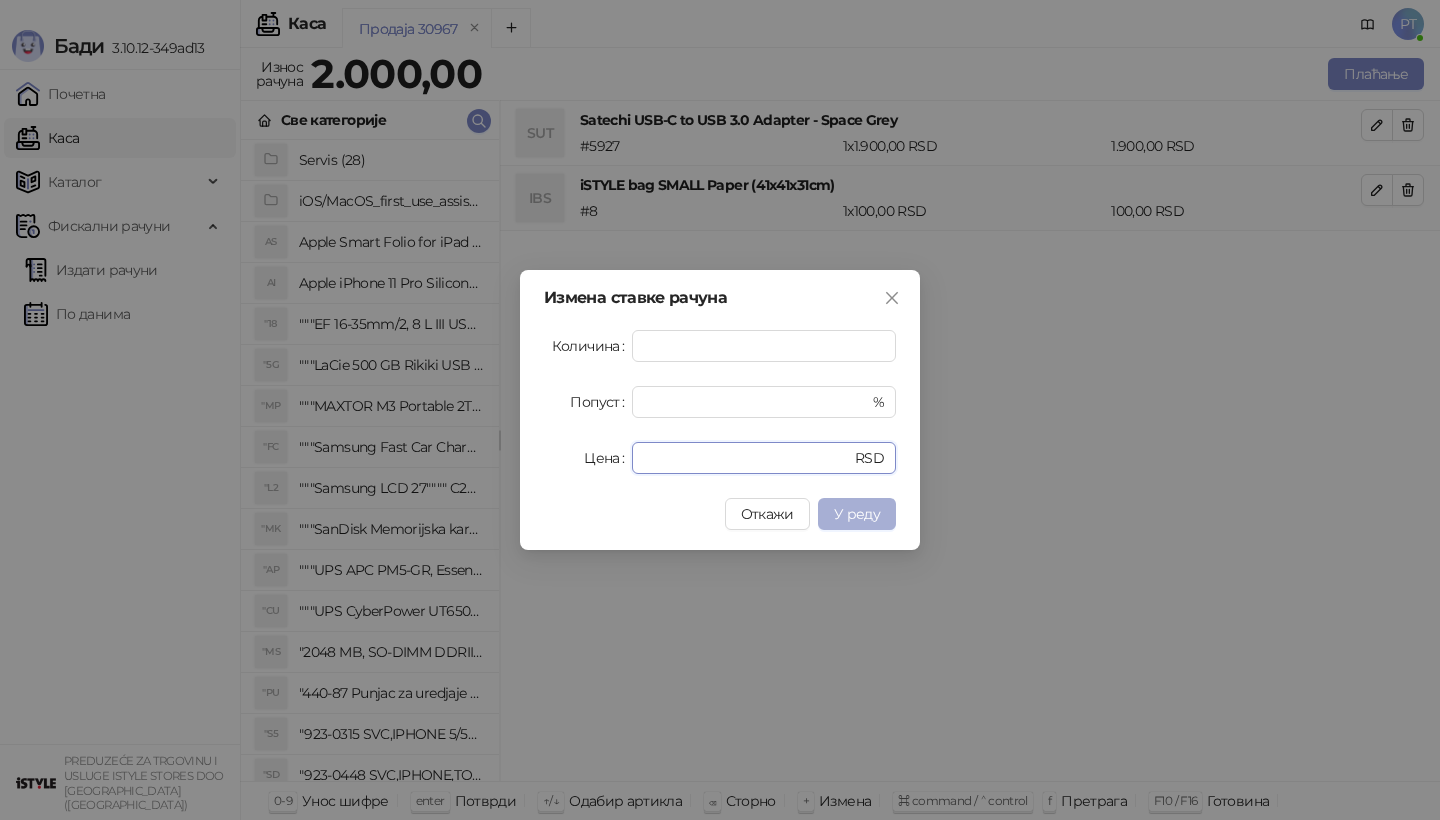 type on "****" 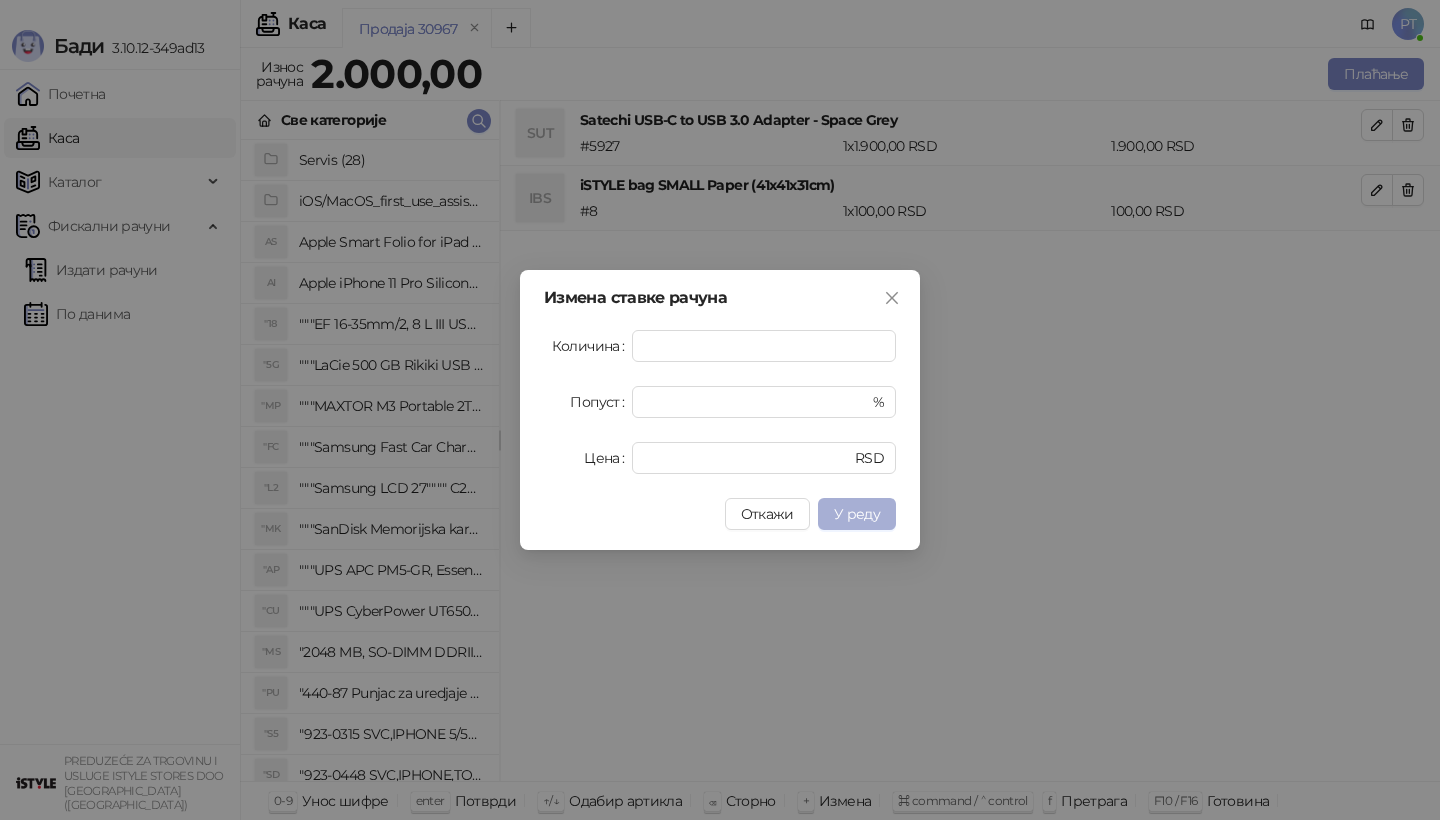 click on "У реду" at bounding box center [857, 514] 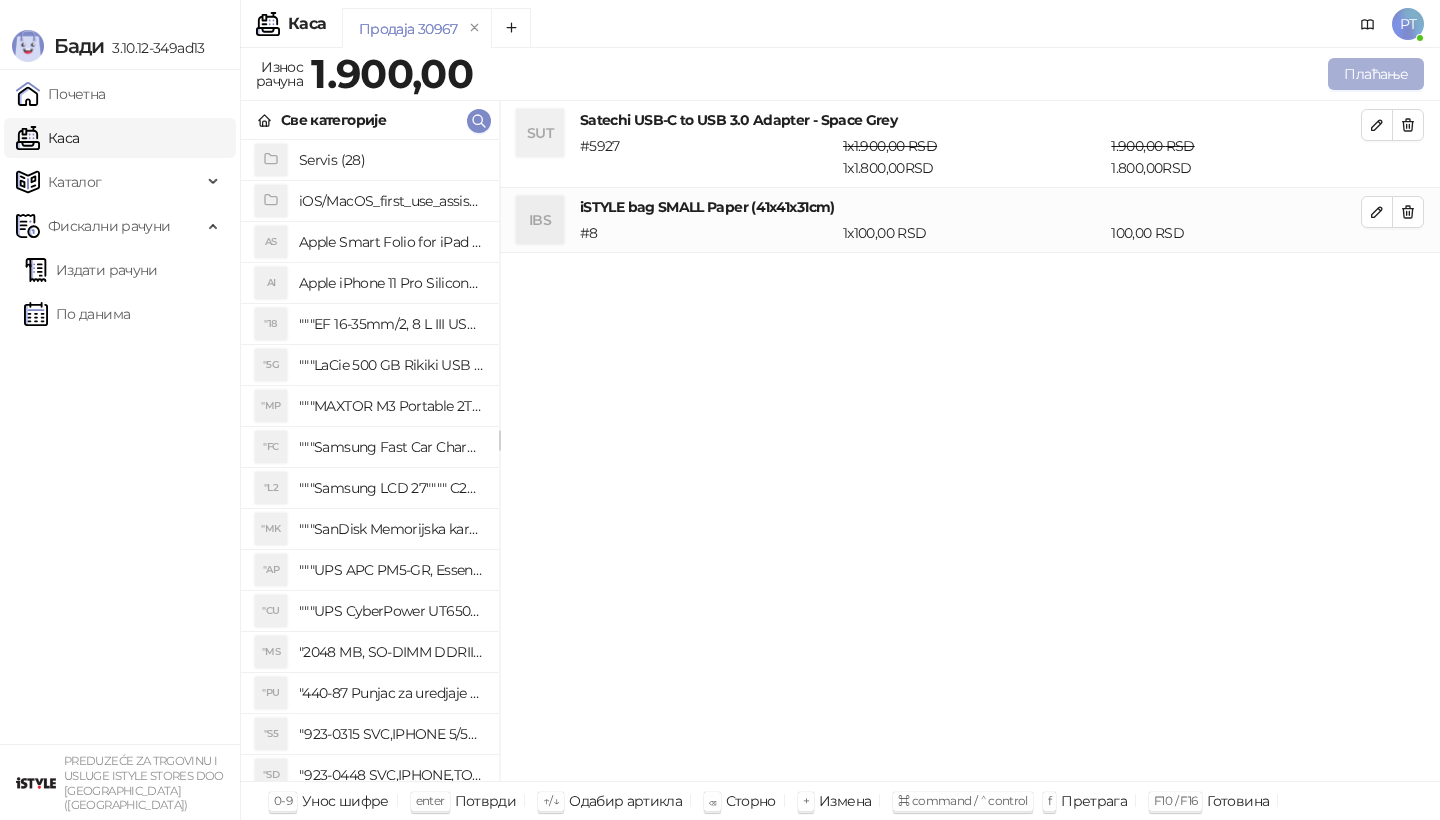 click on "Плаћање" at bounding box center [1376, 74] 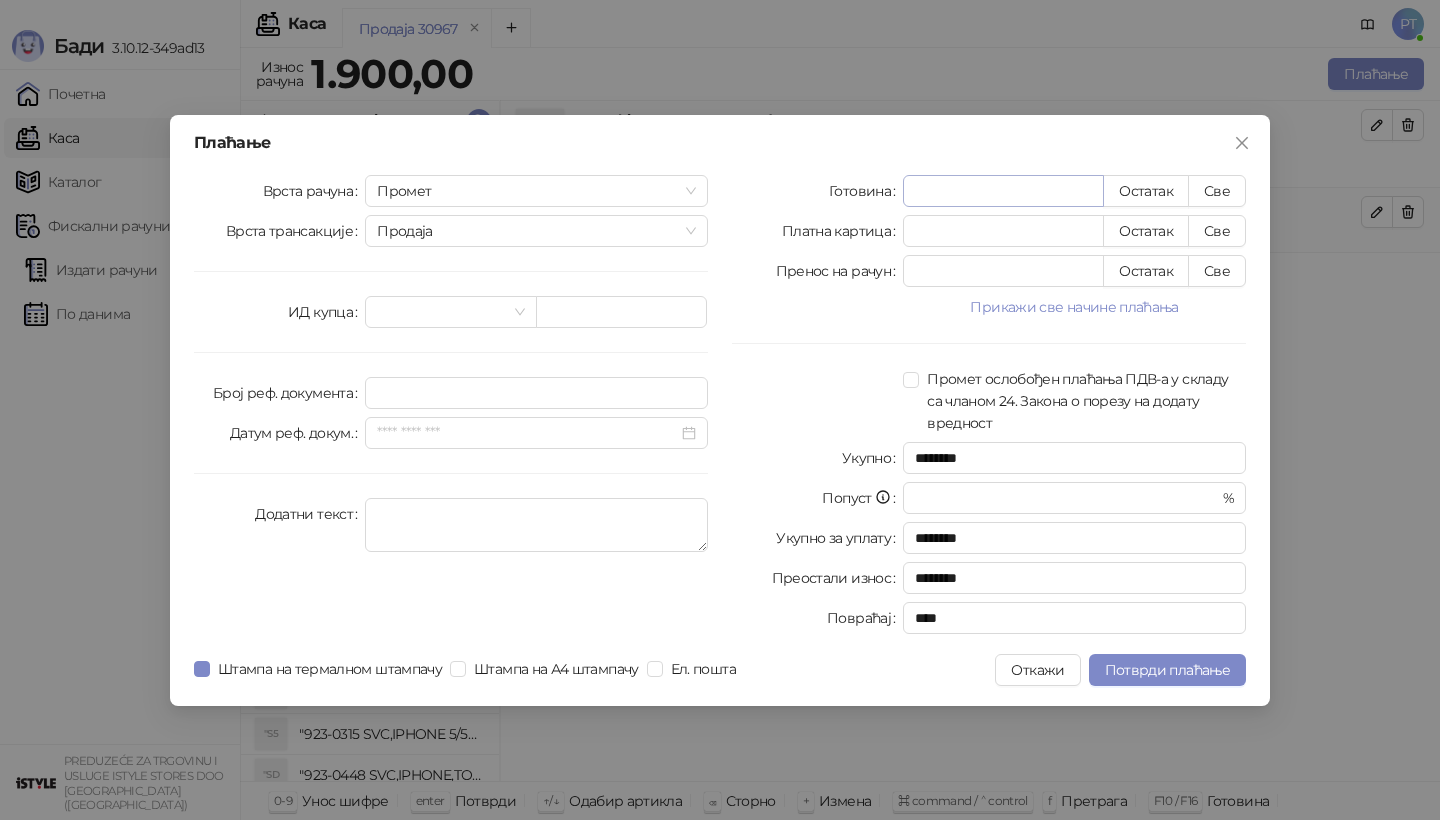 type on "*" 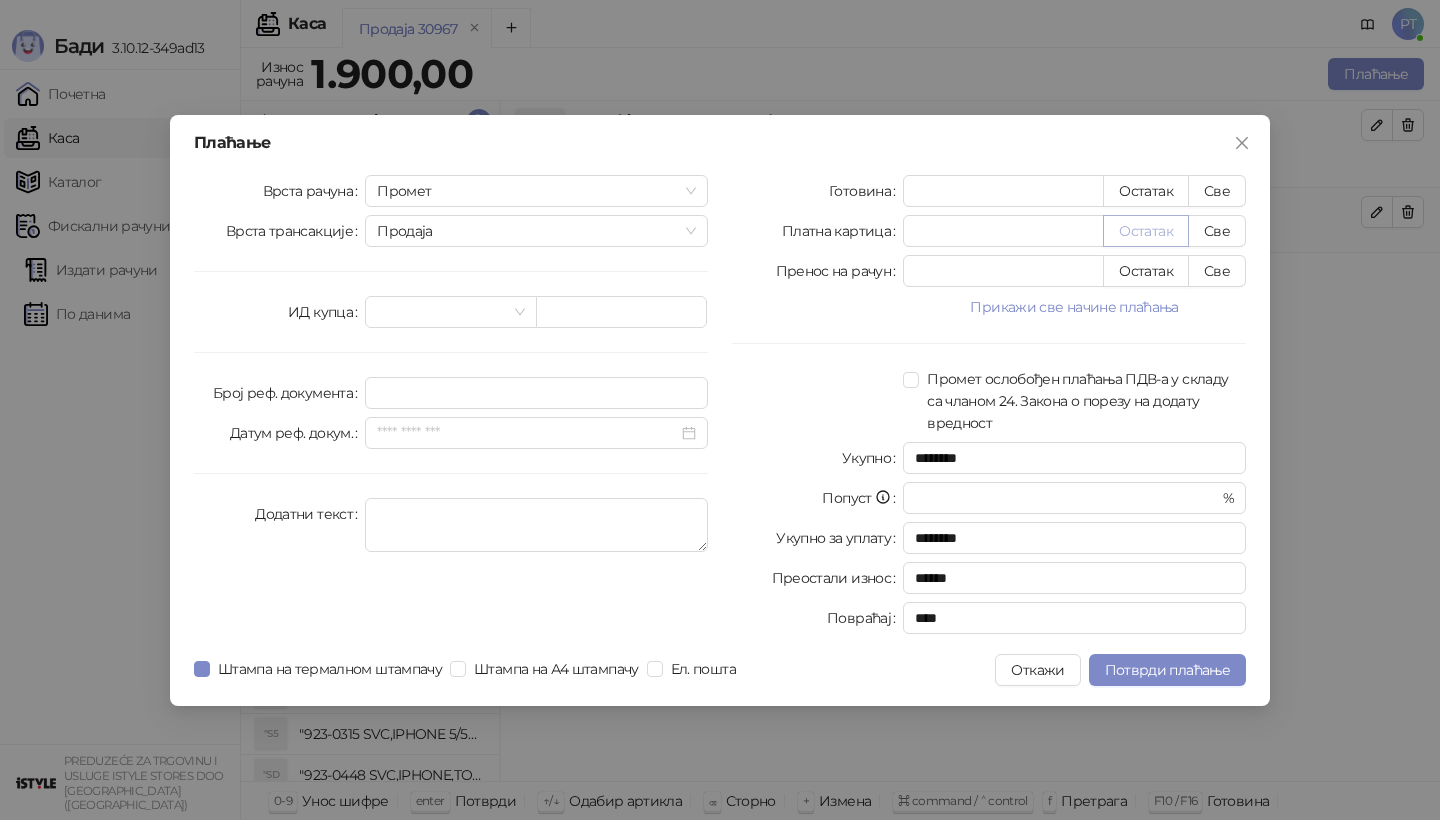 type on "****" 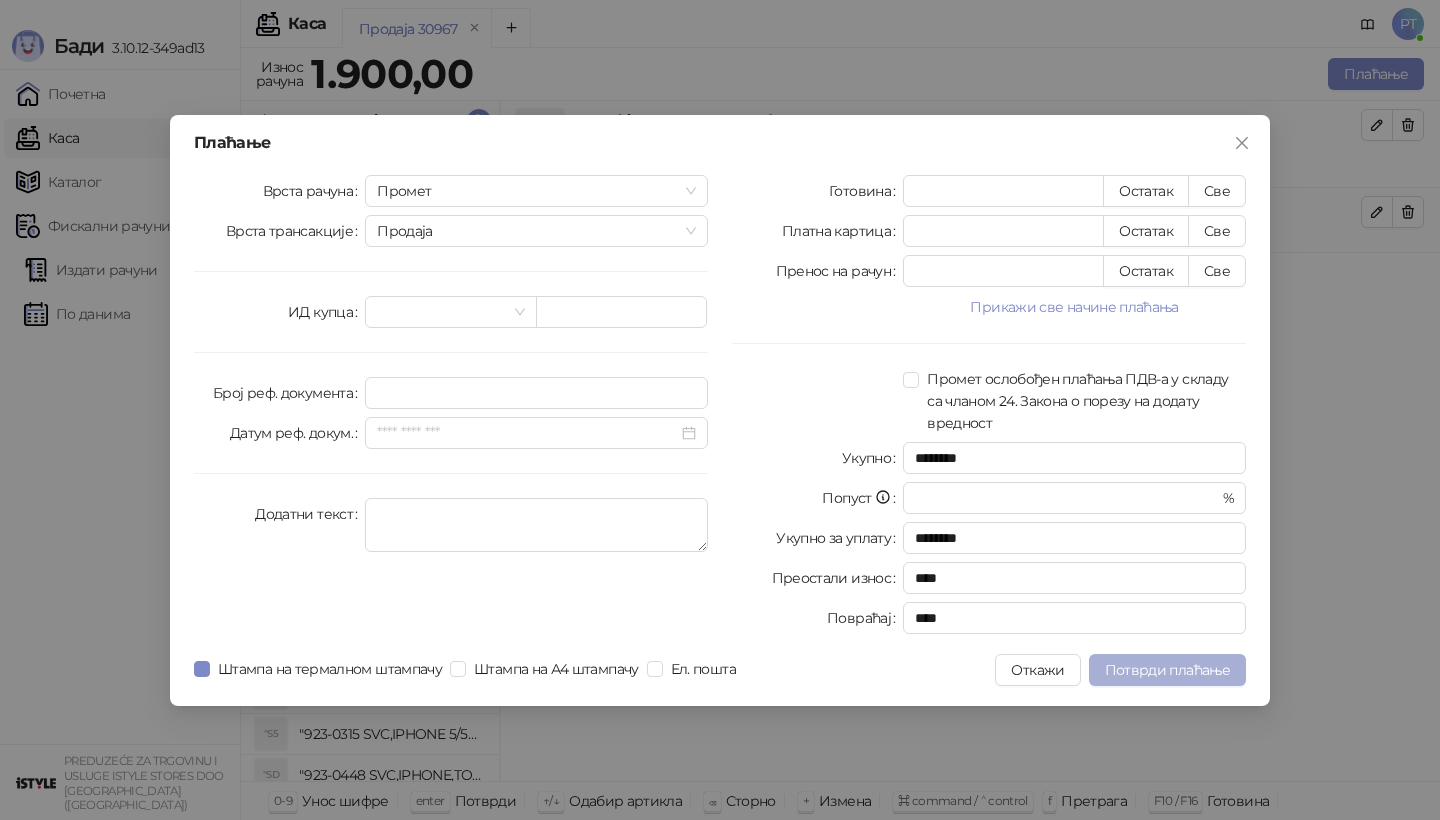 click on "Потврди плаћање" at bounding box center (1167, 670) 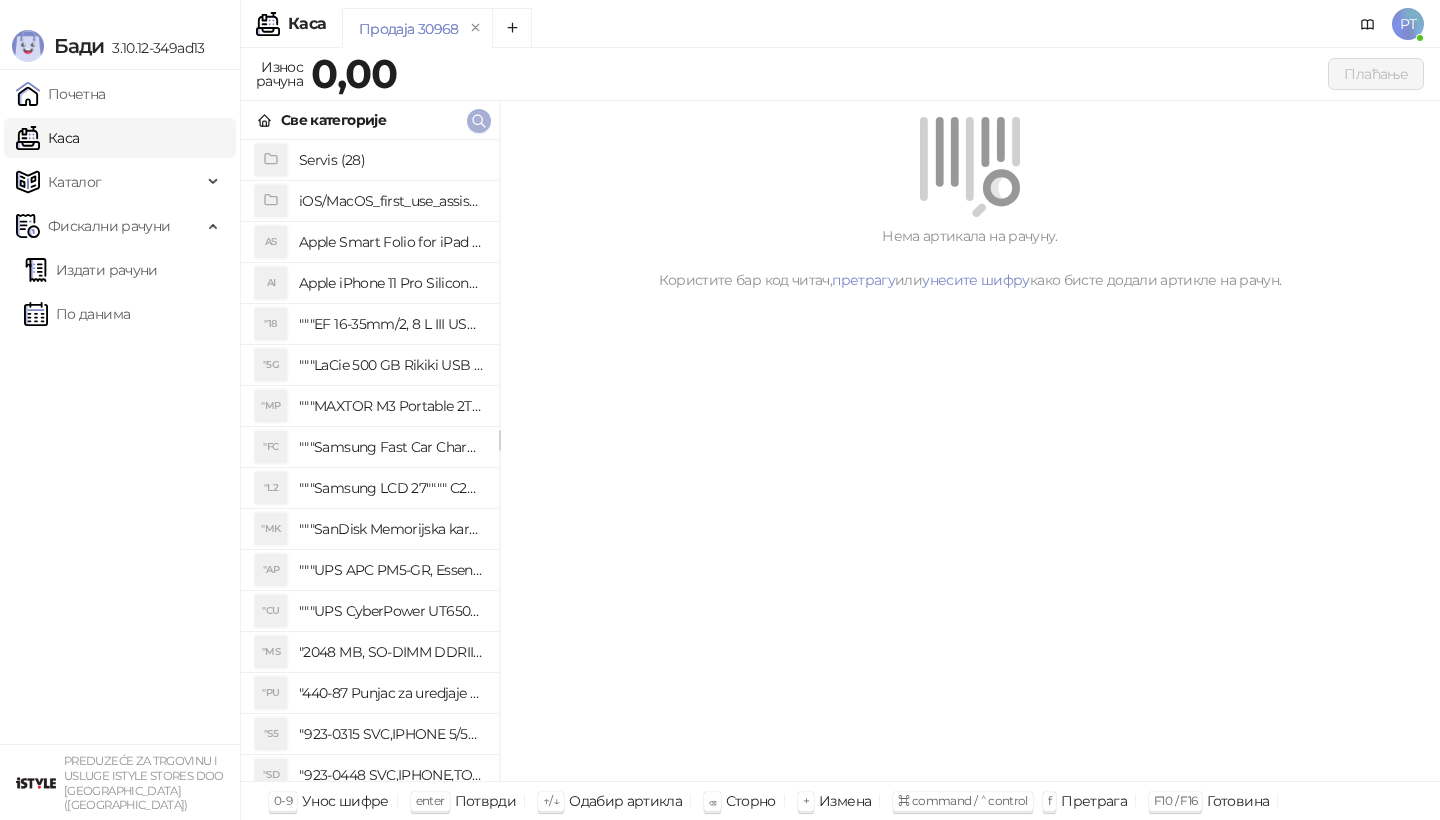 click 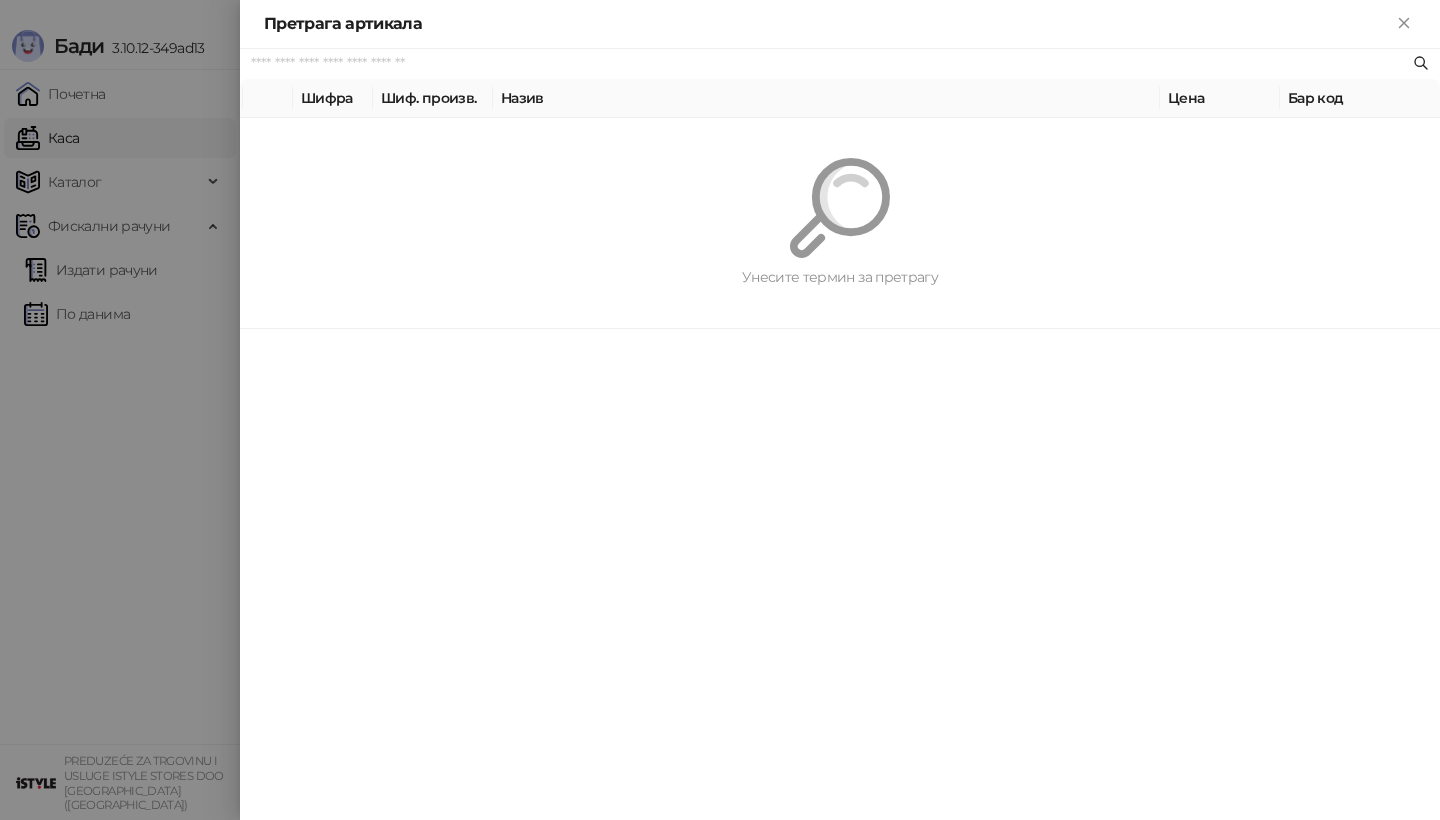 paste on "*********" 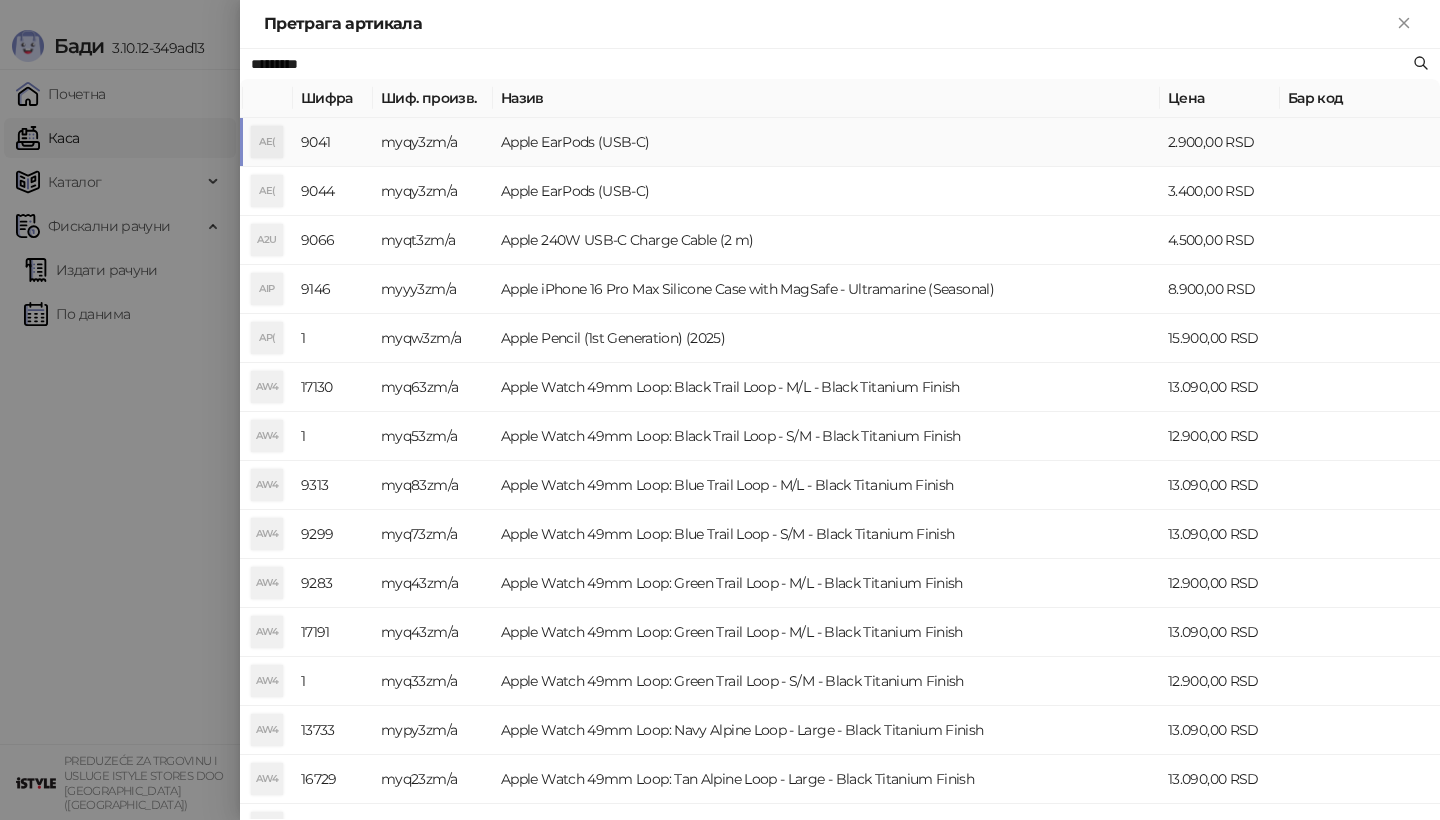 click on "AE(" at bounding box center (267, 142) 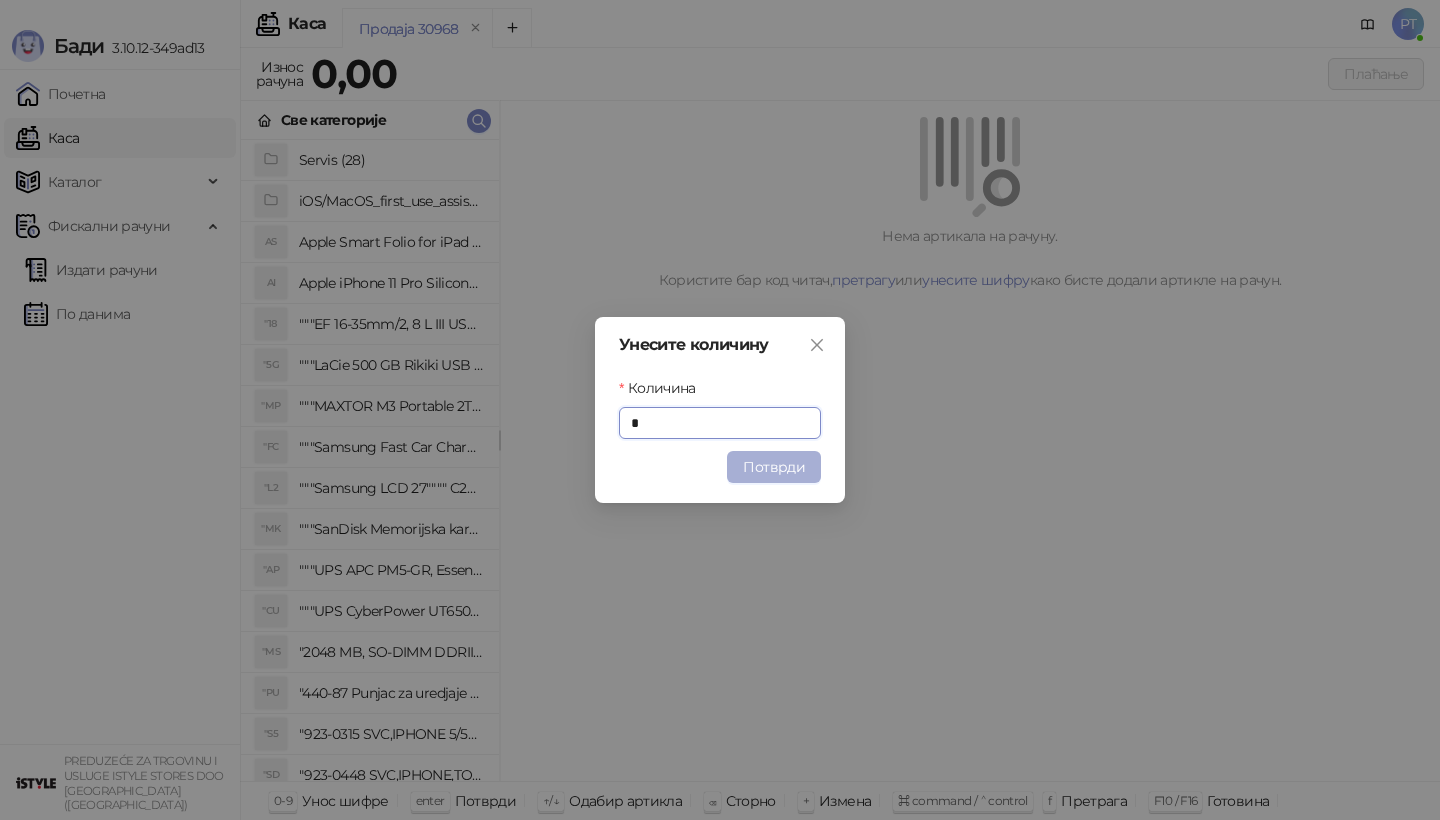 click on "Потврди" at bounding box center (774, 467) 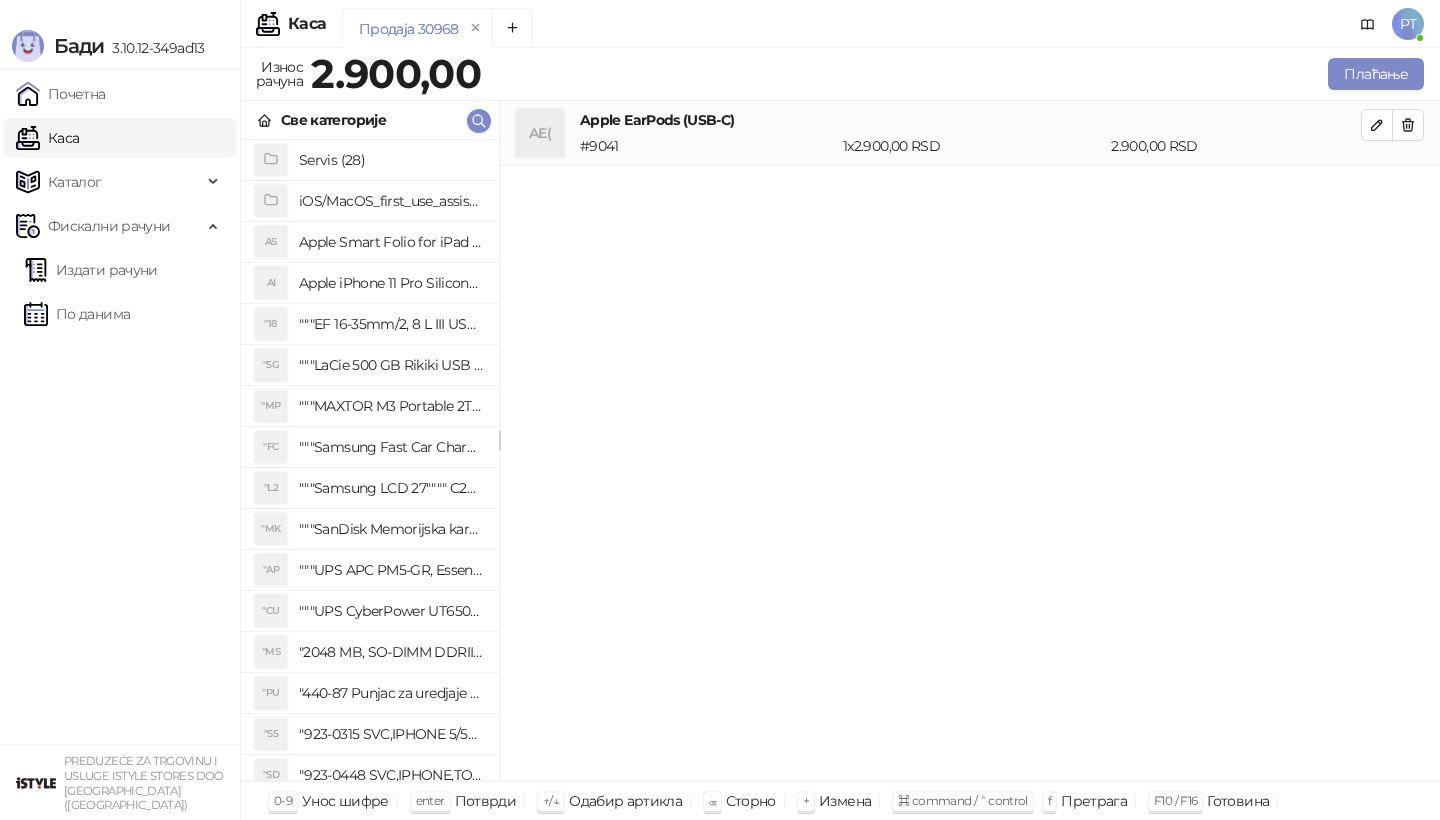click on "Све категорије" at bounding box center (370, 120) 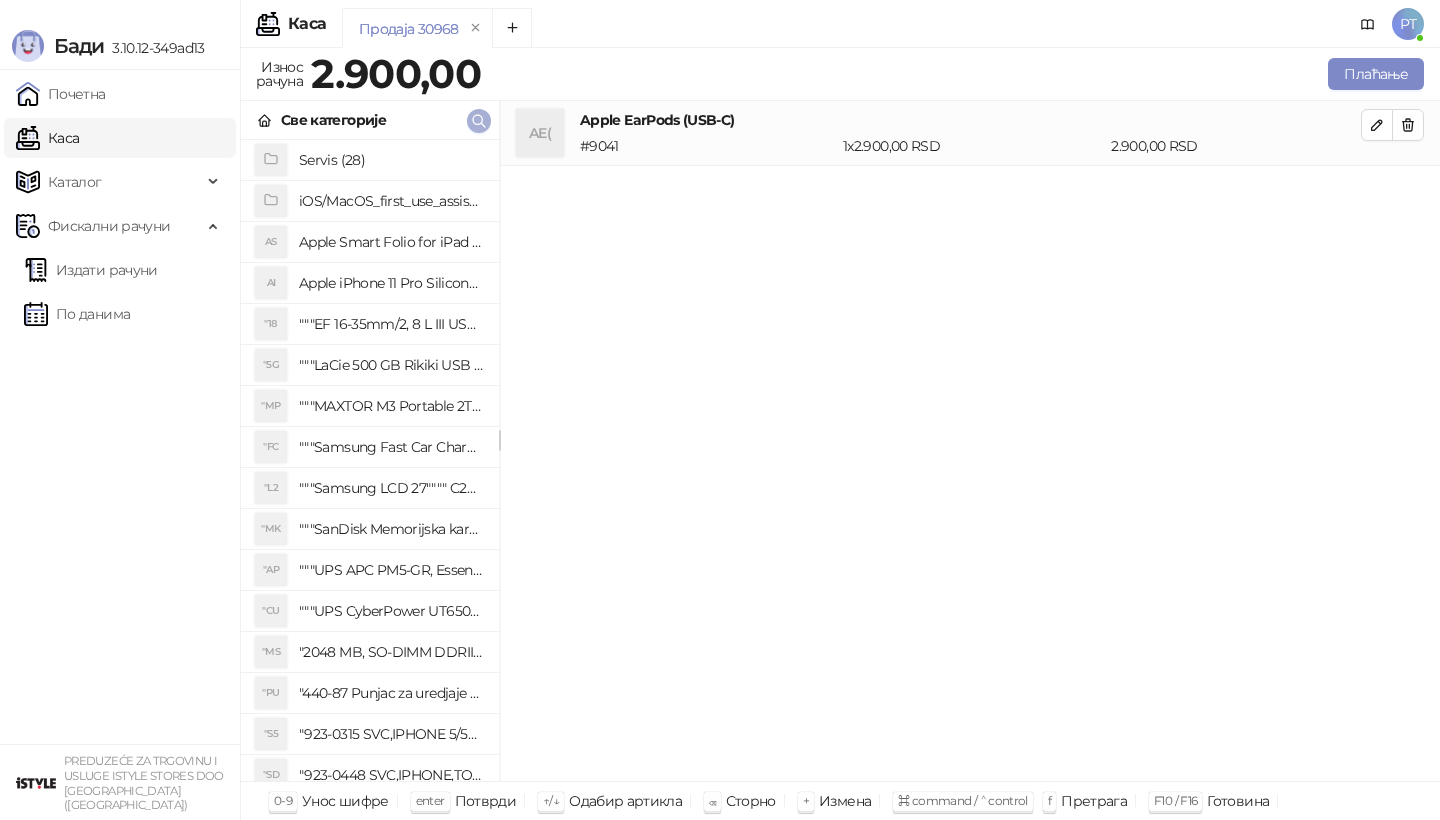 click 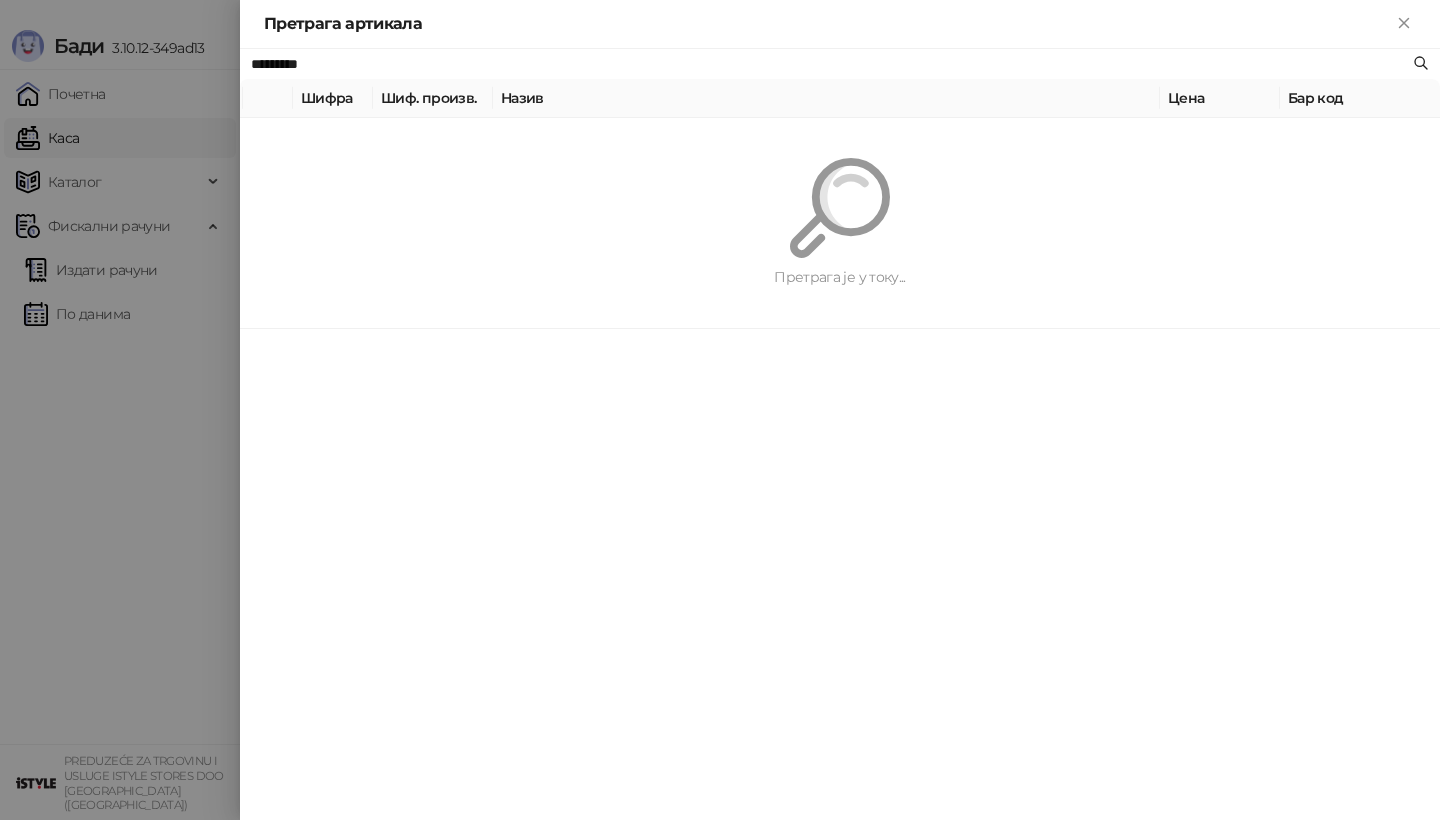 paste on "*******" 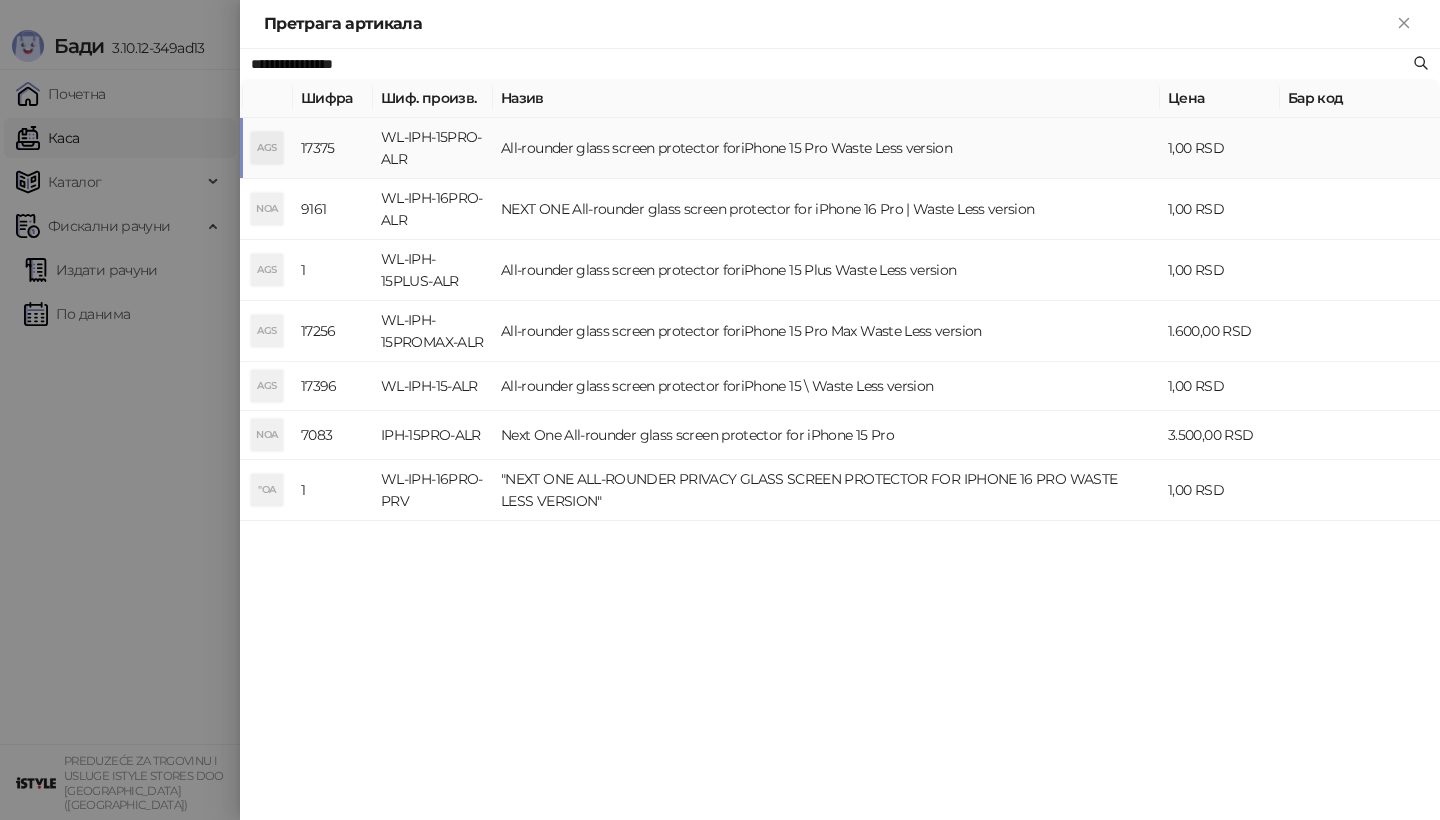 click on "AGS" at bounding box center [267, 148] 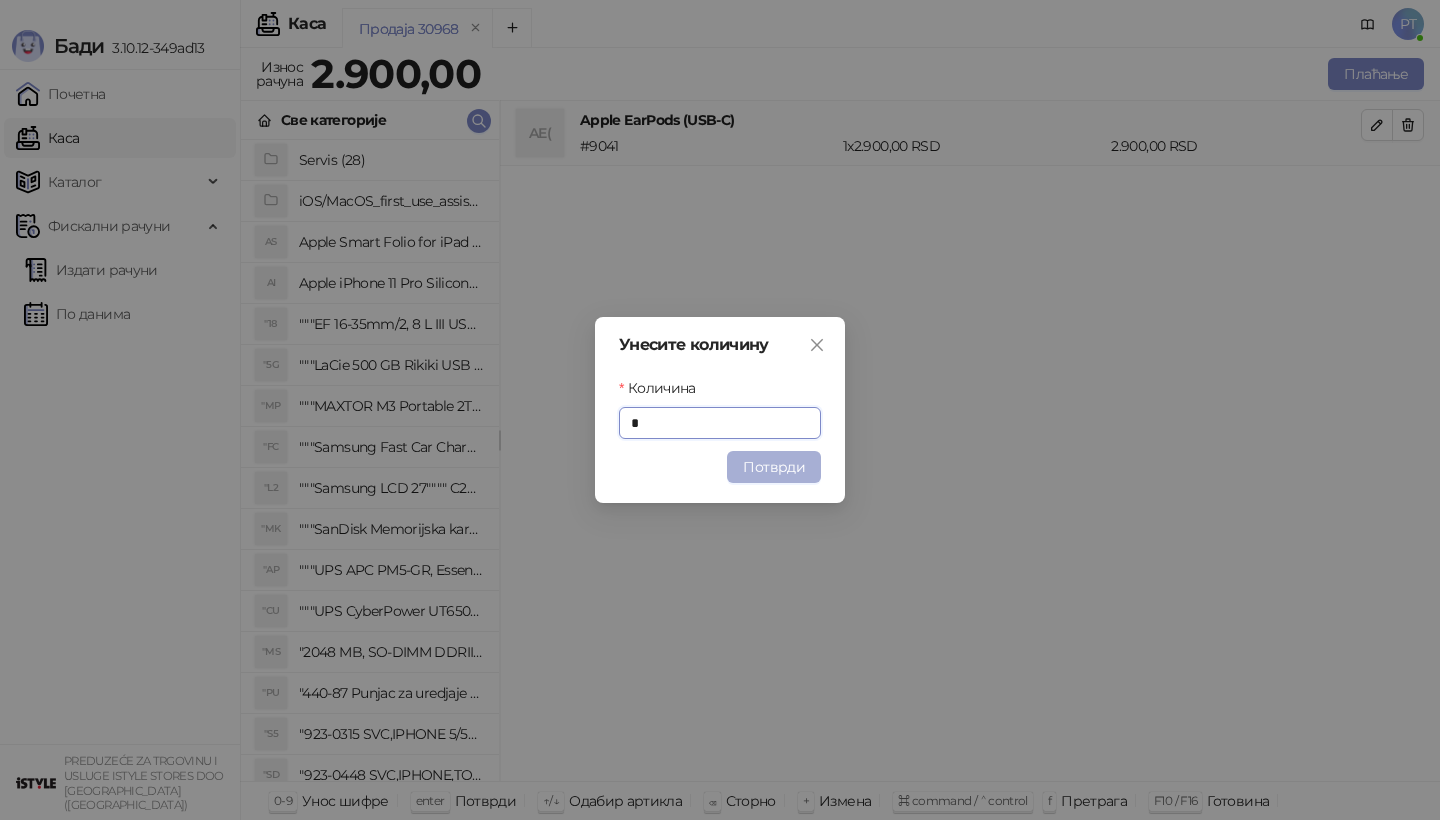 click on "Потврди" at bounding box center [774, 467] 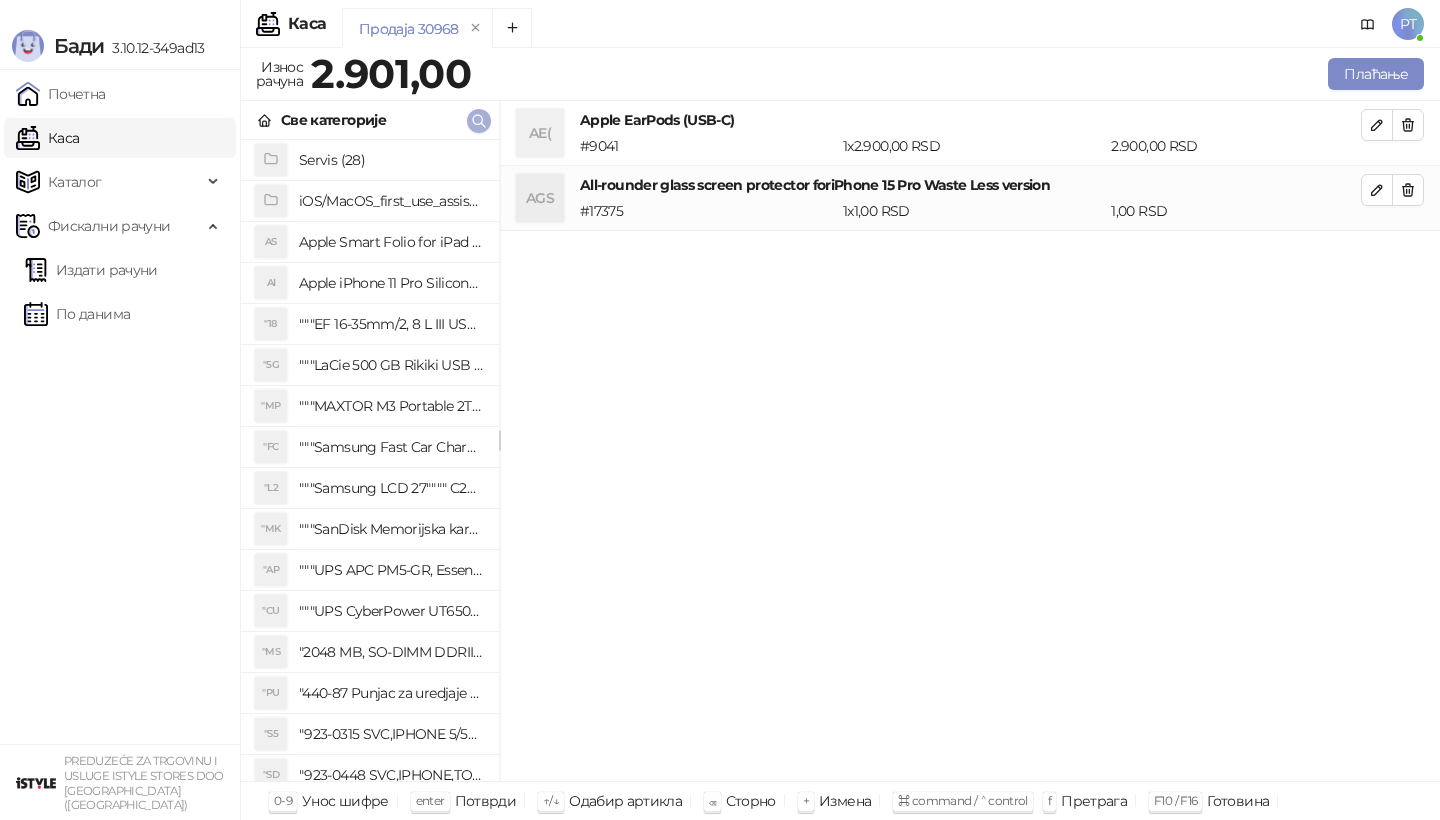 click 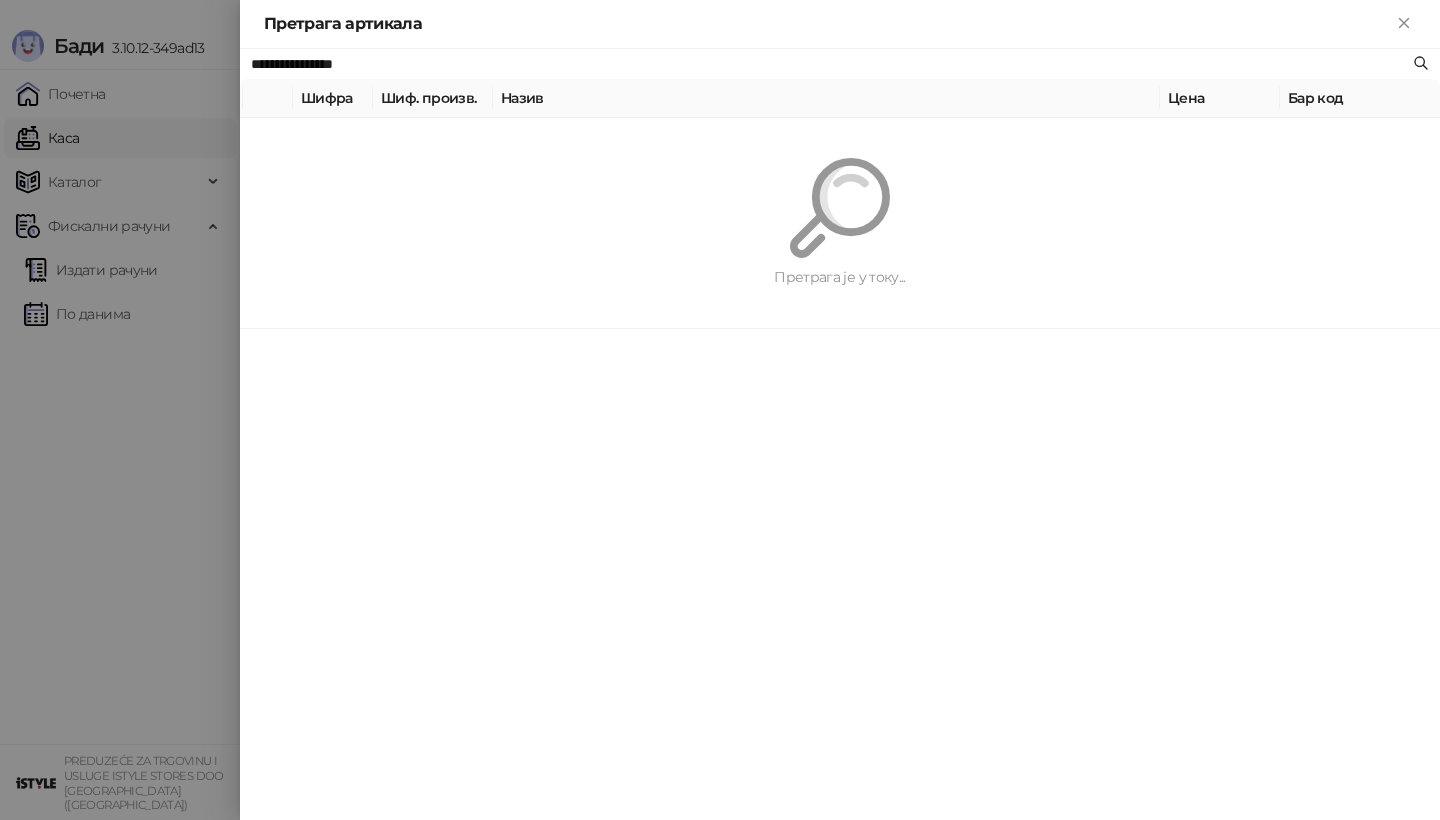 paste on "*********" 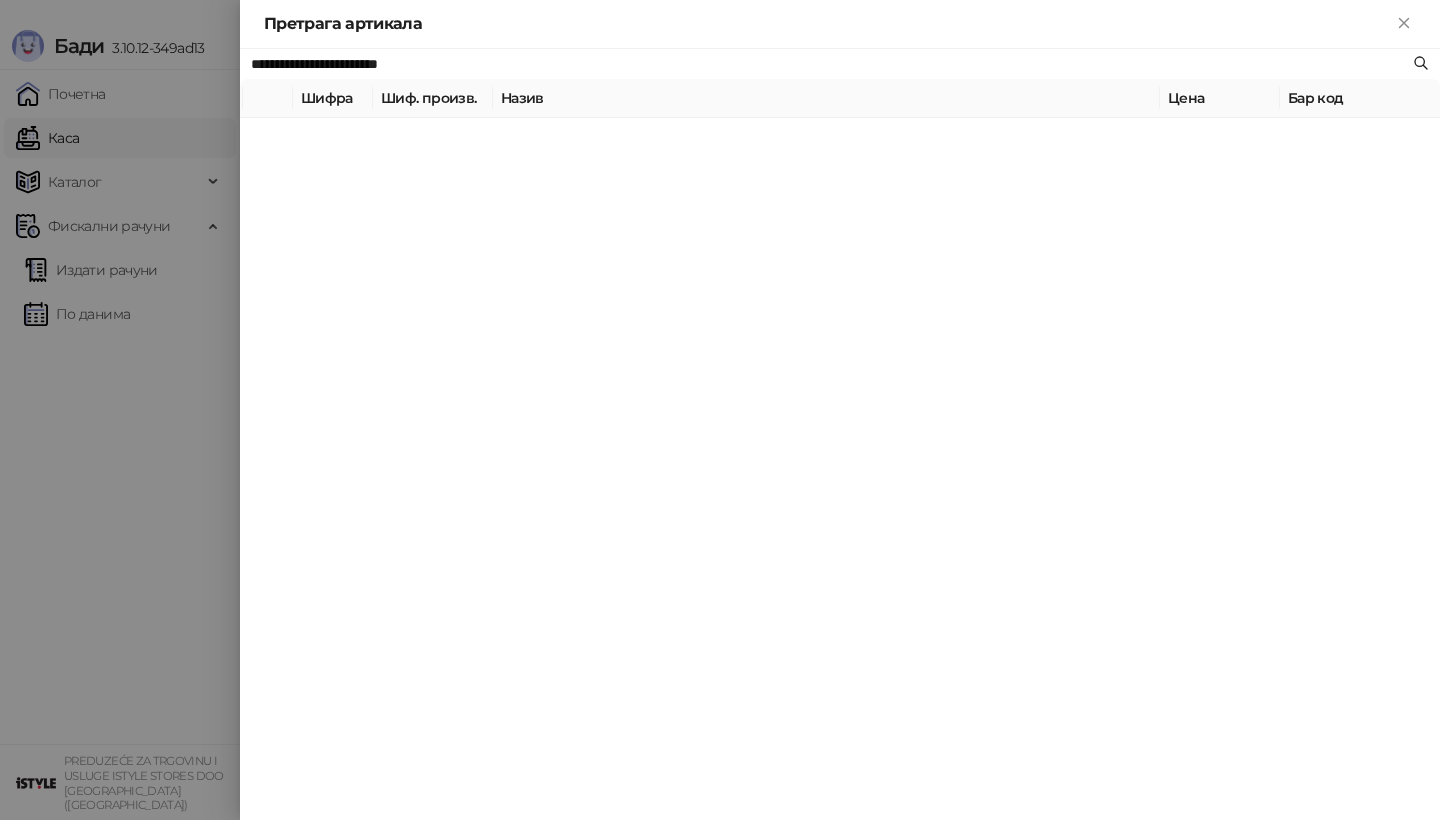 type on "**********" 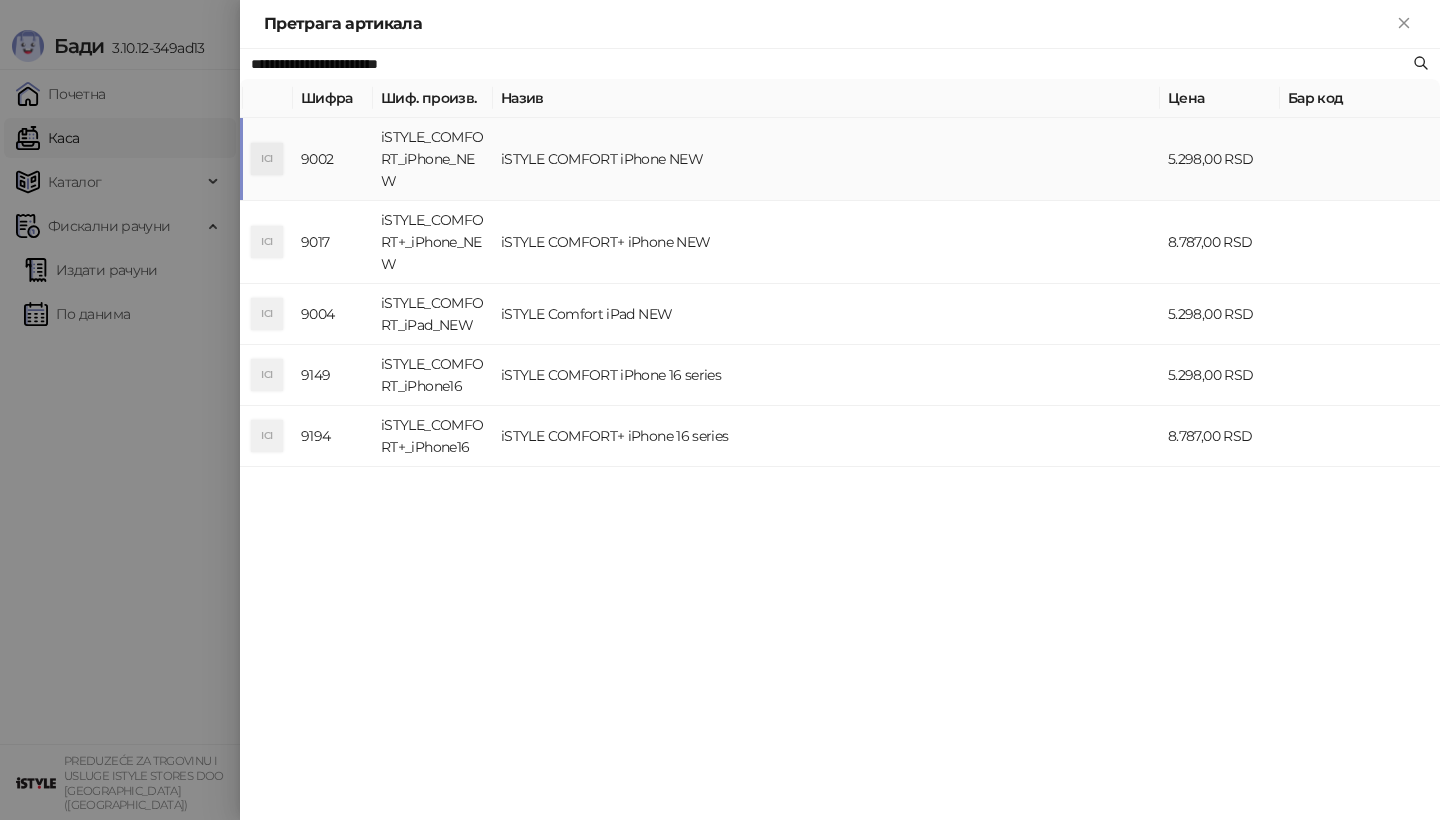 click on "ICI" at bounding box center [268, 159] 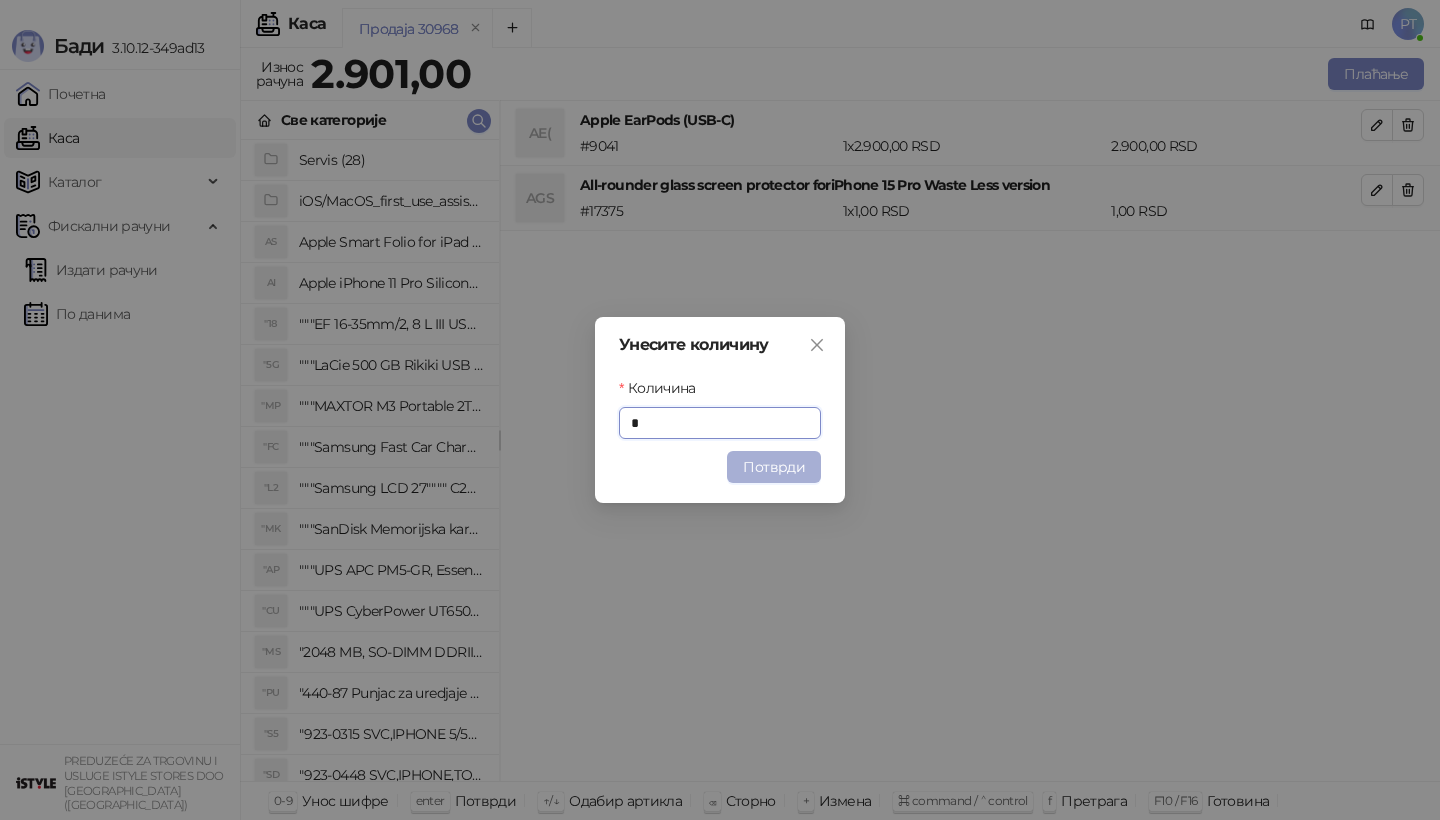 click on "Потврди" at bounding box center (774, 467) 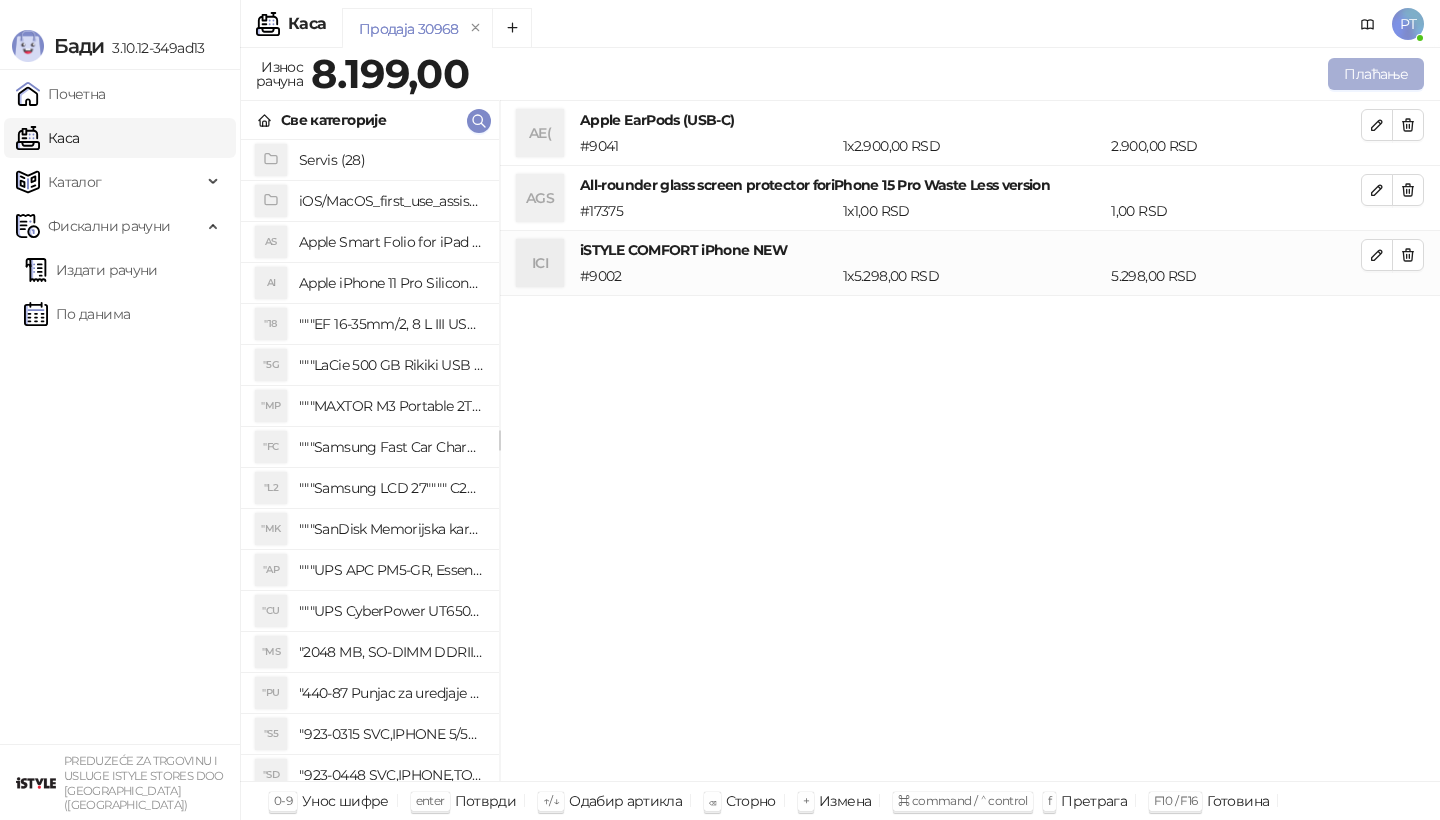 click on "Плаћање" at bounding box center (1376, 74) 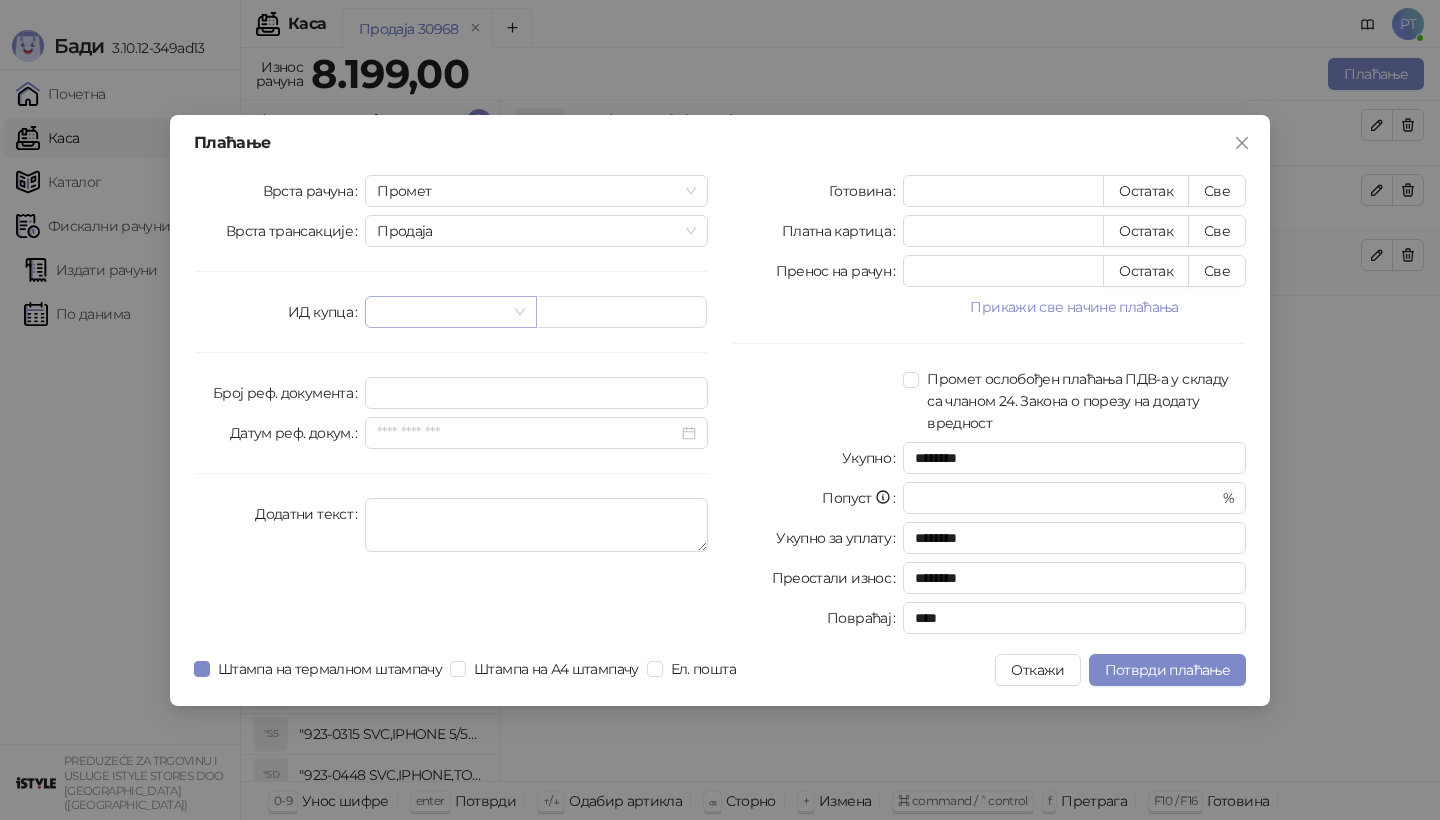 click at bounding box center [450, 312] 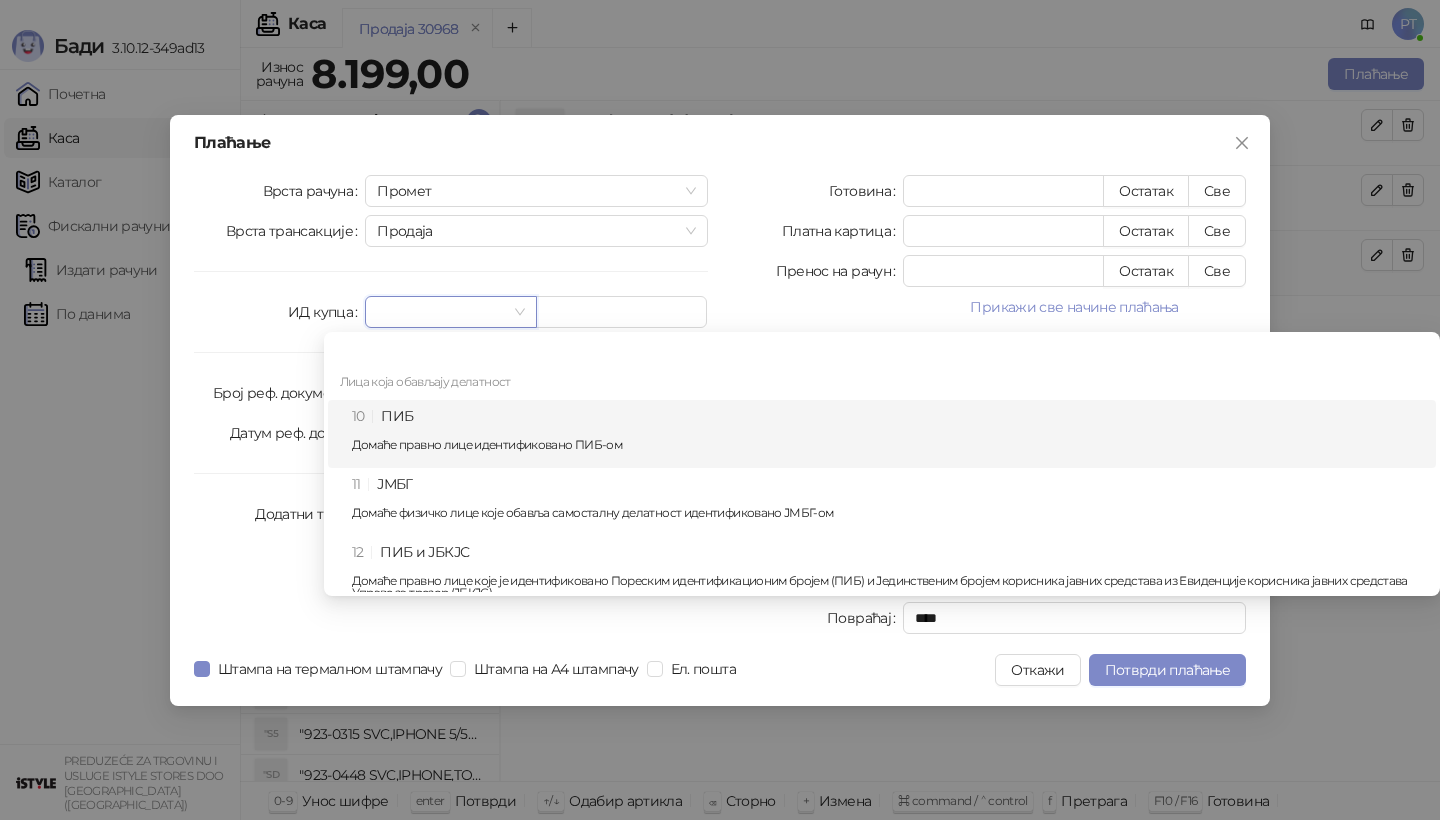 click on "10 ПИБ Домаће правно лице идентификовано ПИБ-ом" at bounding box center [888, 434] 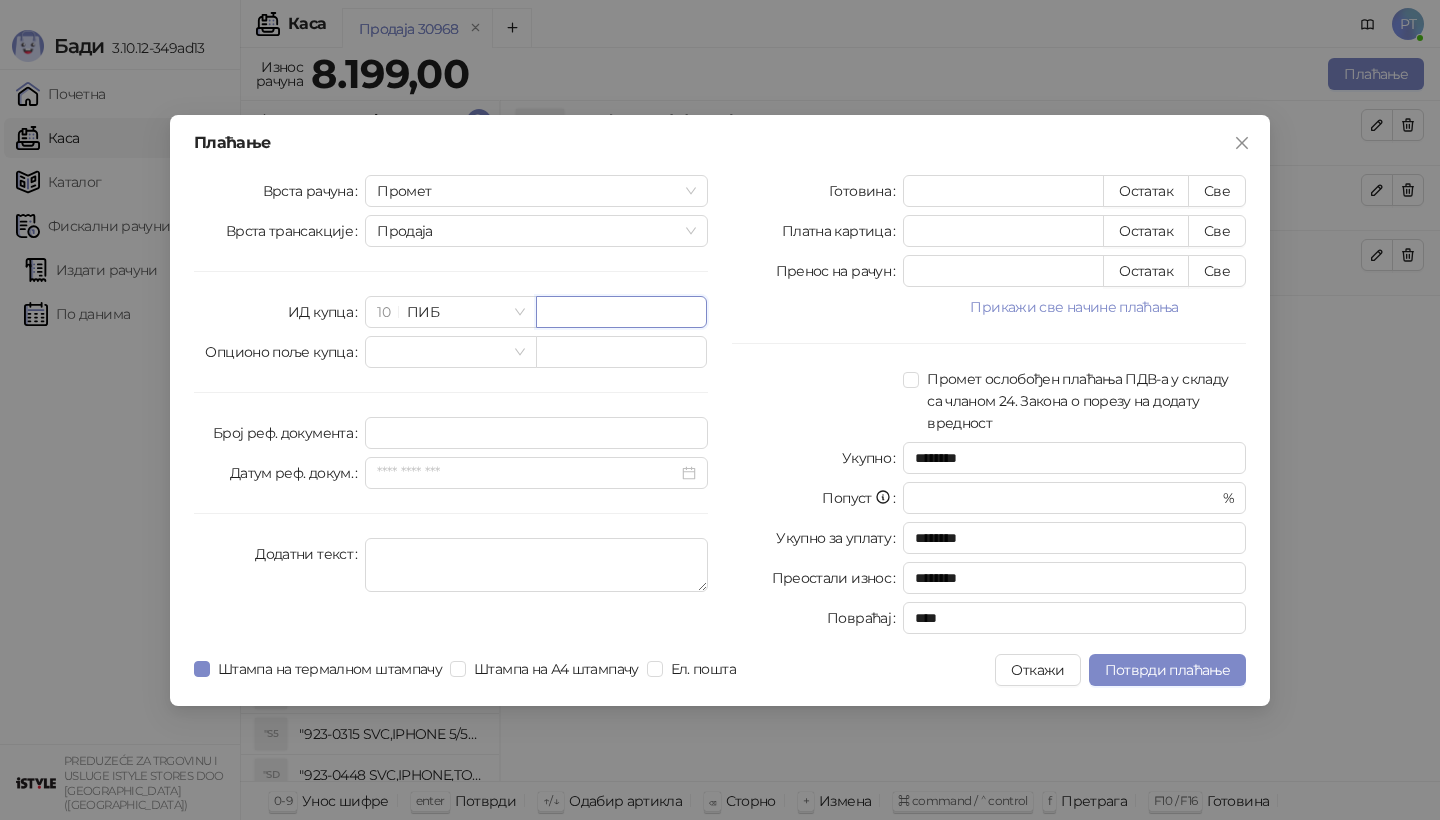 paste on "*********" 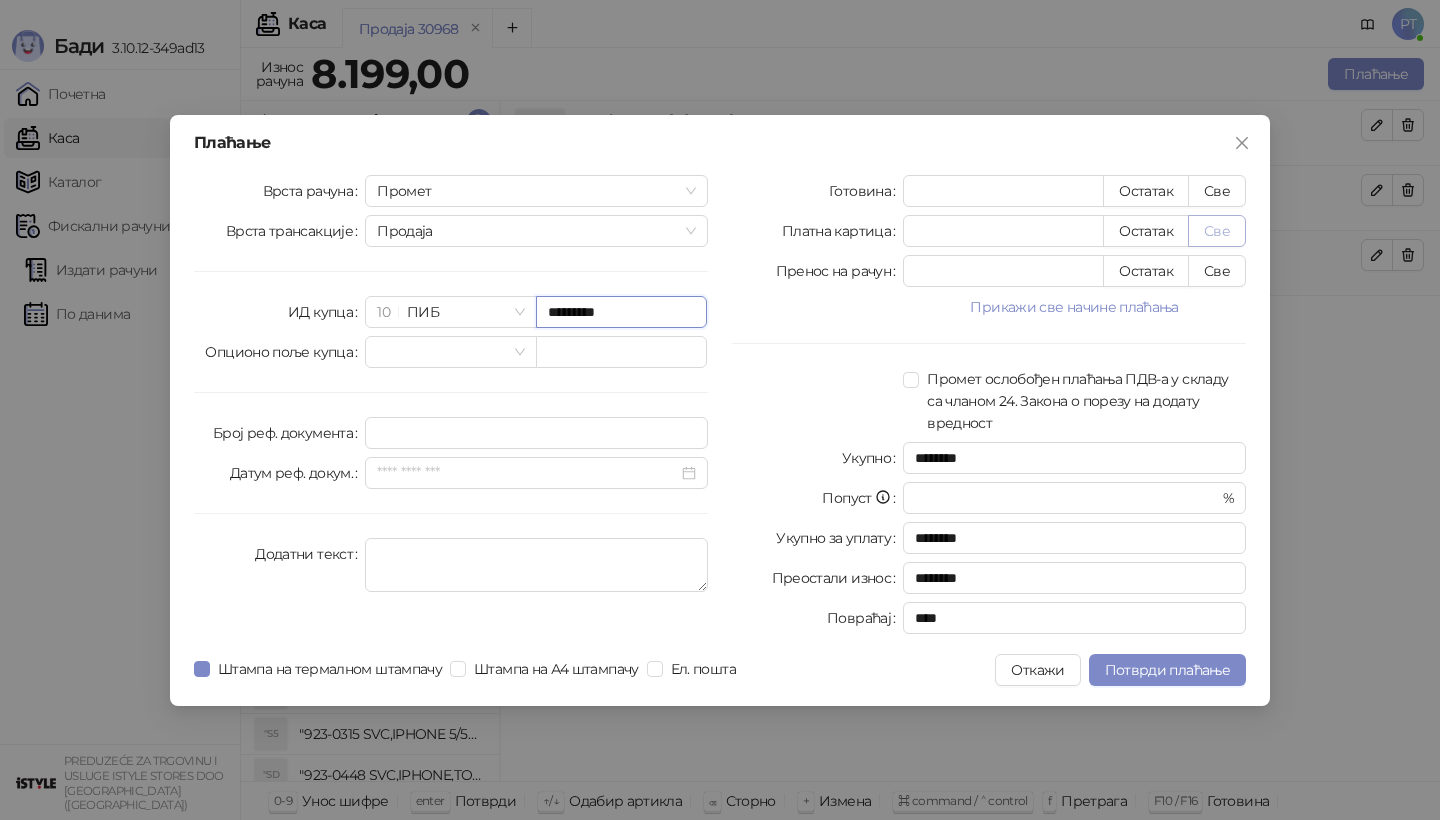 type on "*********" 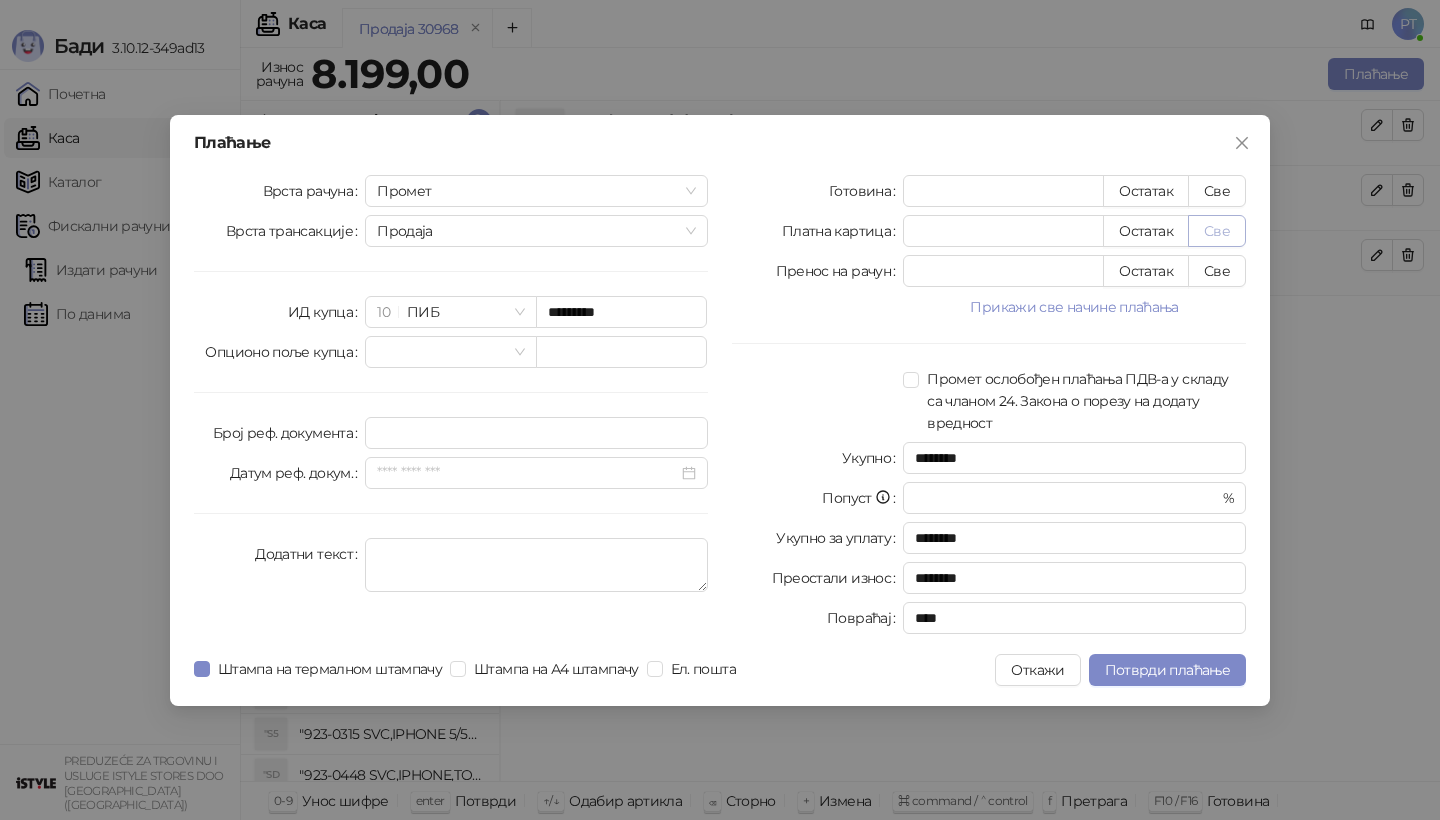 click on "Све" at bounding box center (1217, 231) 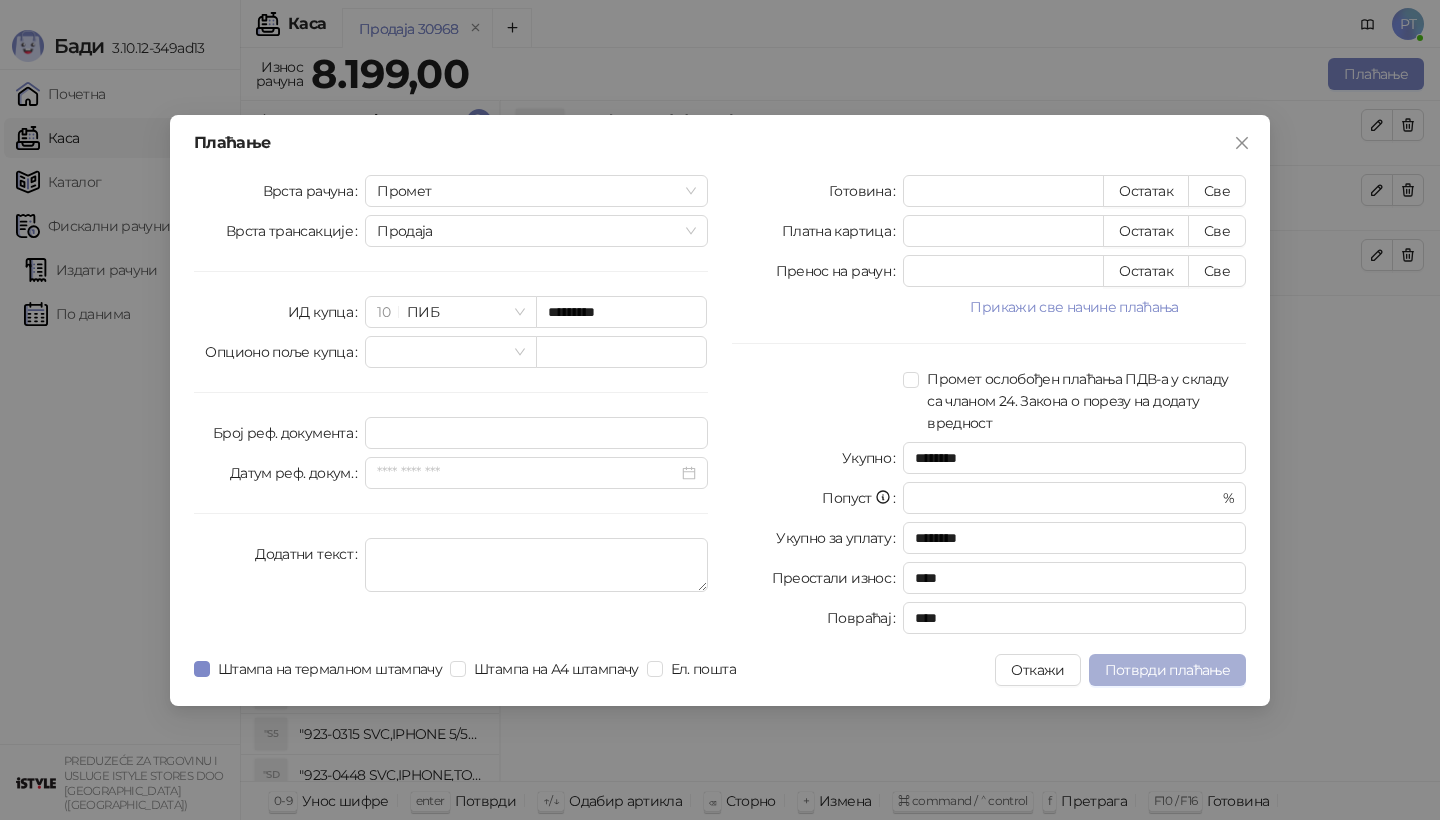 click on "Потврди плаћање" at bounding box center [1167, 670] 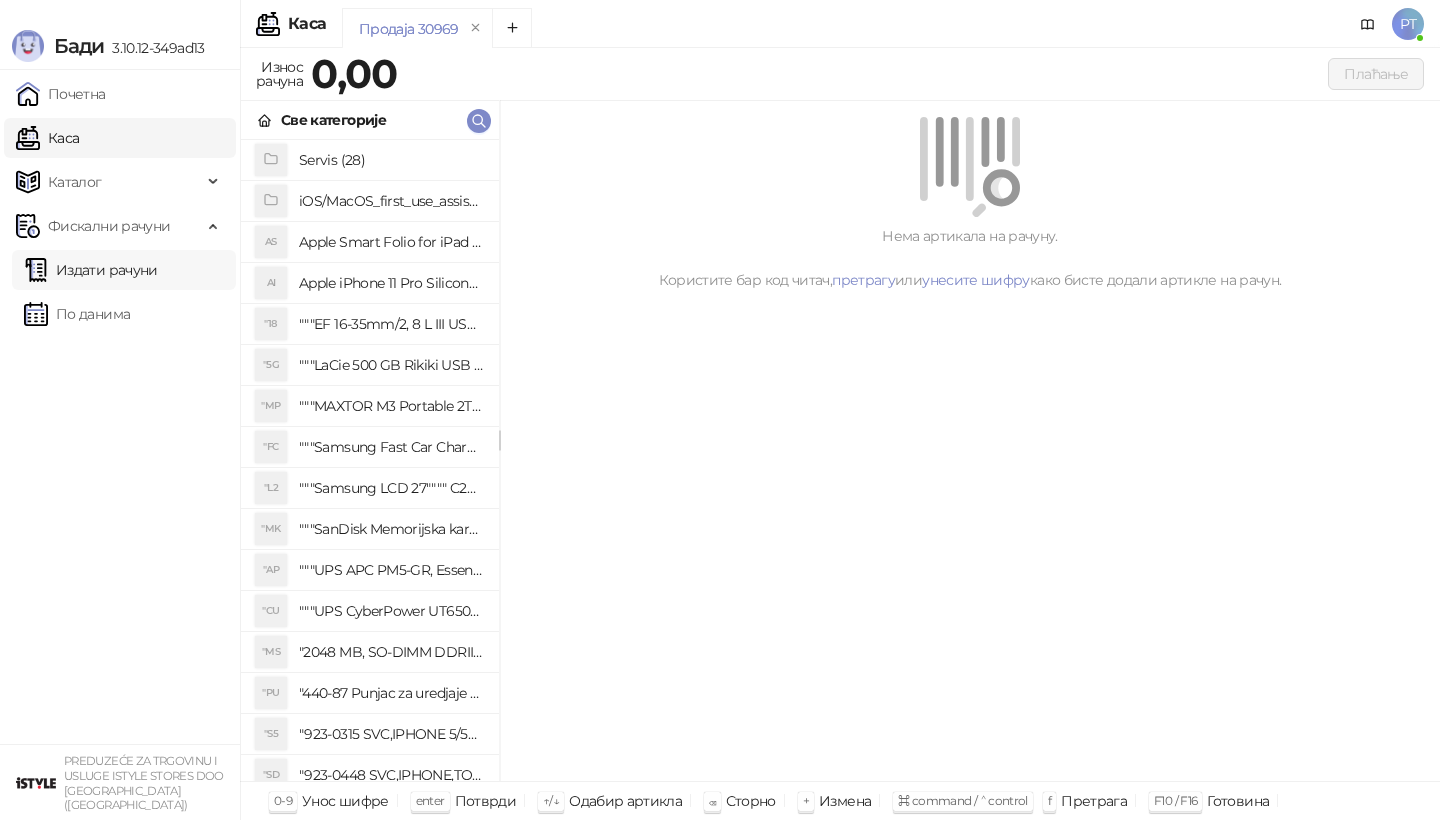 click on "Издати рачуни" at bounding box center [91, 270] 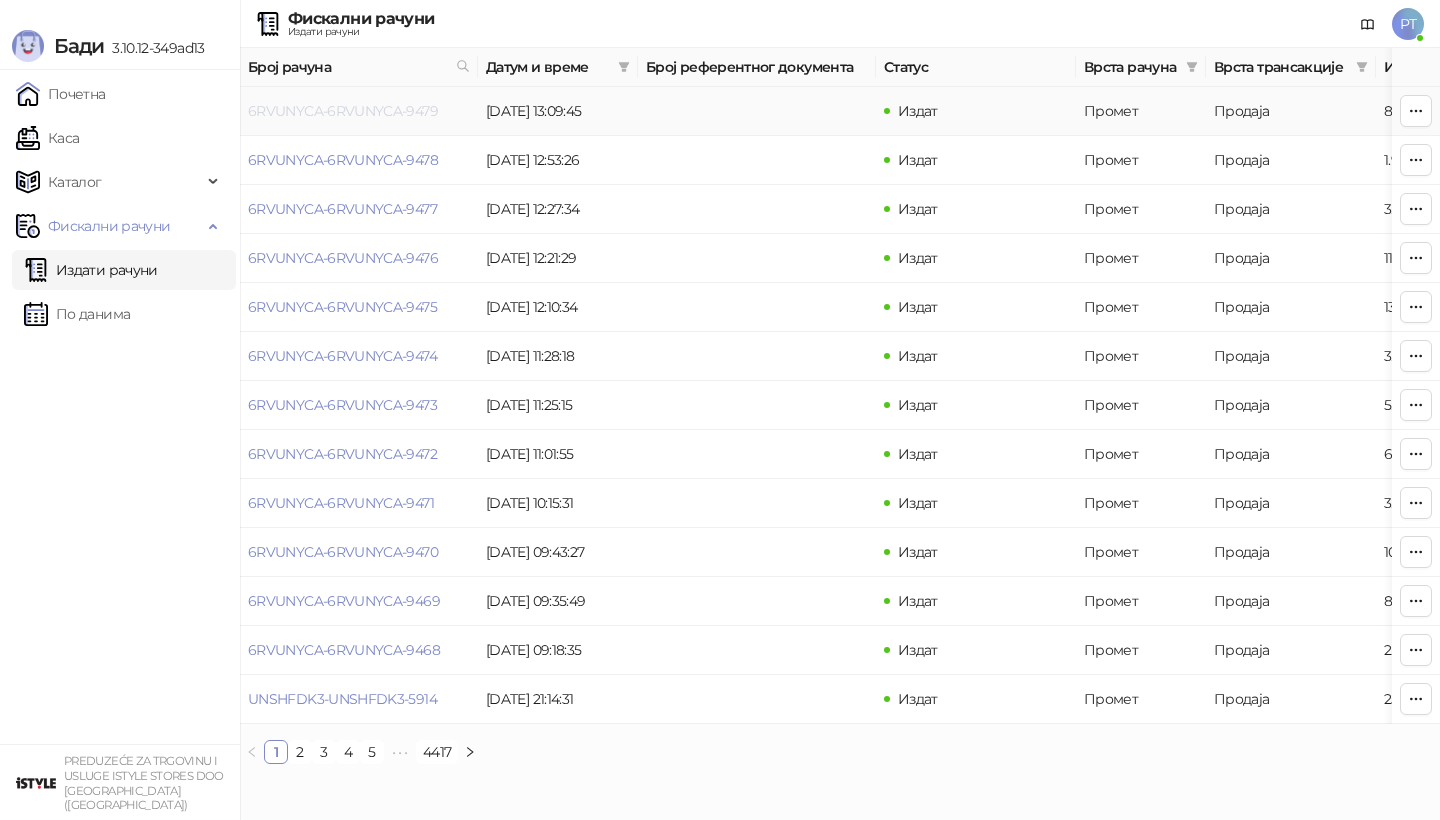 click on "6RVUNYCA-6RVUNYCA-9479" at bounding box center (343, 111) 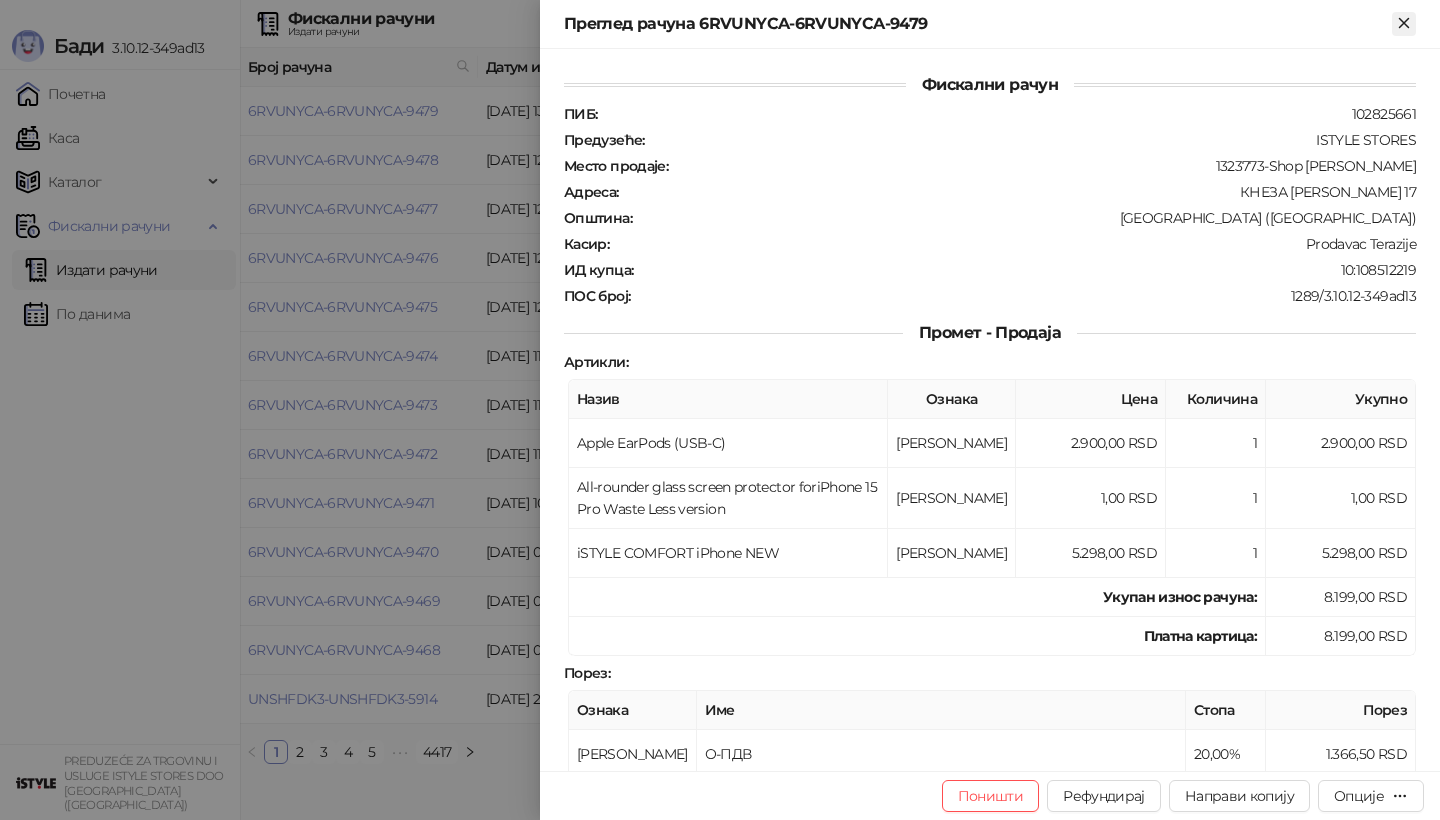 click 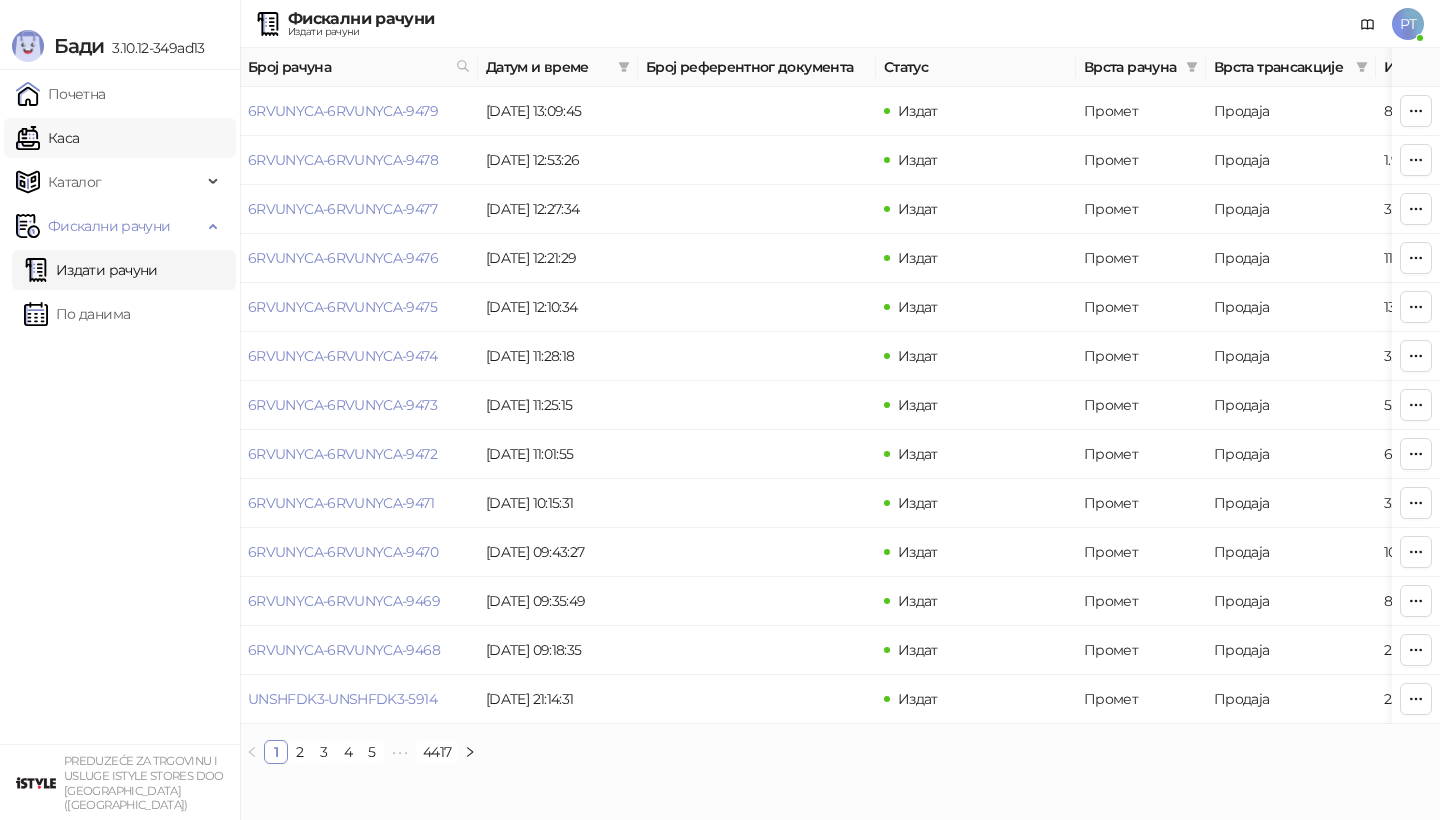 click on "Каса" at bounding box center [47, 138] 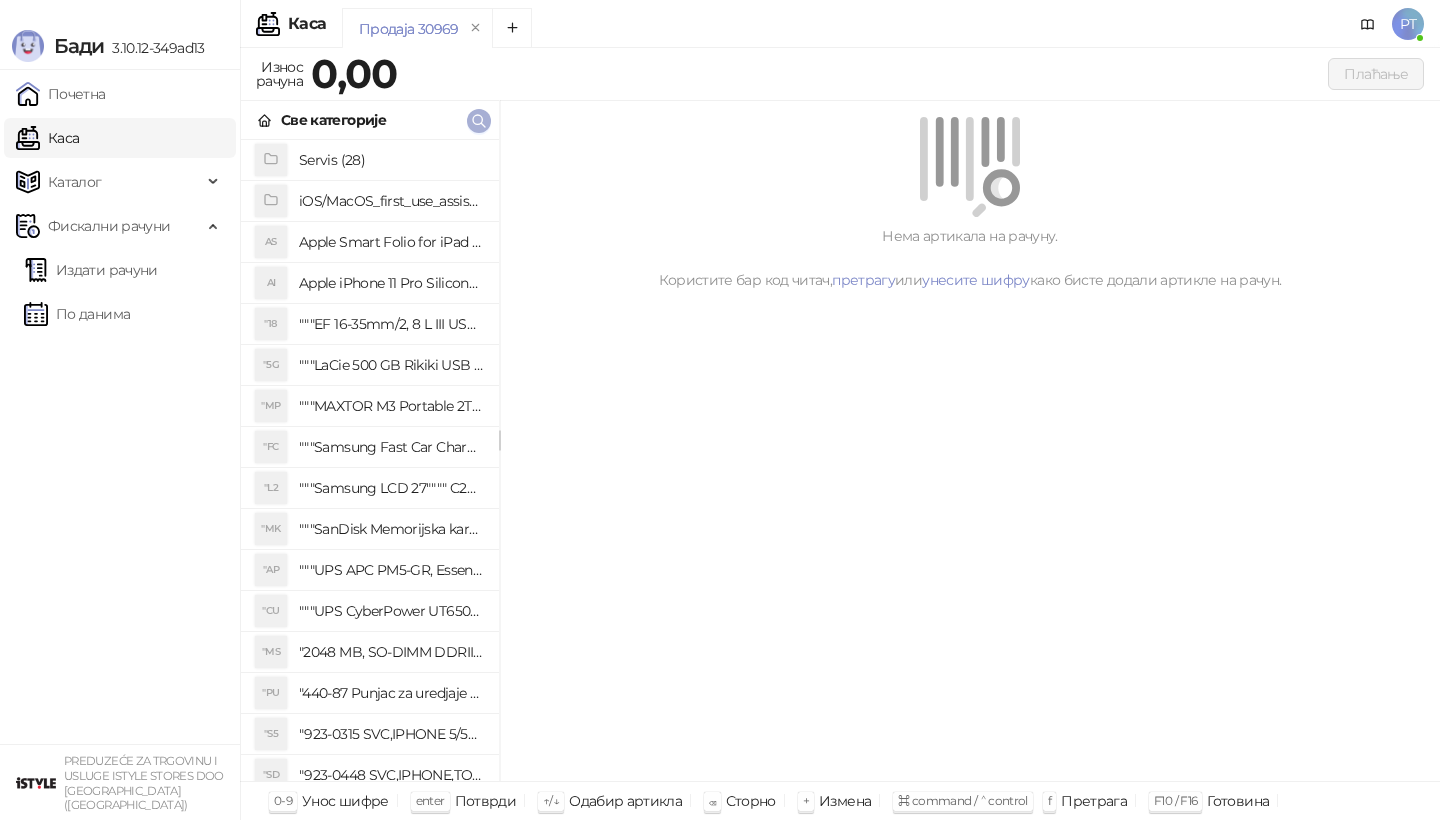 click 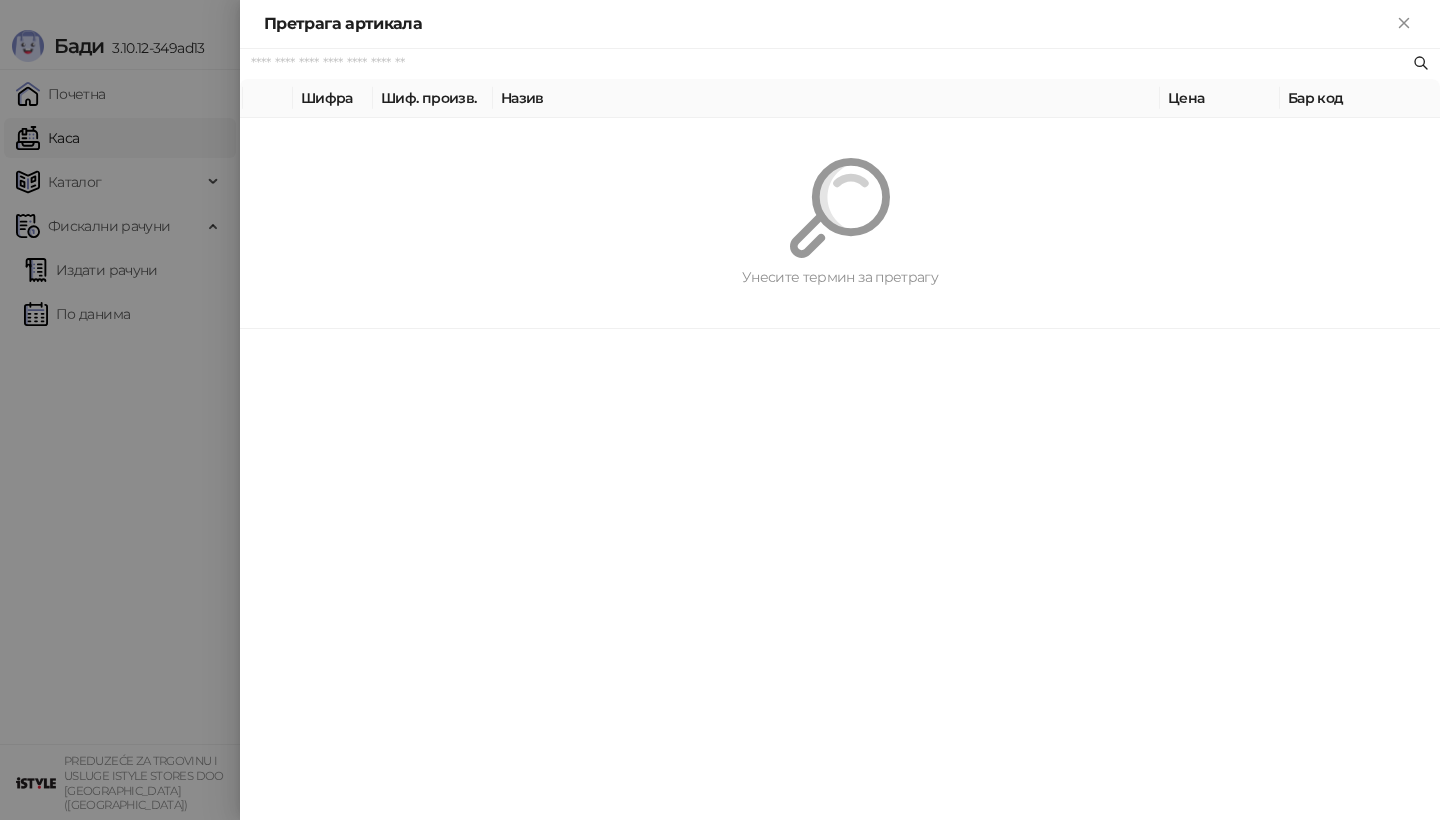 paste on "*********" 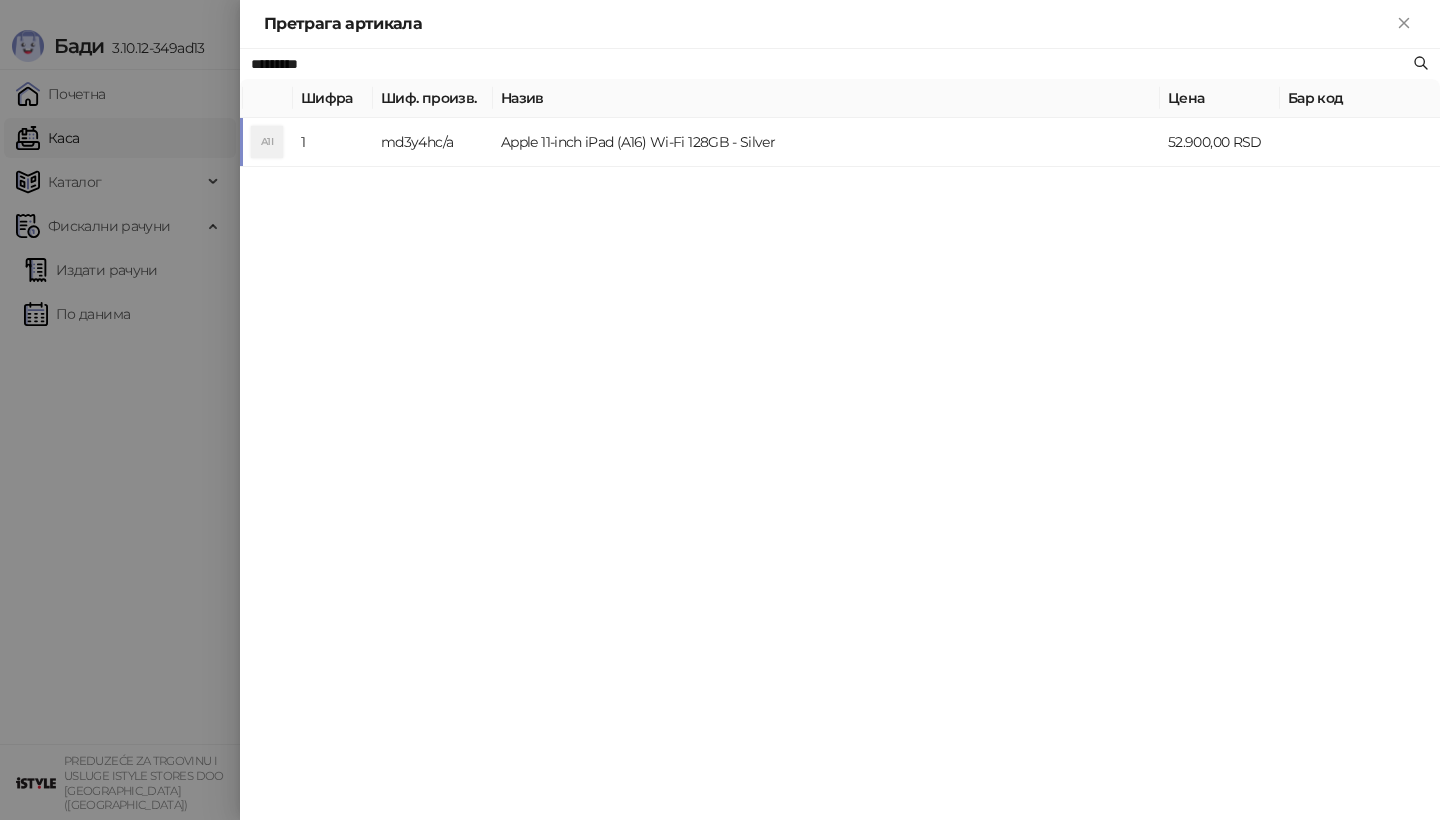 click on "A1I" at bounding box center (267, 142) 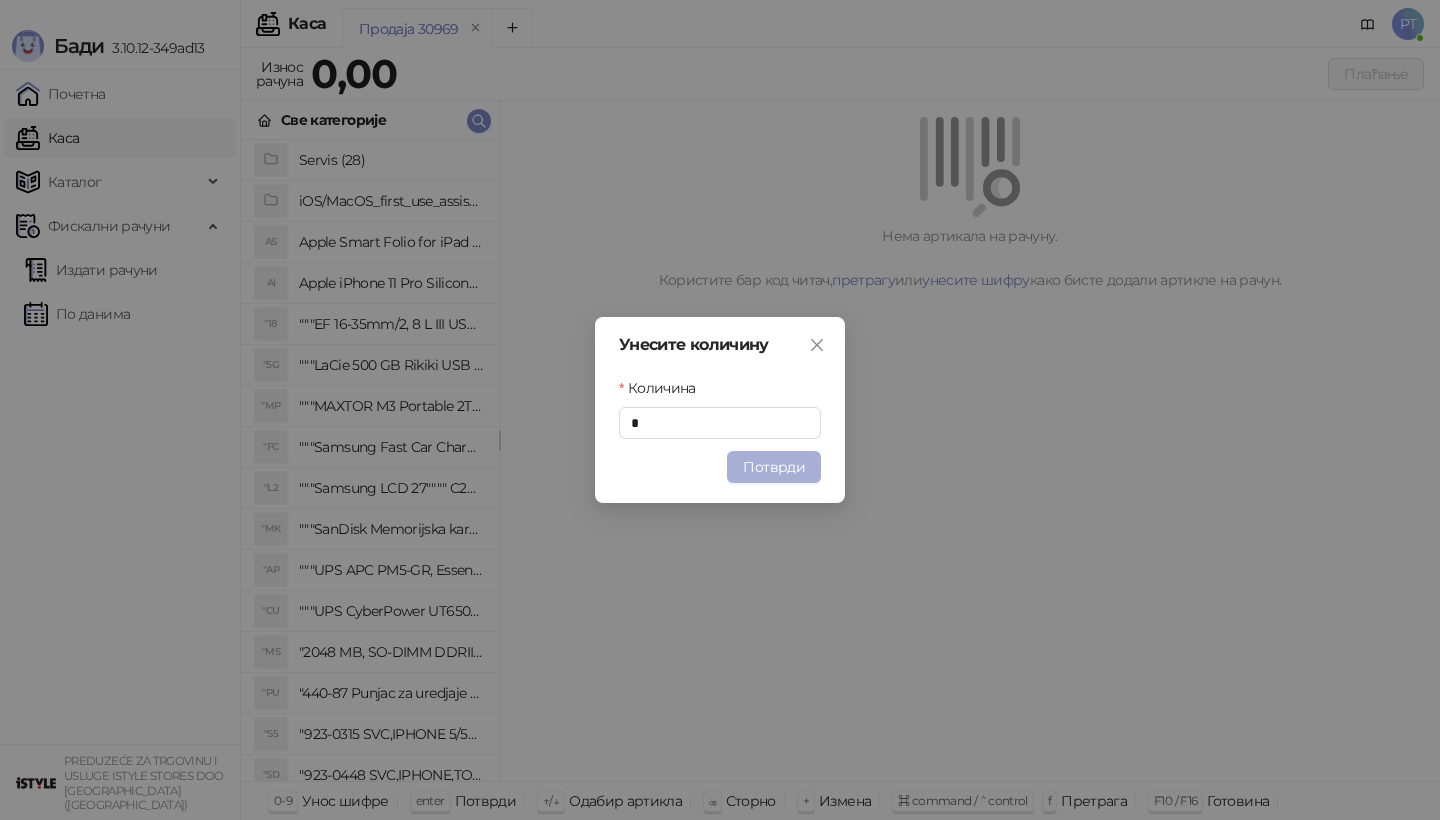 click on "Потврди" at bounding box center (774, 467) 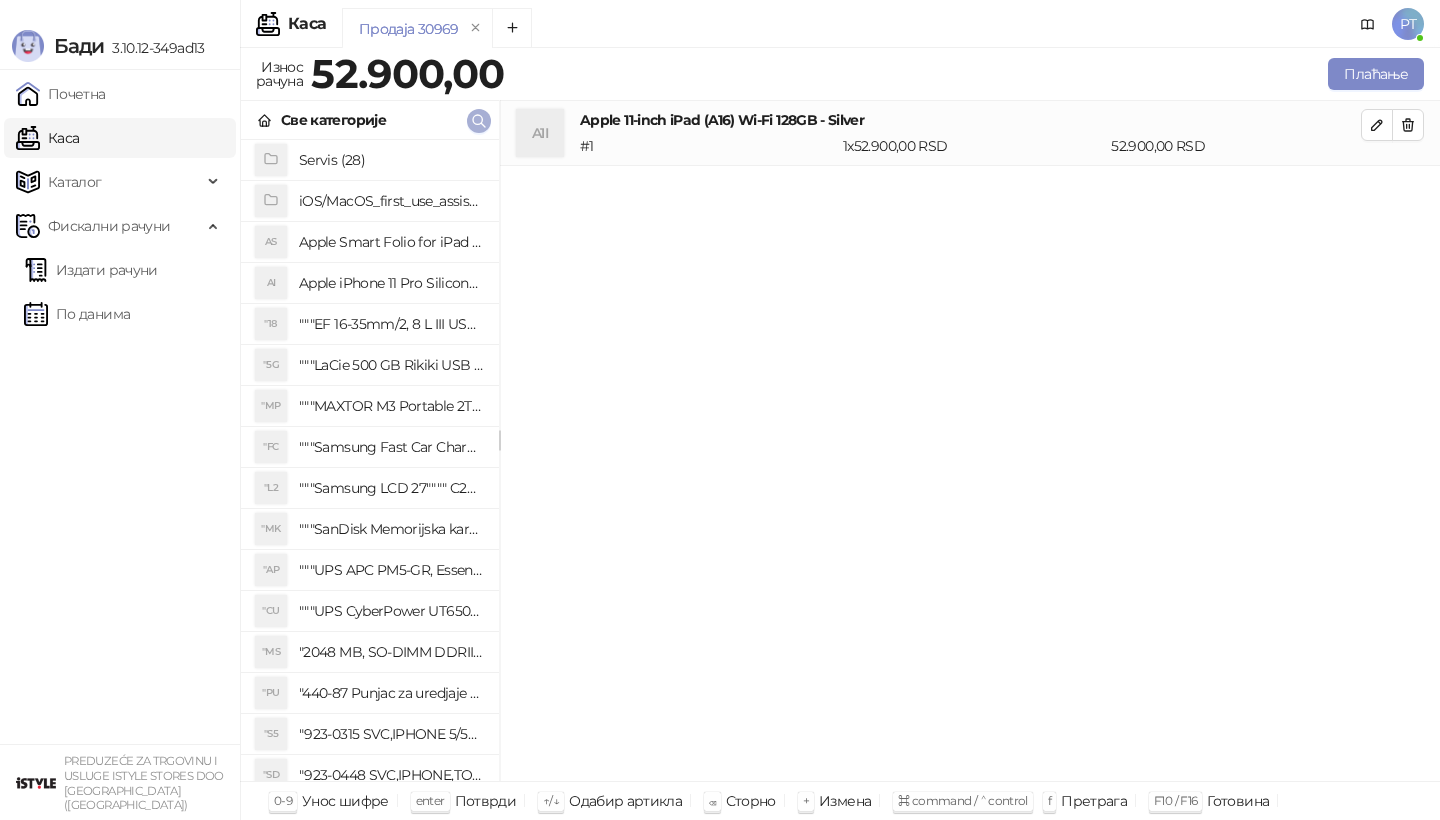 click 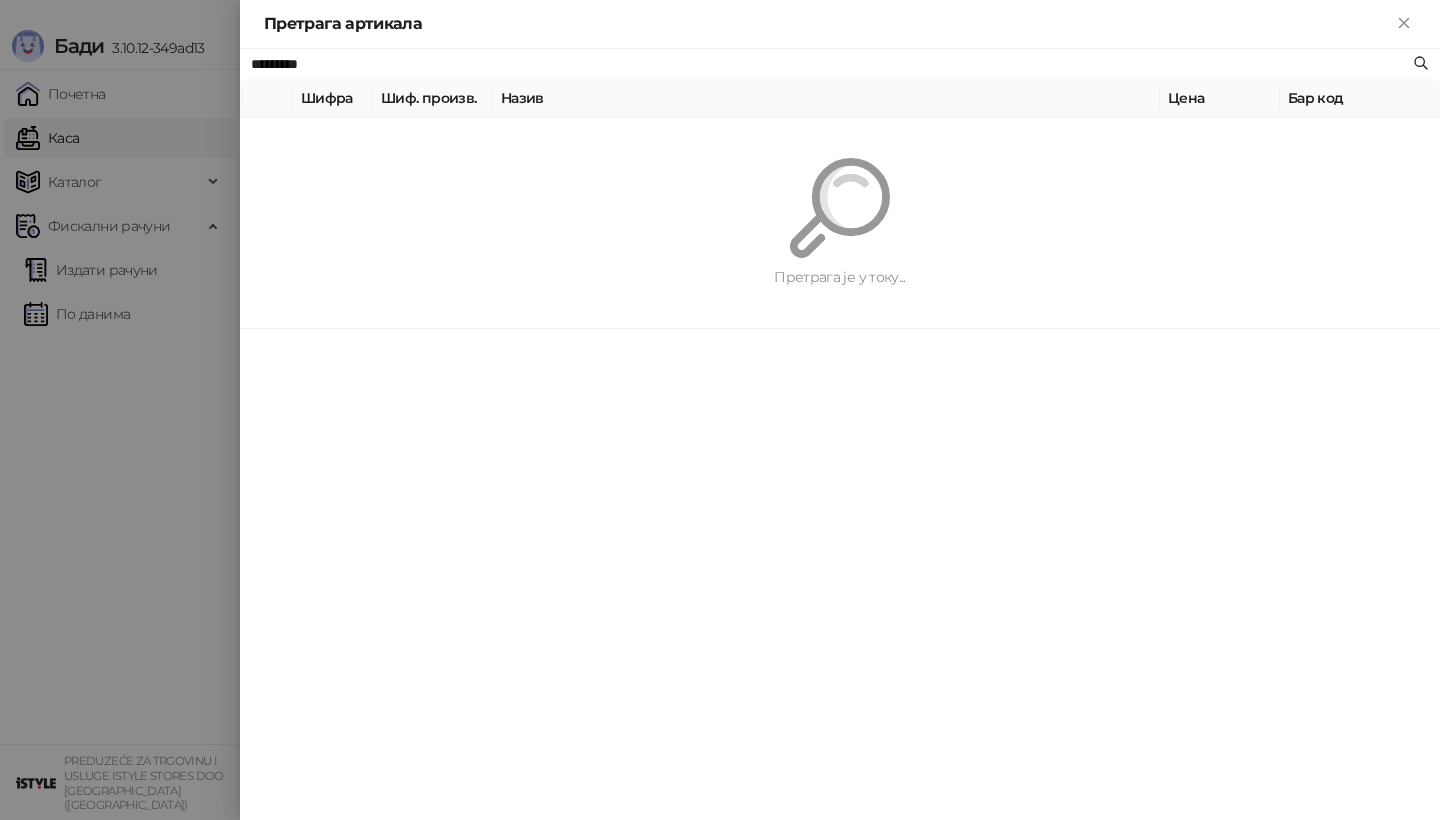 paste 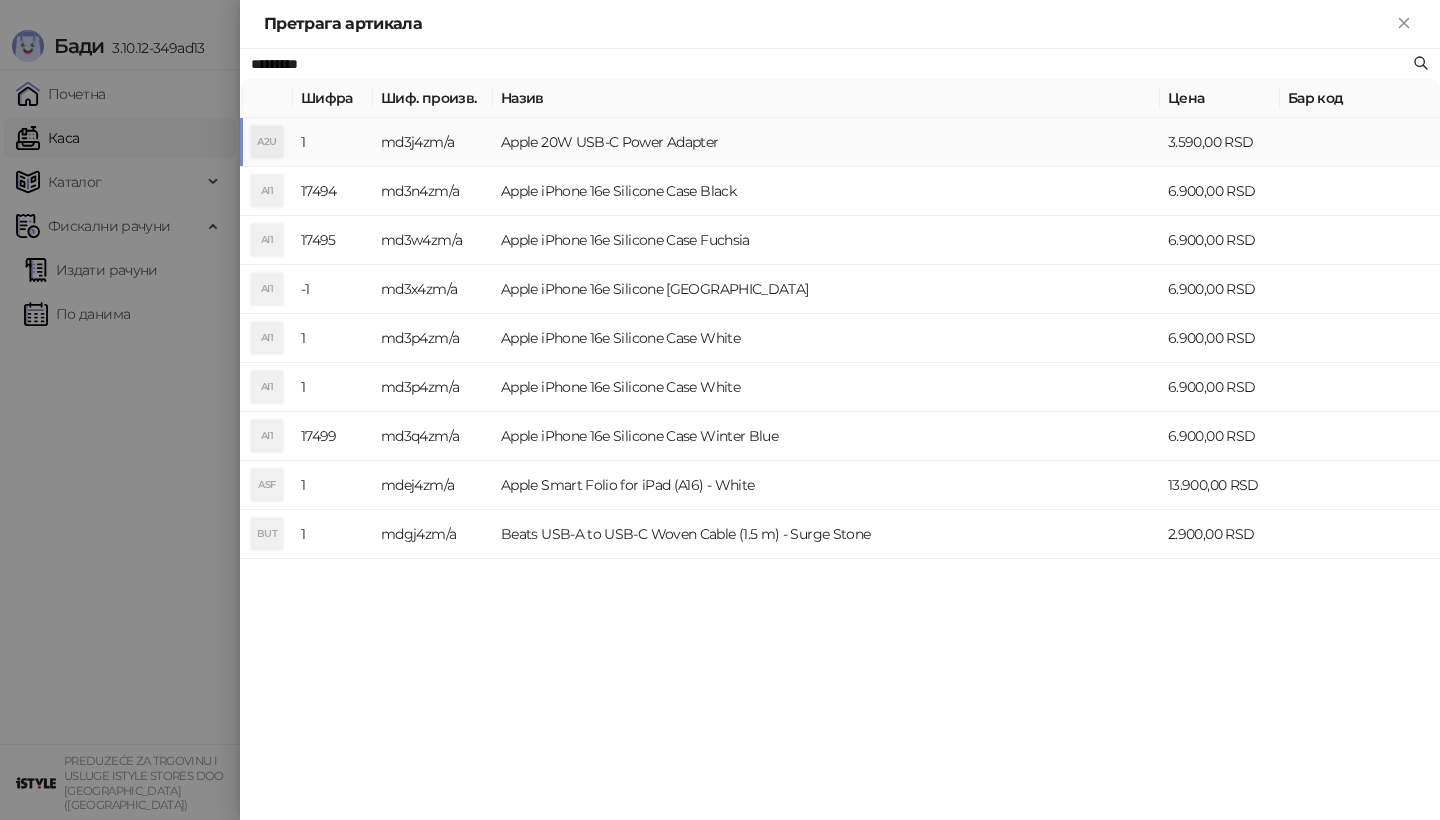 click on "A2U" at bounding box center [267, 142] 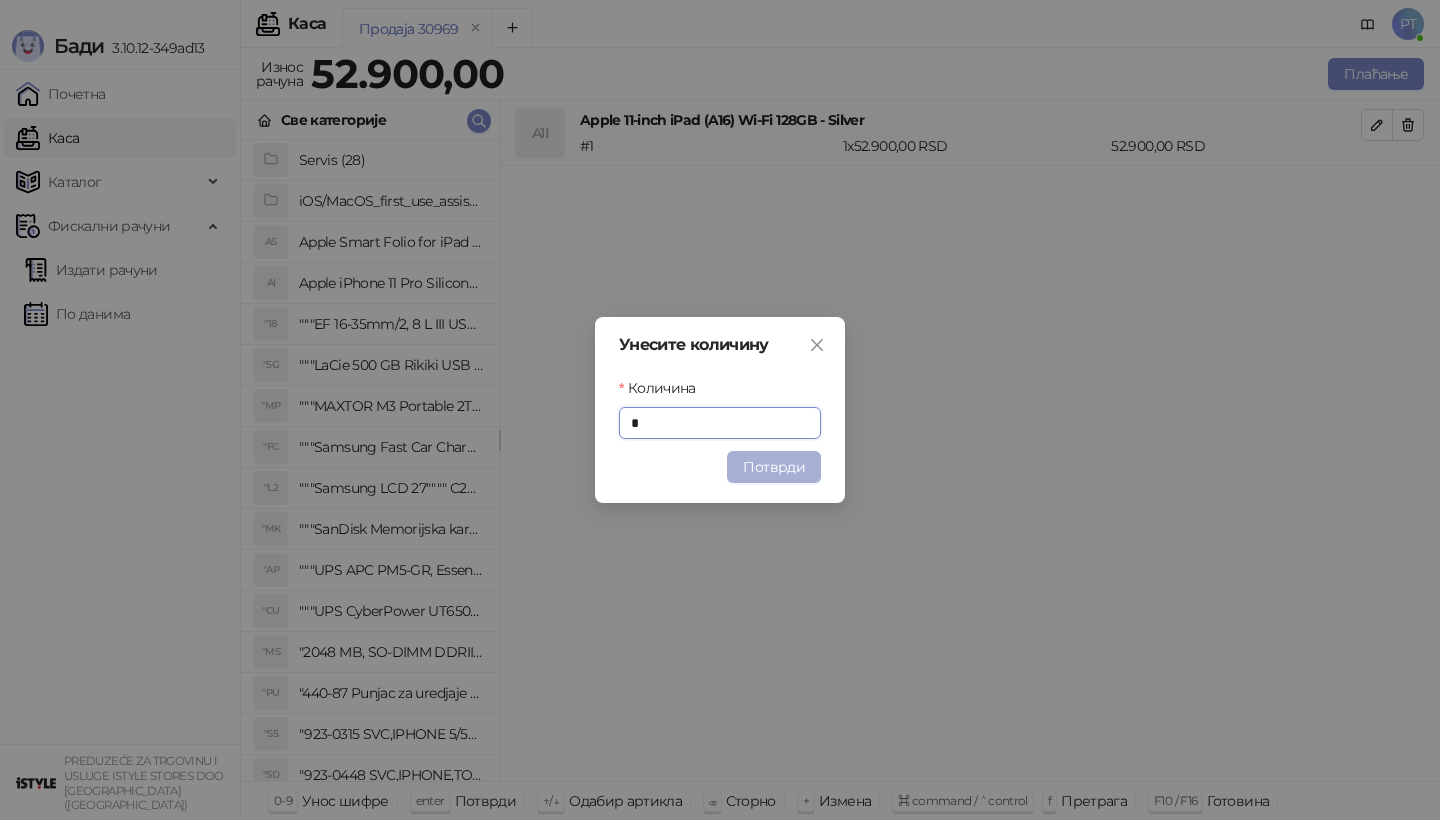 click on "Потврди" at bounding box center [774, 467] 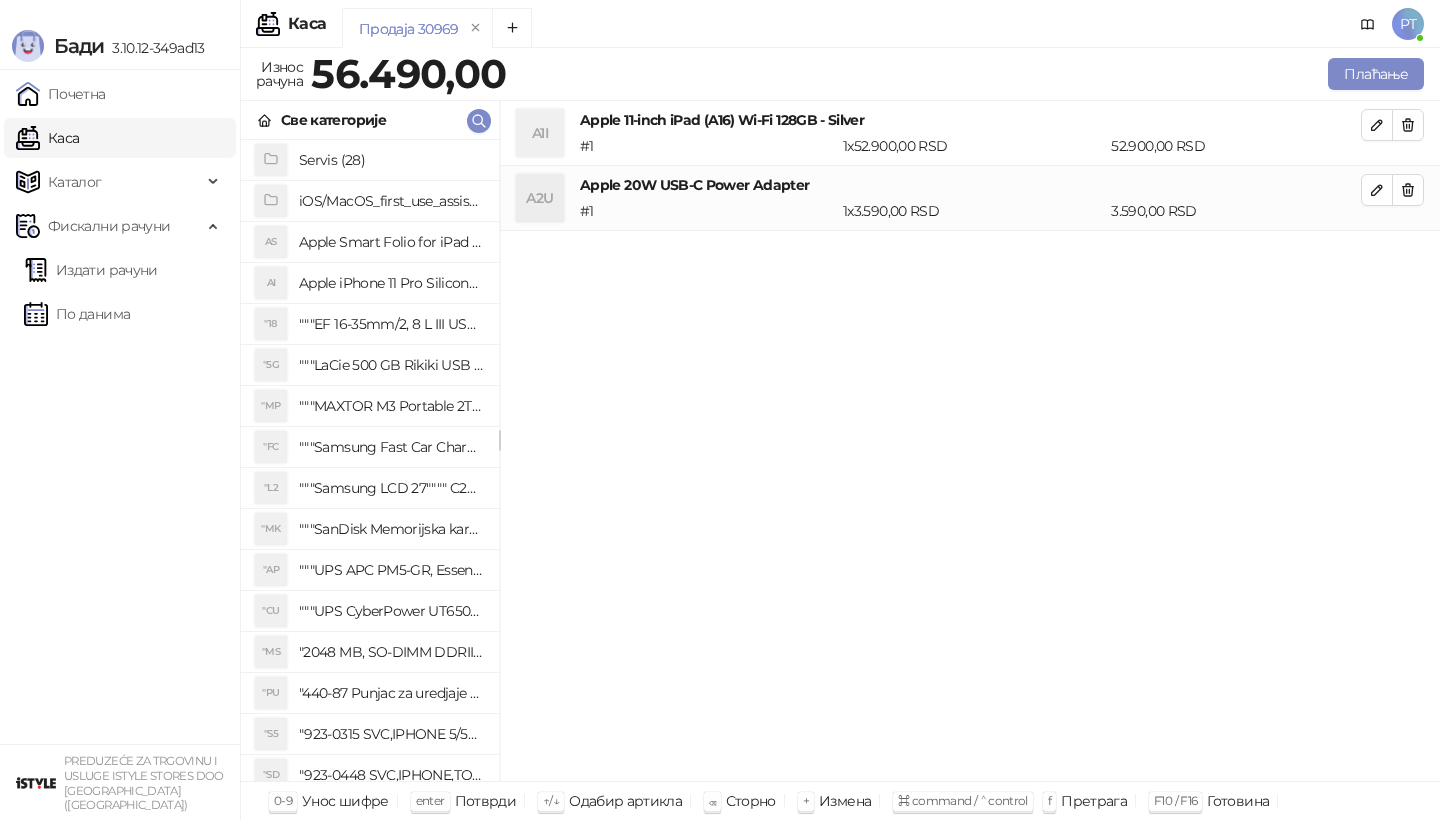 click on "Све категорије" at bounding box center [370, 120] 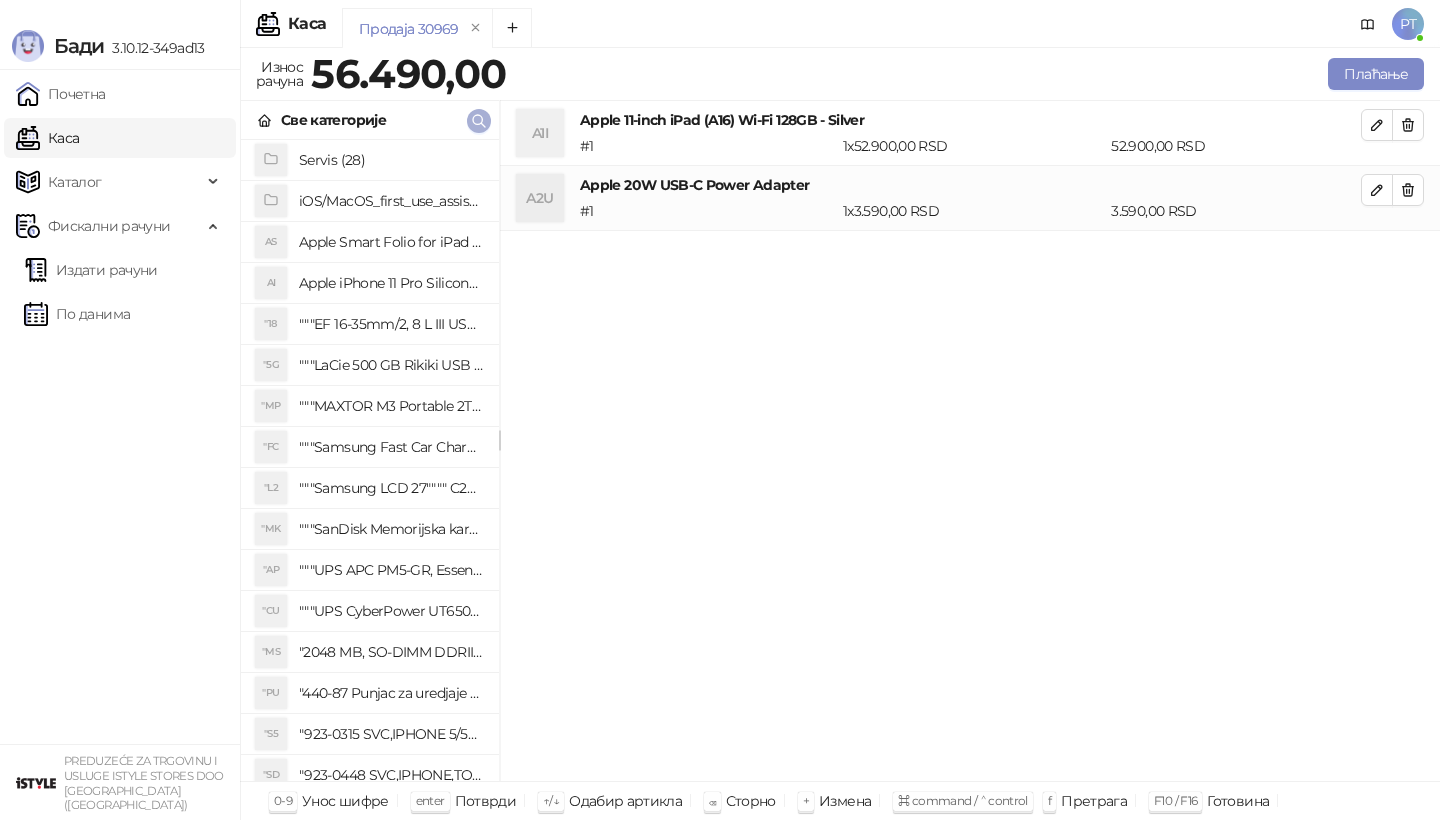 click 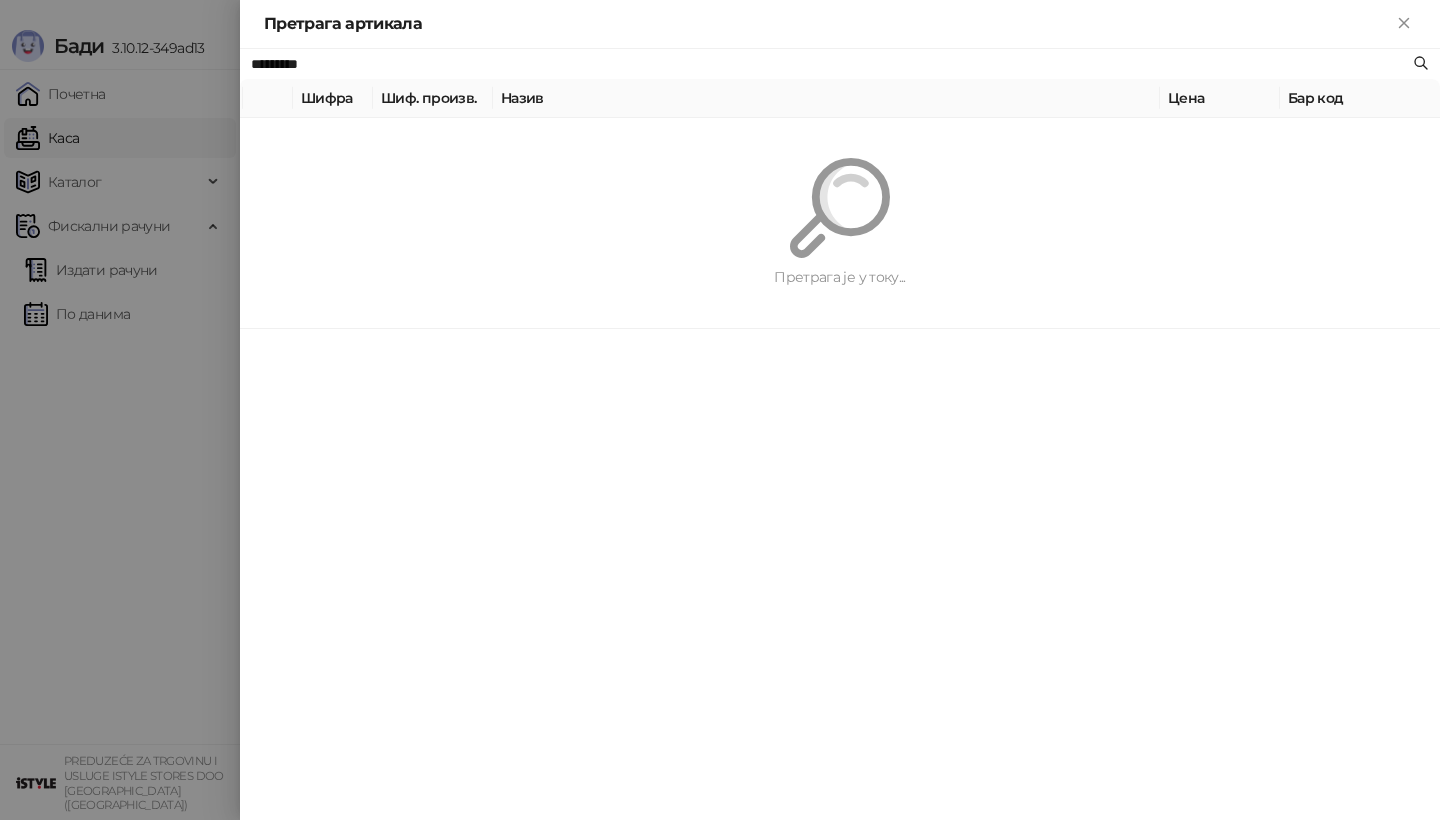 paste on "**********" 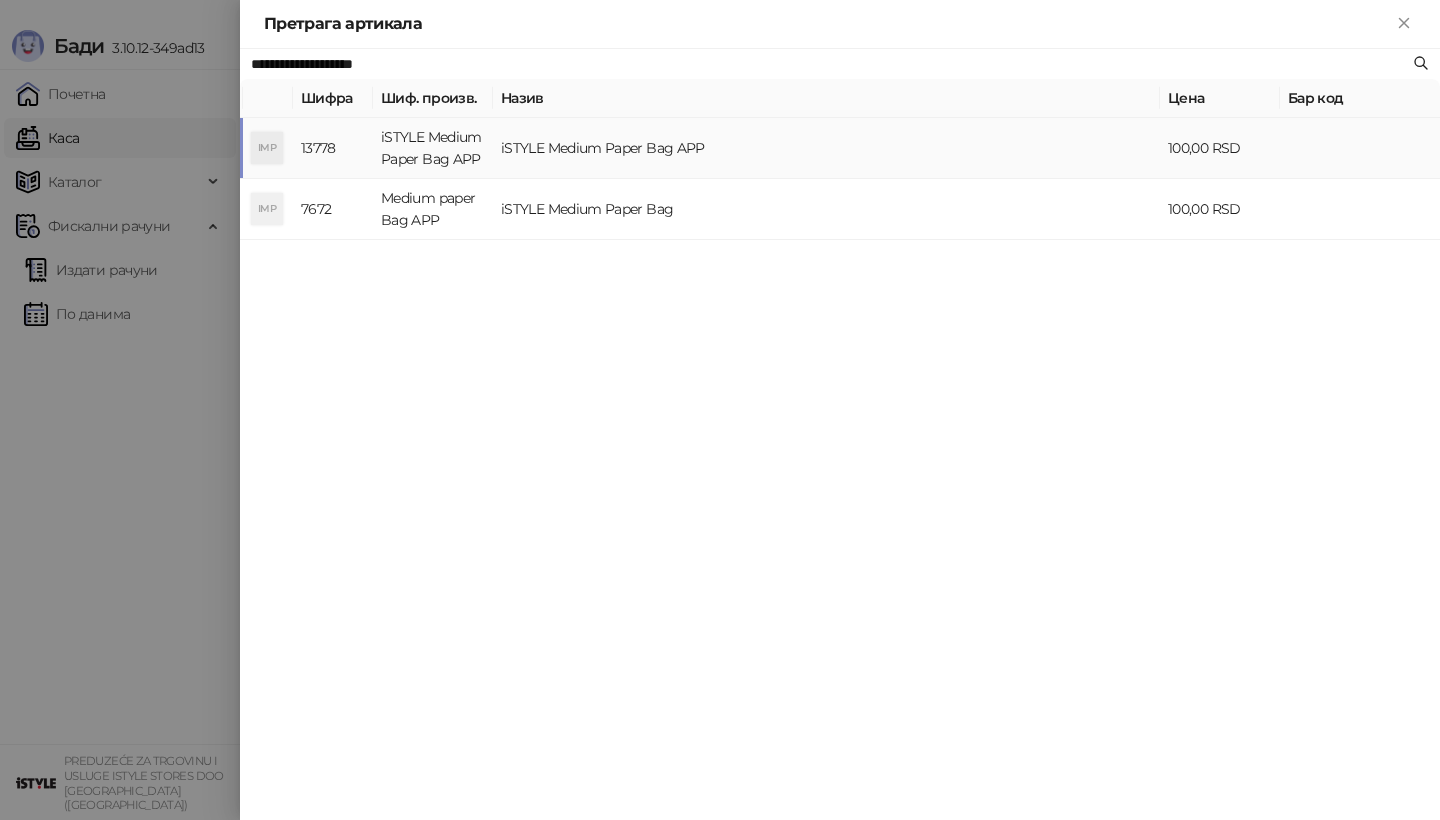 type on "**********" 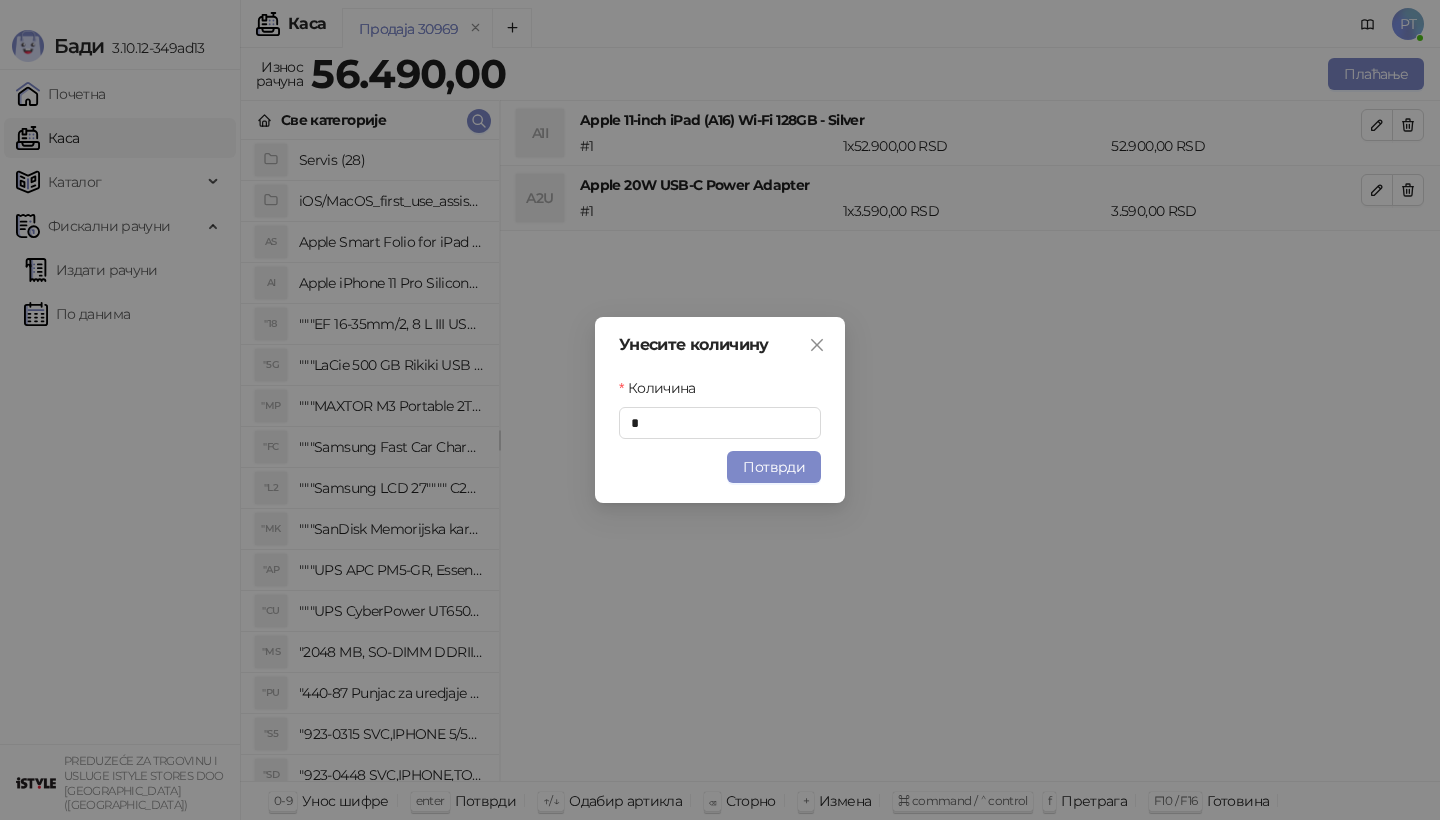 click on "Унесите количину Количина * Потврди" at bounding box center [720, 410] 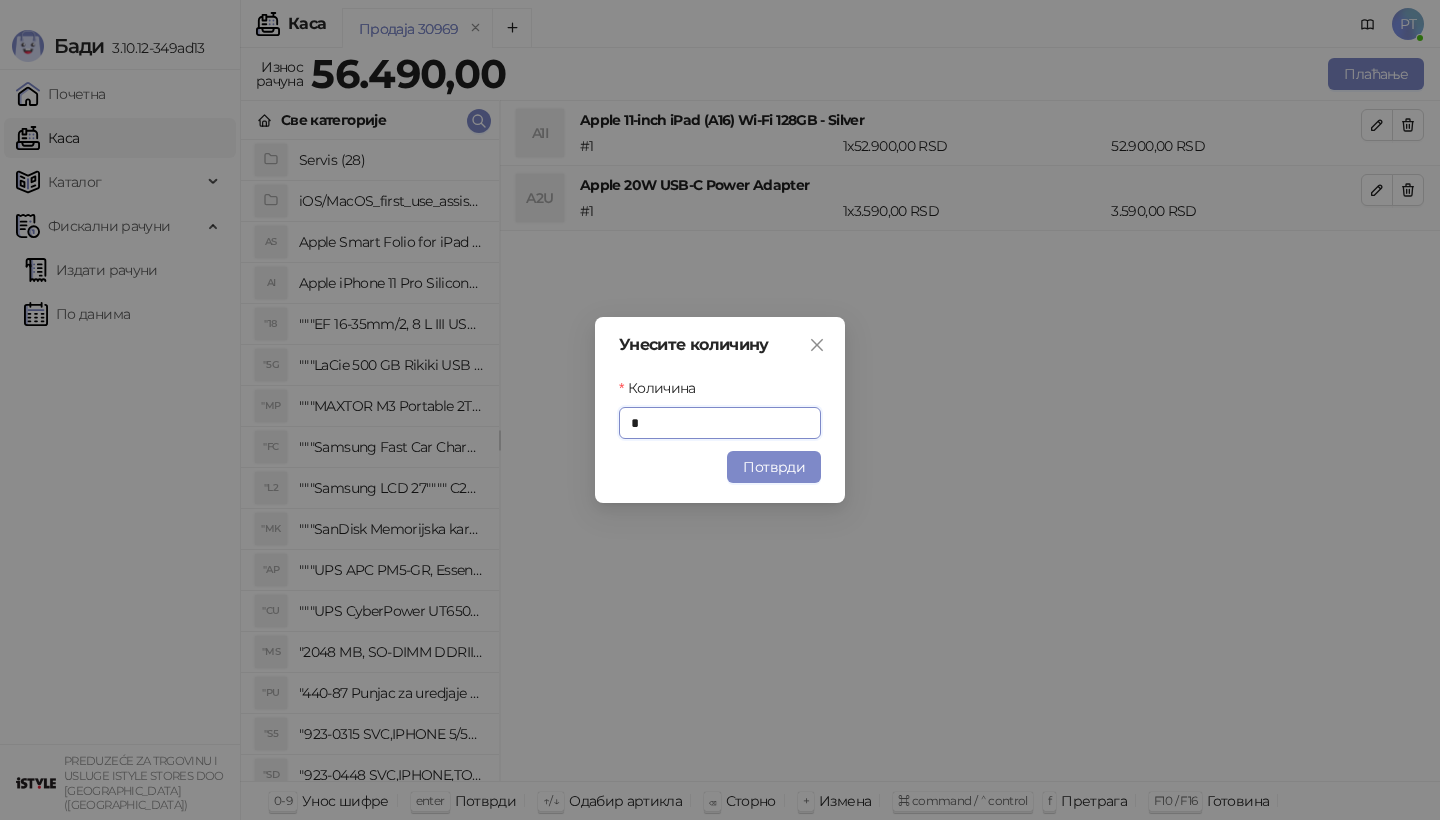 click on "Унесите количину Количина * Потврди" at bounding box center (720, 410) 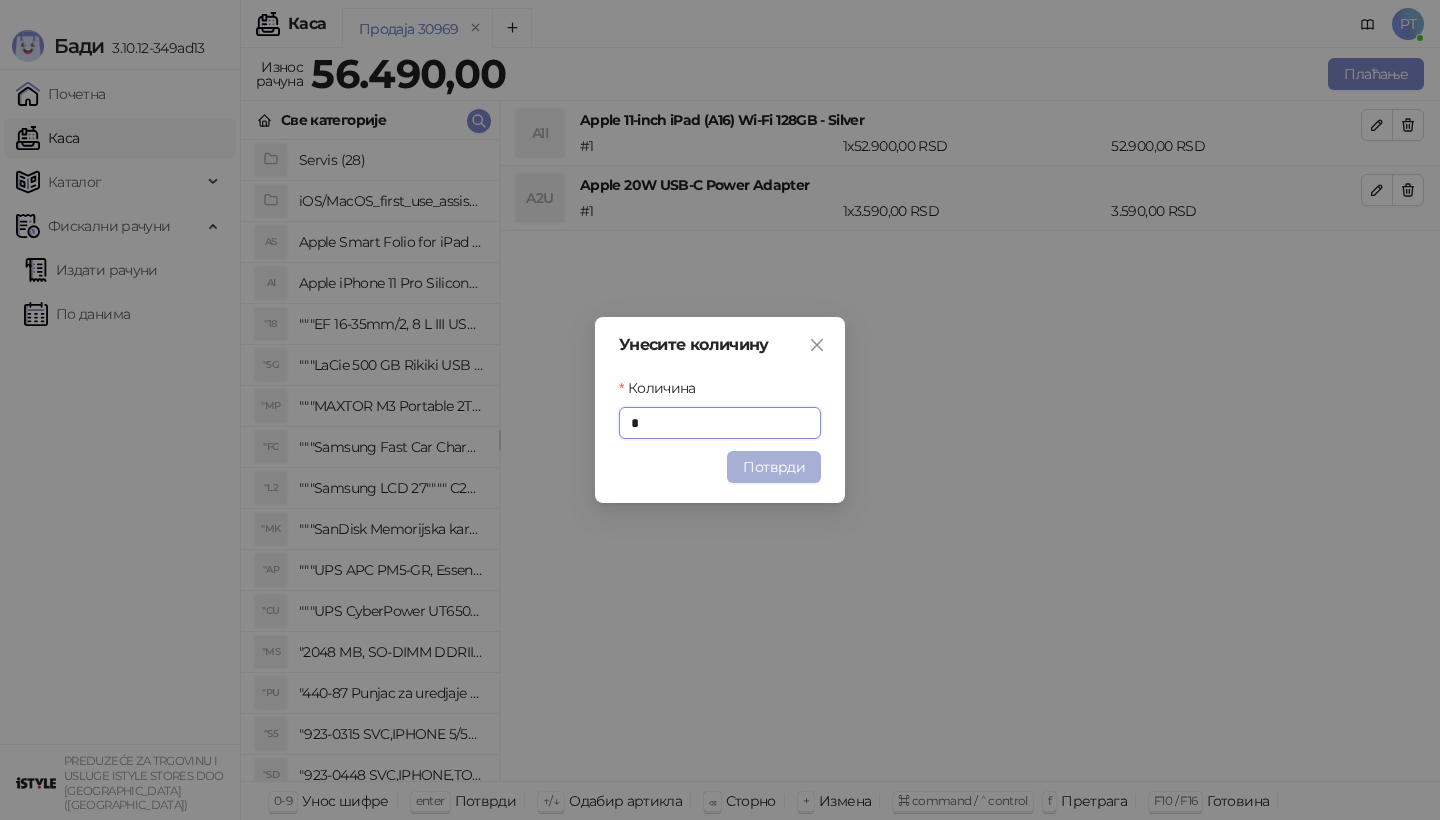 click on "Потврди" at bounding box center (774, 467) 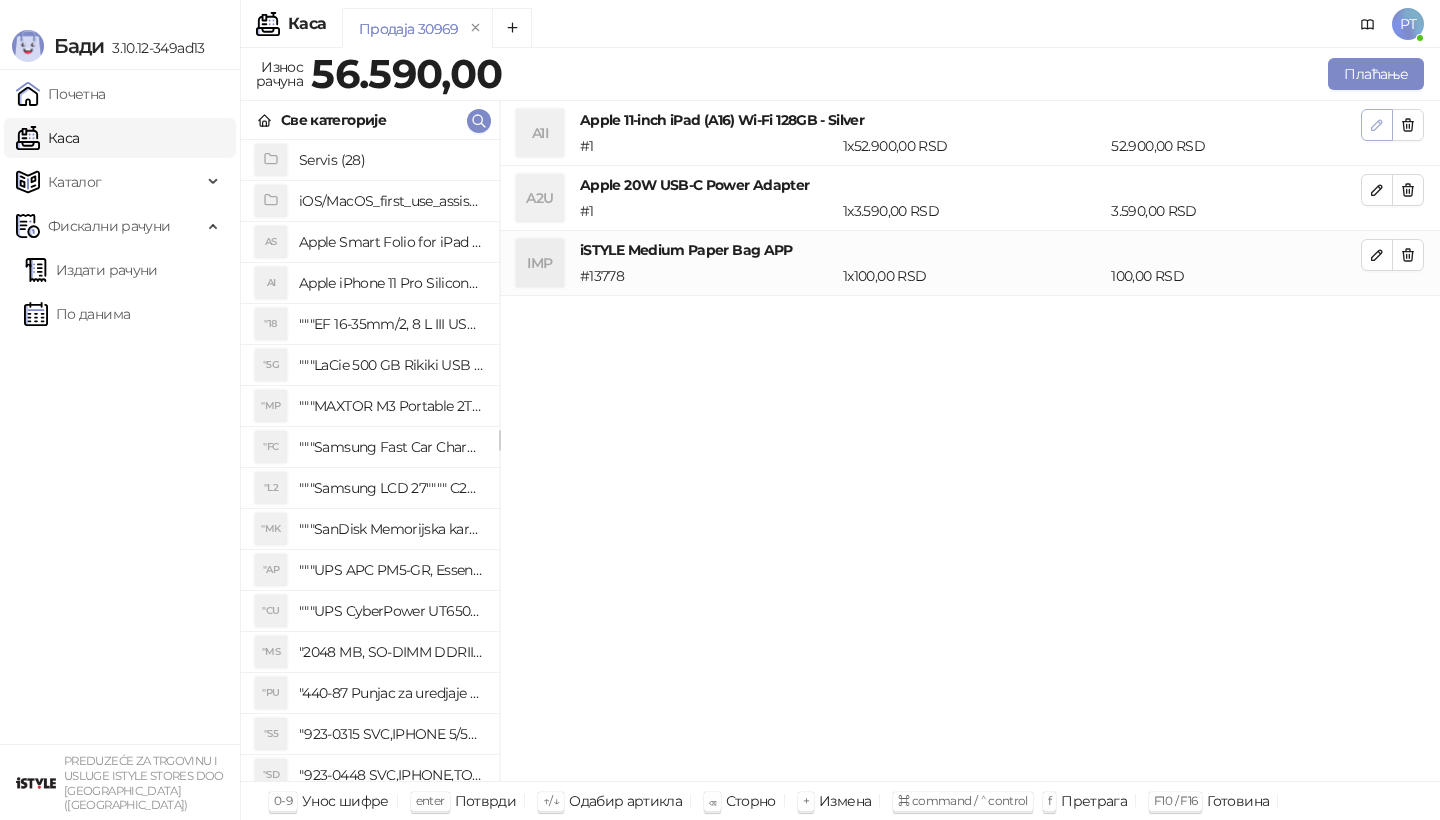 click 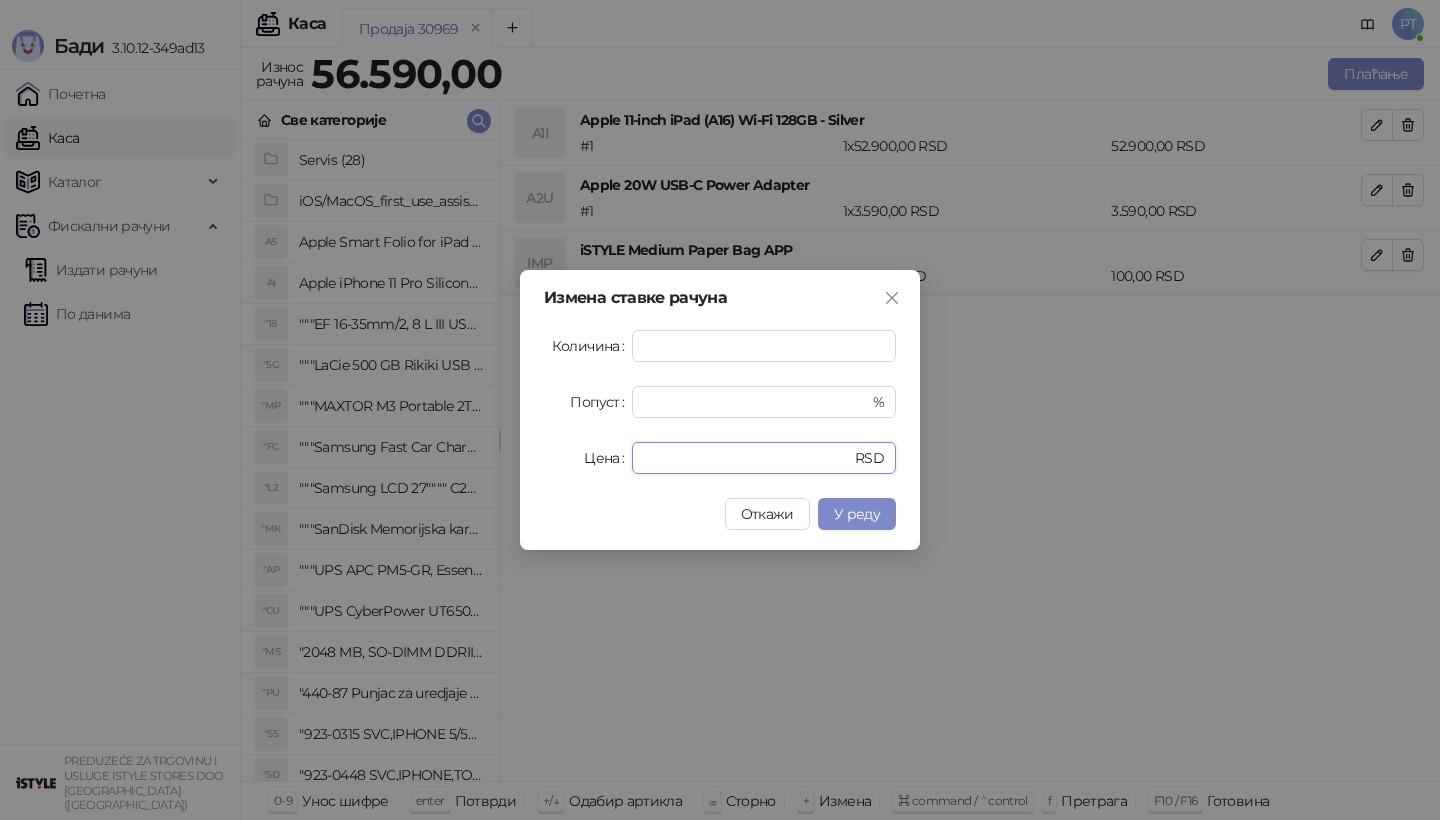 drag, startPoint x: 698, startPoint y: 460, endPoint x: 540, endPoint y: 460, distance: 158 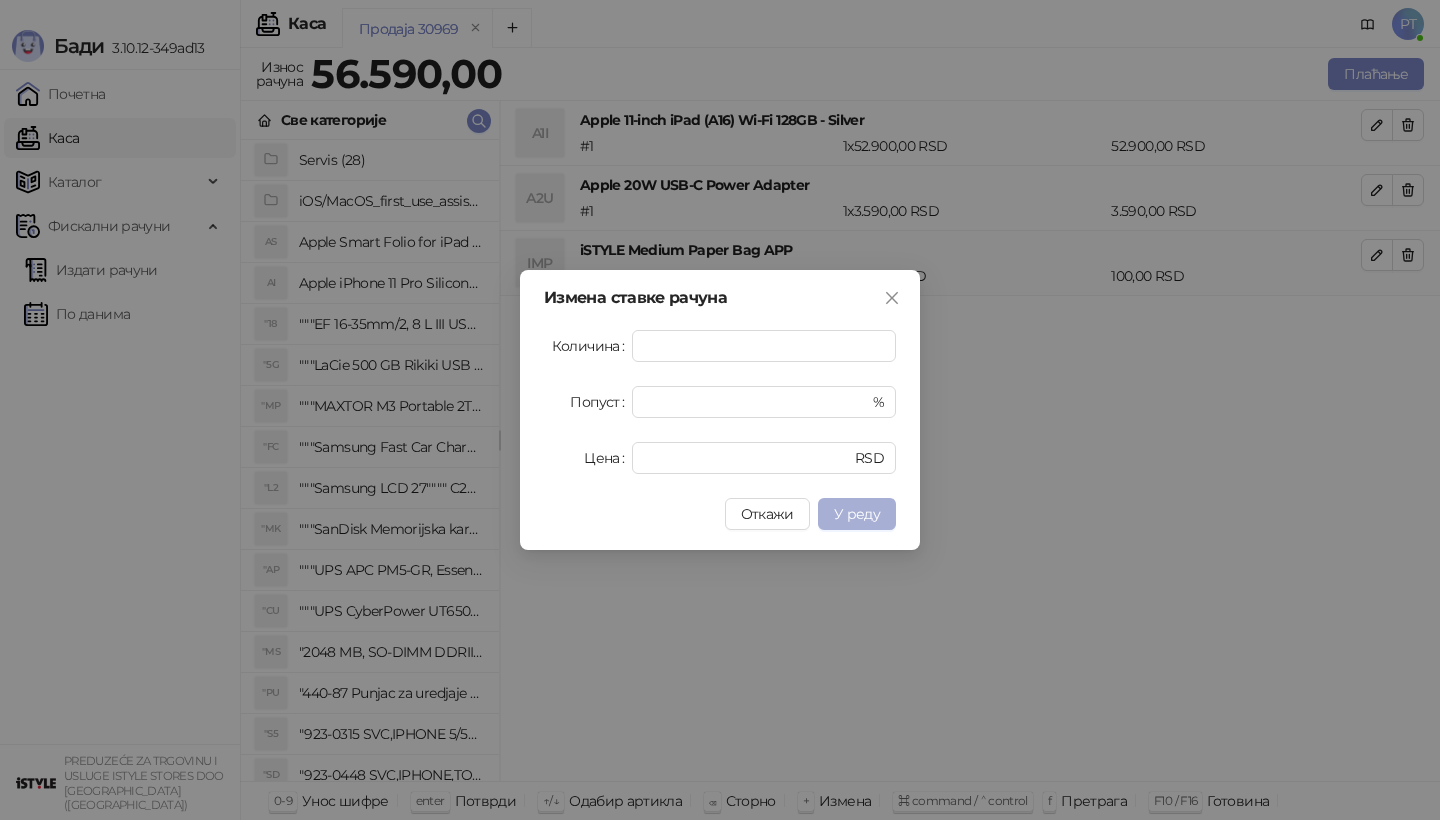 type on "*****" 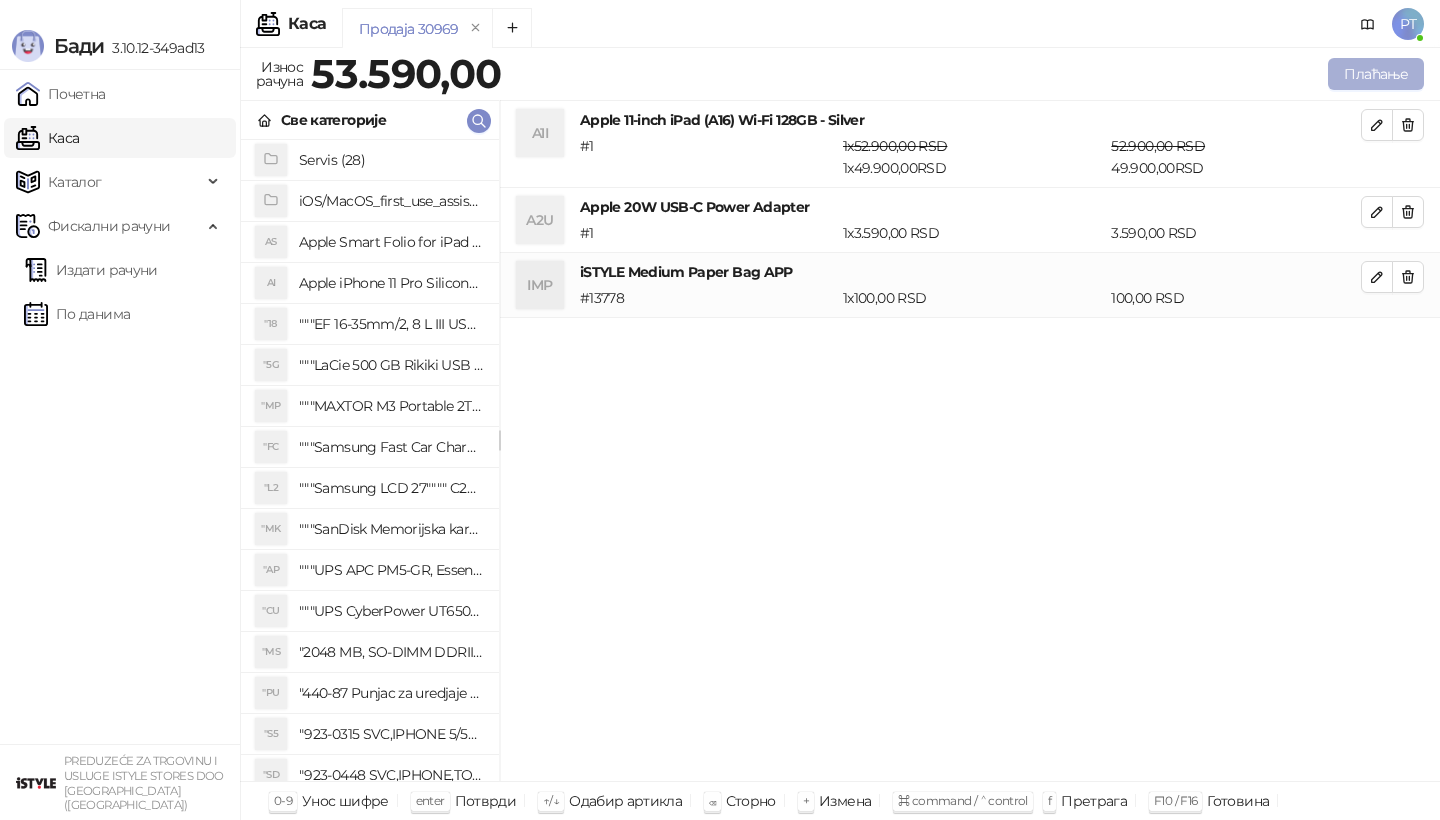 click on "Плаћање" at bounding box center (1376, 74) 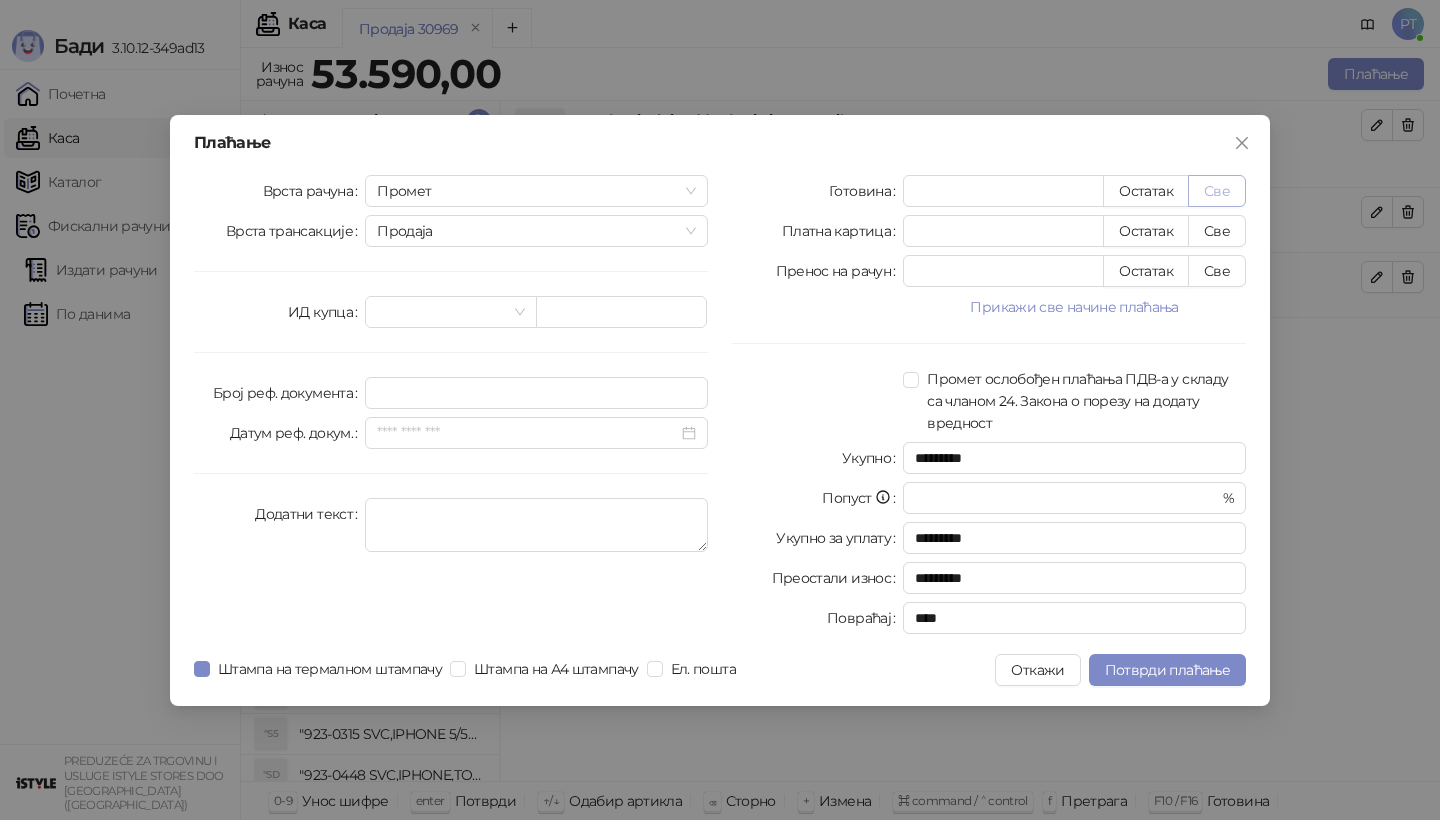 click on "Све" at bounding box center [1217, 191] 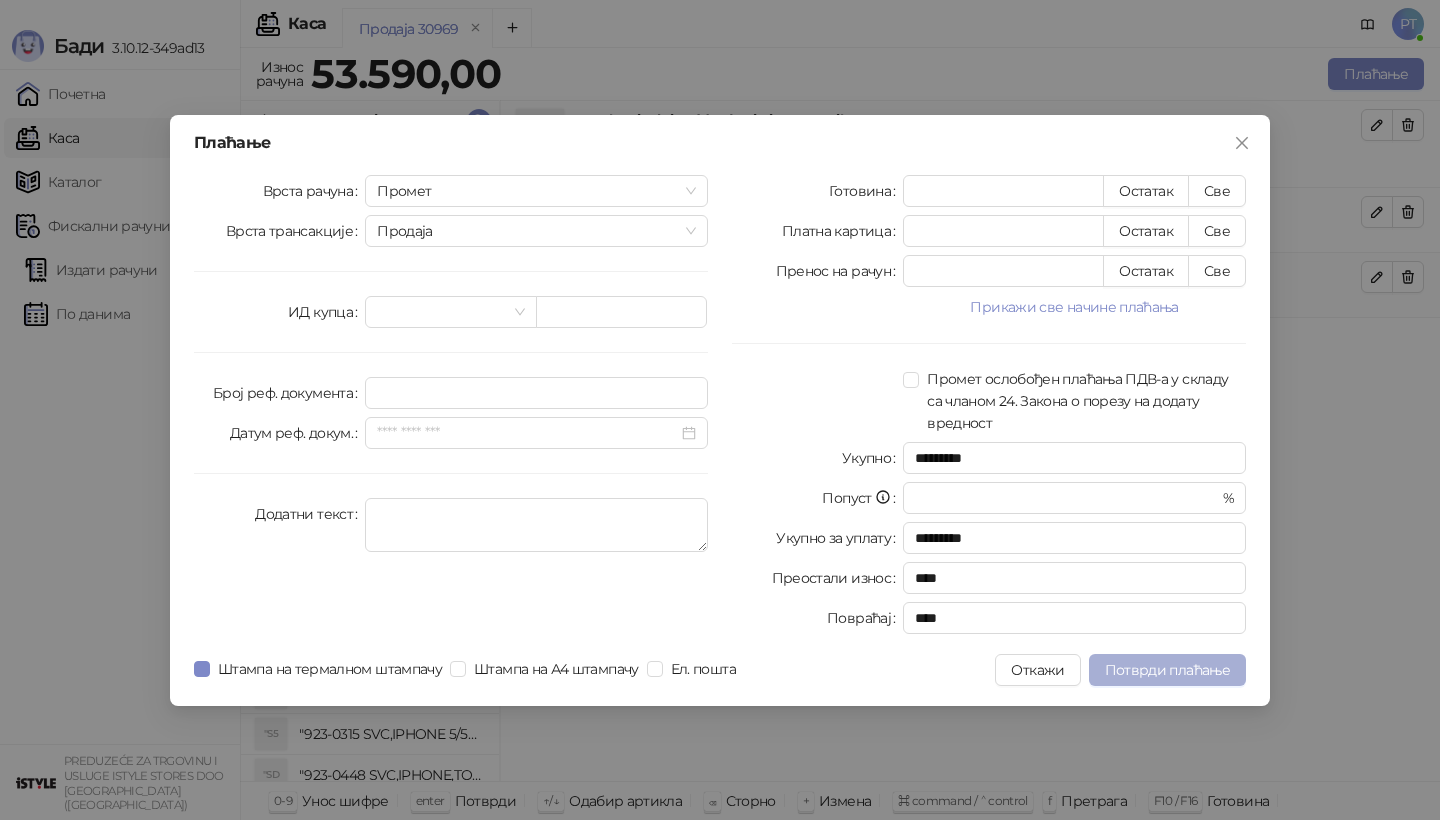 click on "Потврди плаћање" at bounding box center [1167, 670] 